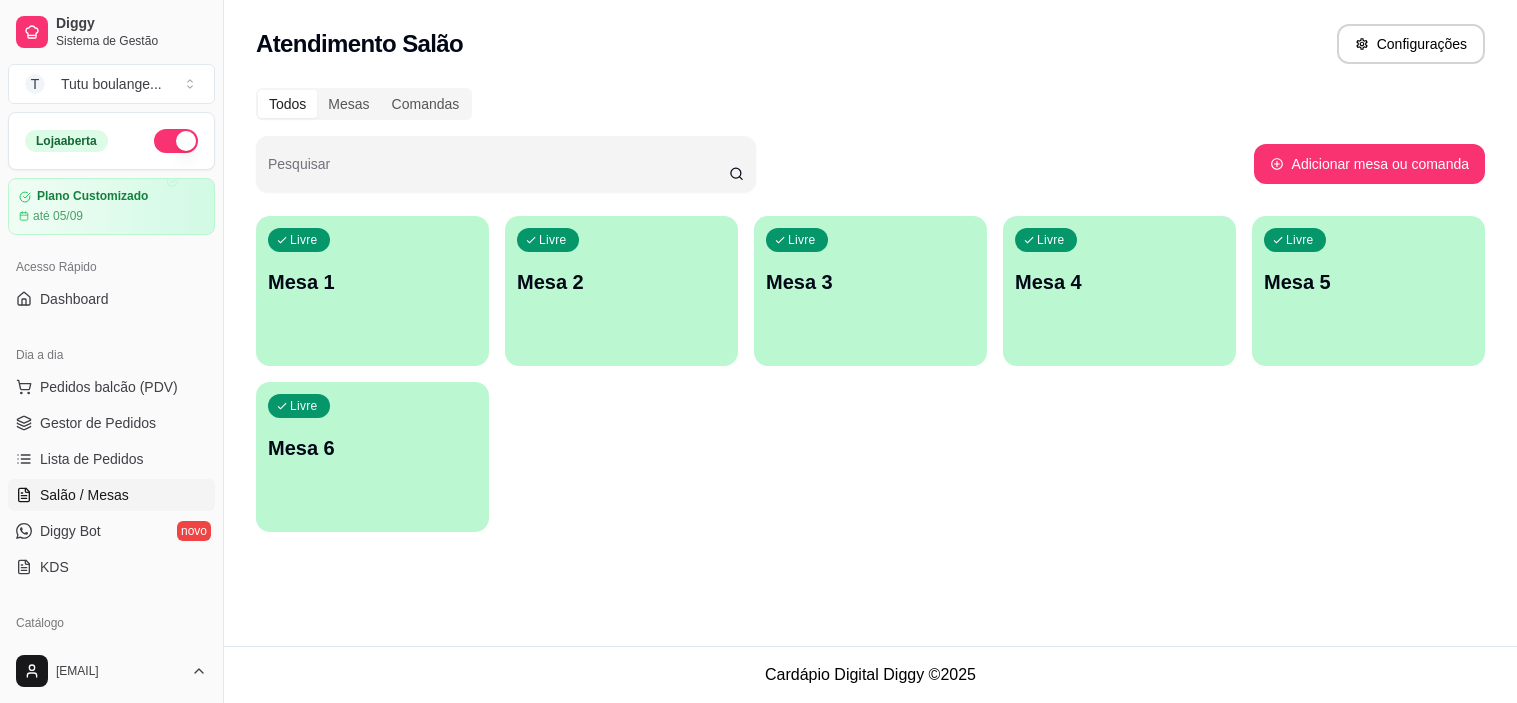 scroll, scrollTop: 0, scrollLeft: 0, axis: both 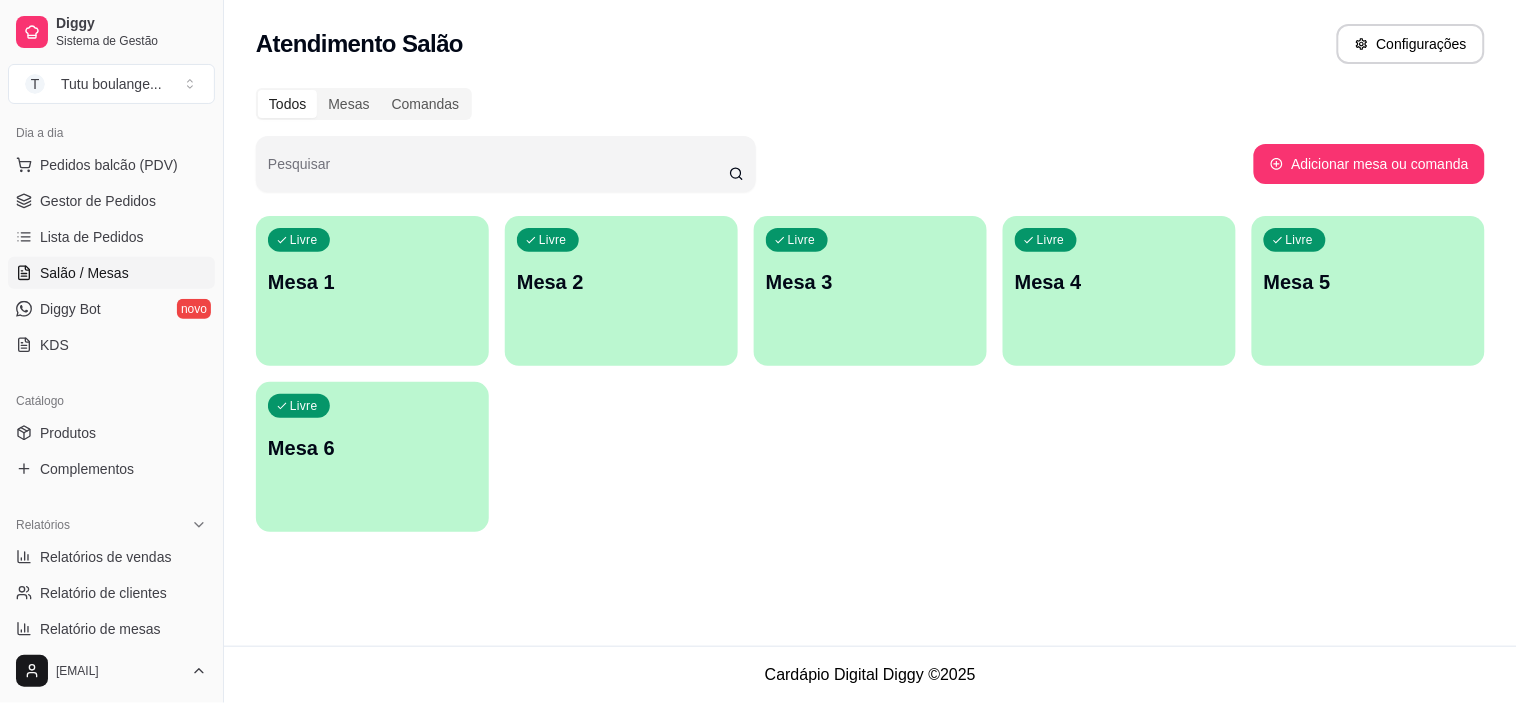 click on "Mesa 1" at bounding box center [372, 282] 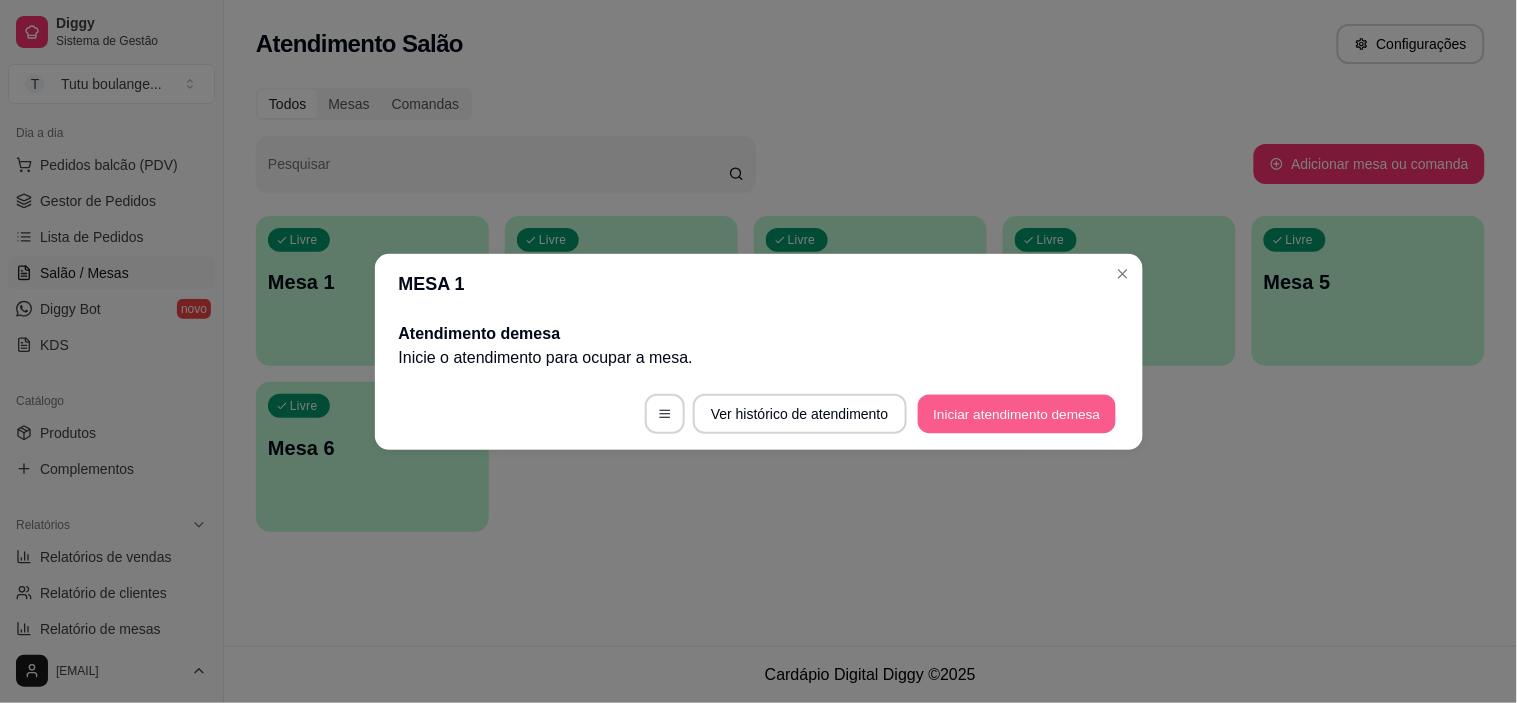 click on "Iniciar atendimento de  mesa" at bounding box center [1017, 413] 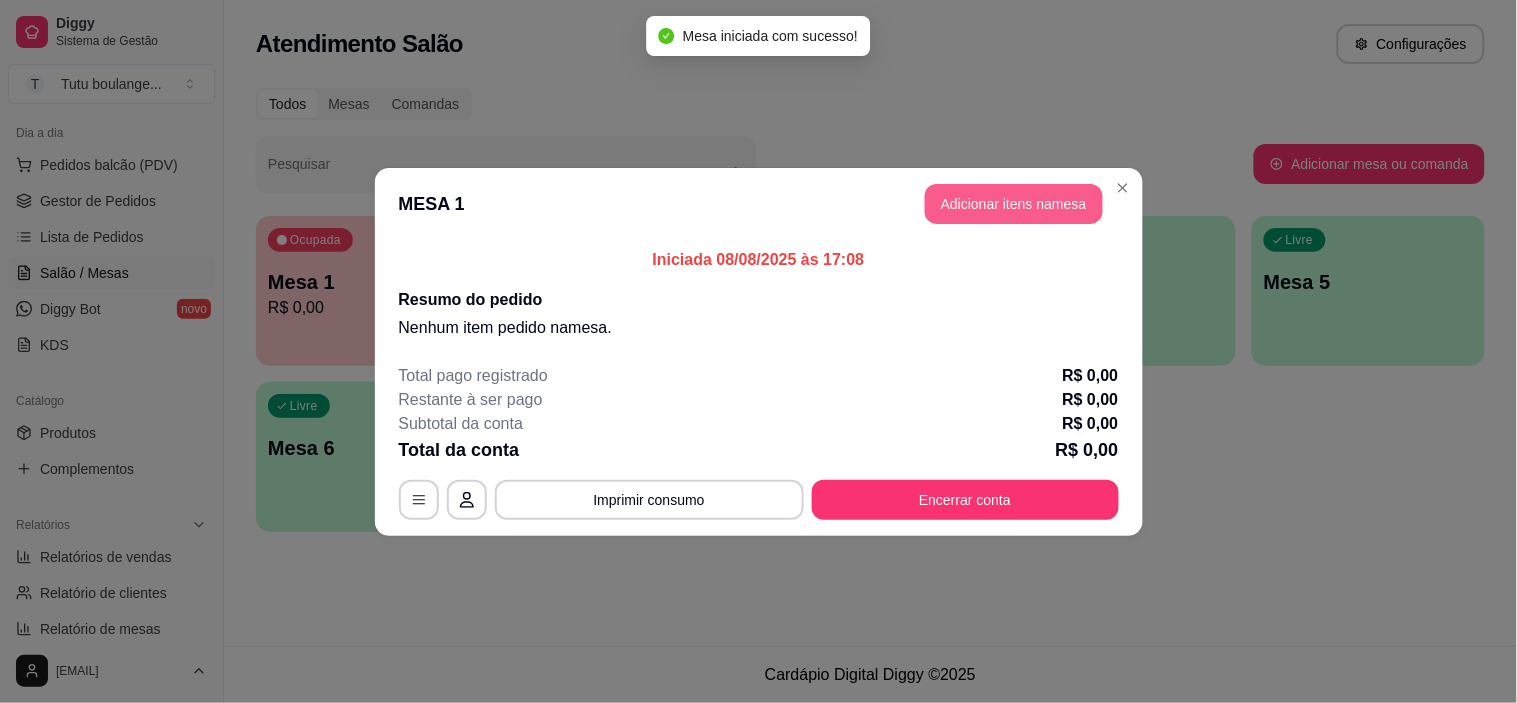 click on "Adicionar itens na  mesa" at bounding box center (1014, 204) 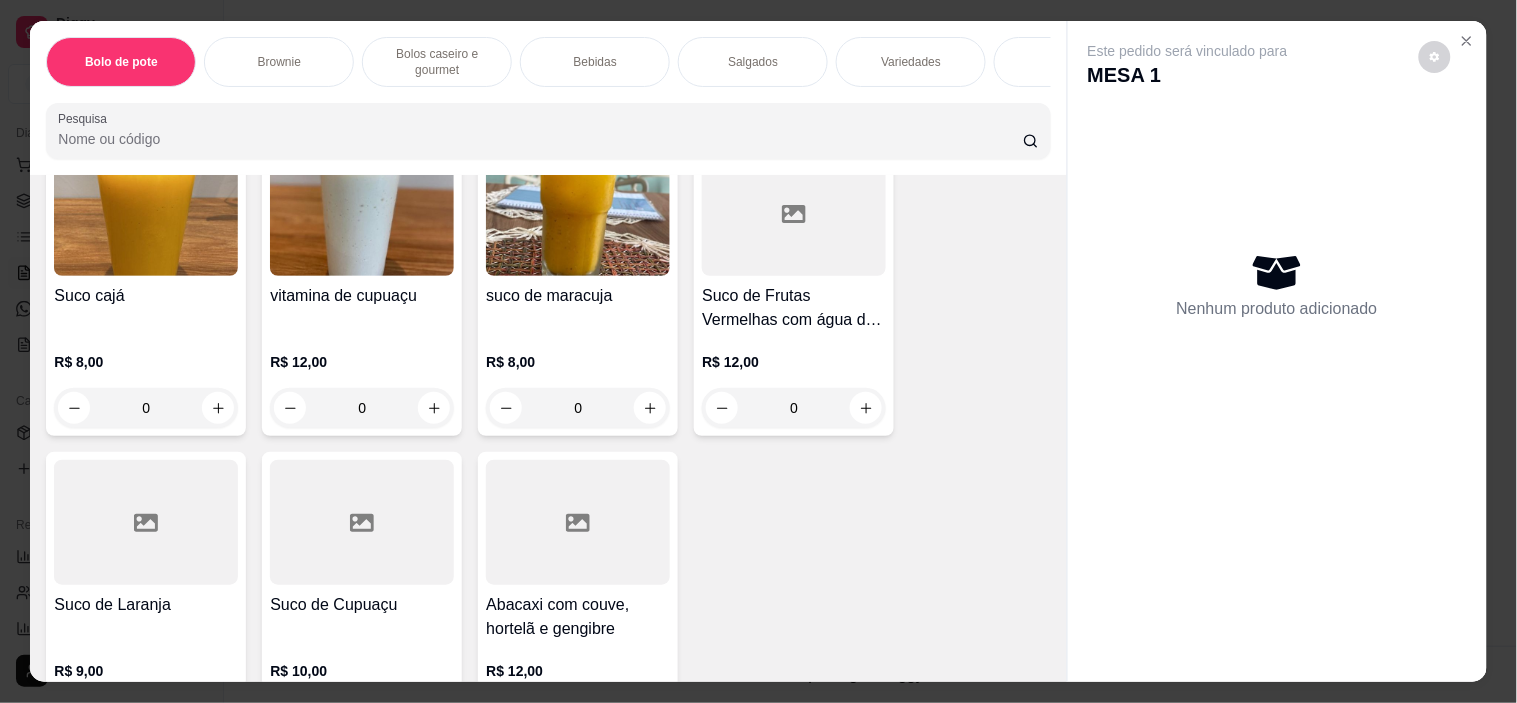 scroll, scrollTop: 4888, scrollLeft: 0, axis: vertical 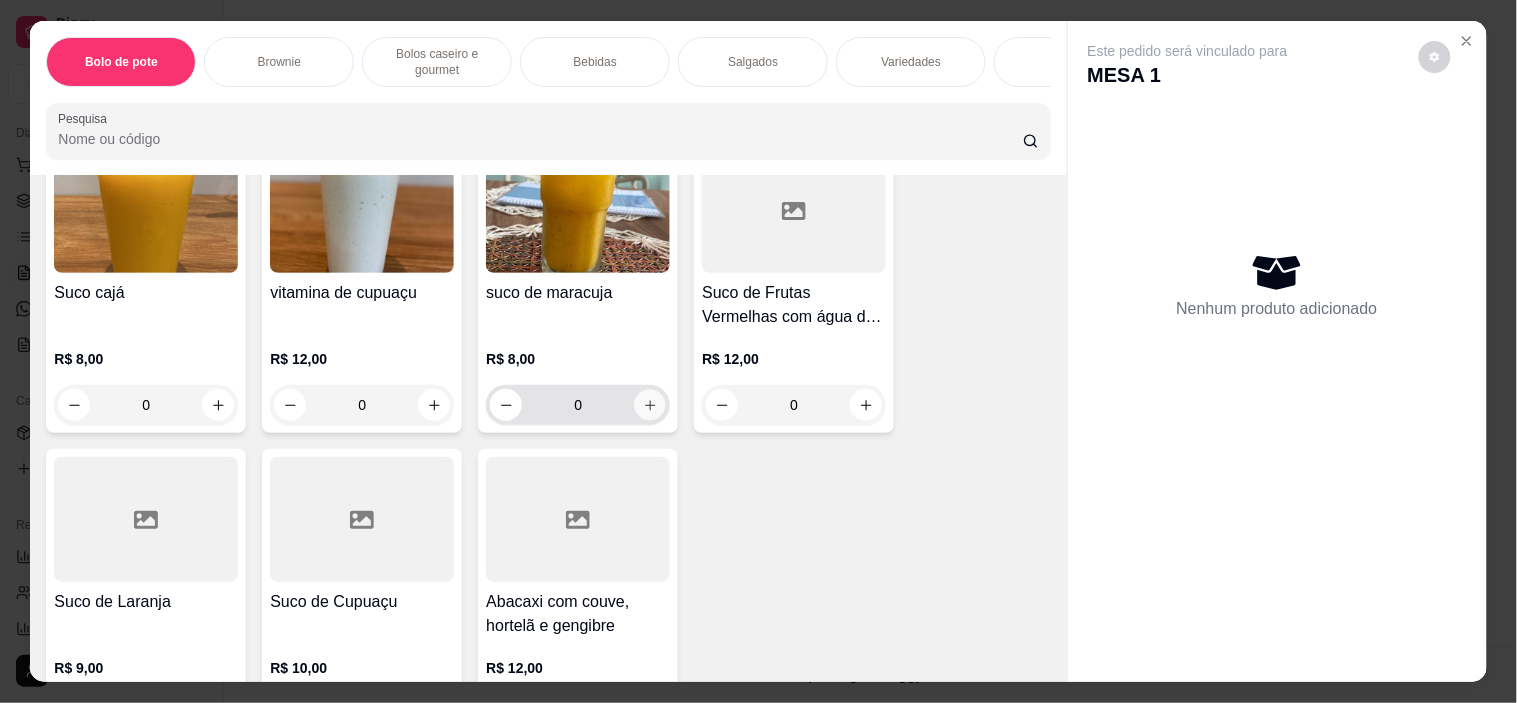 click at bounding box center (650, 405) 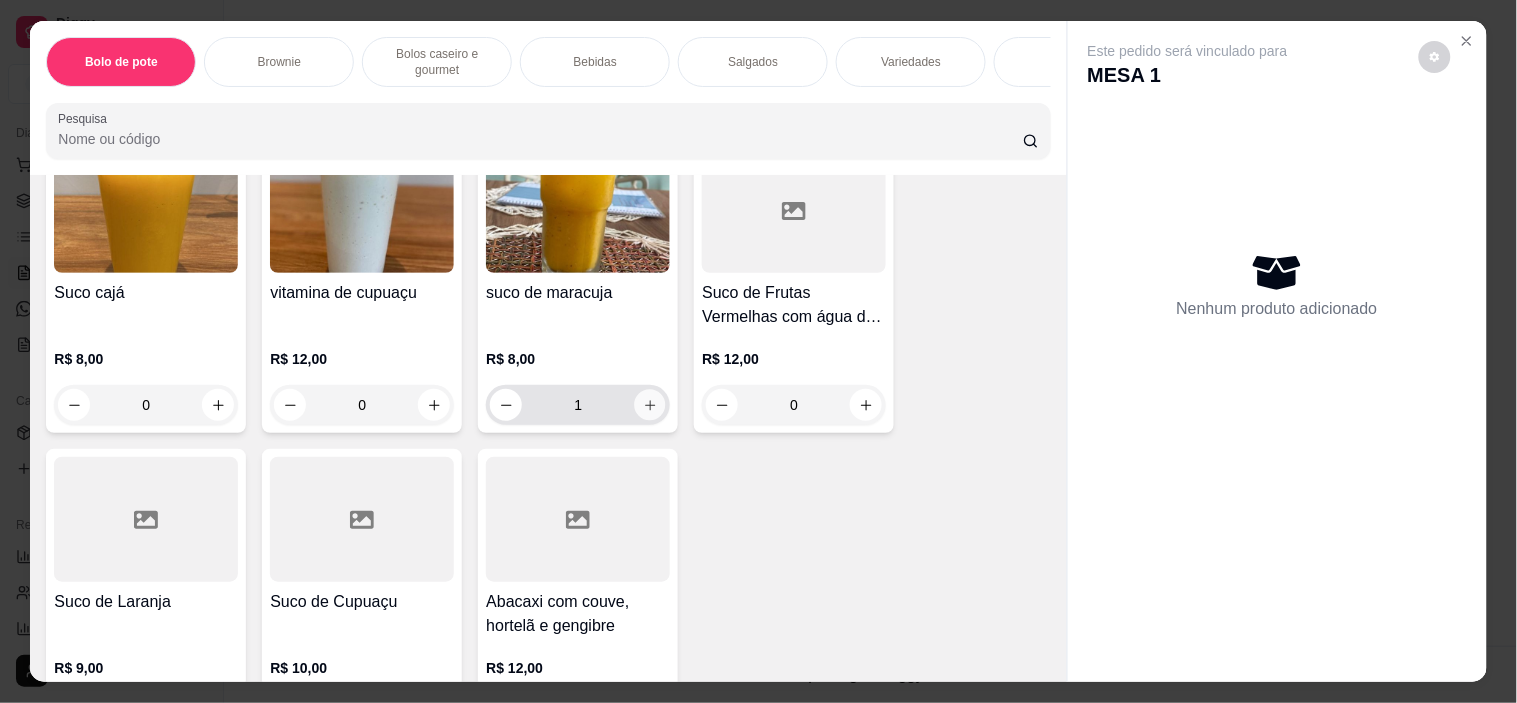 click at bounding box center (650, 405) 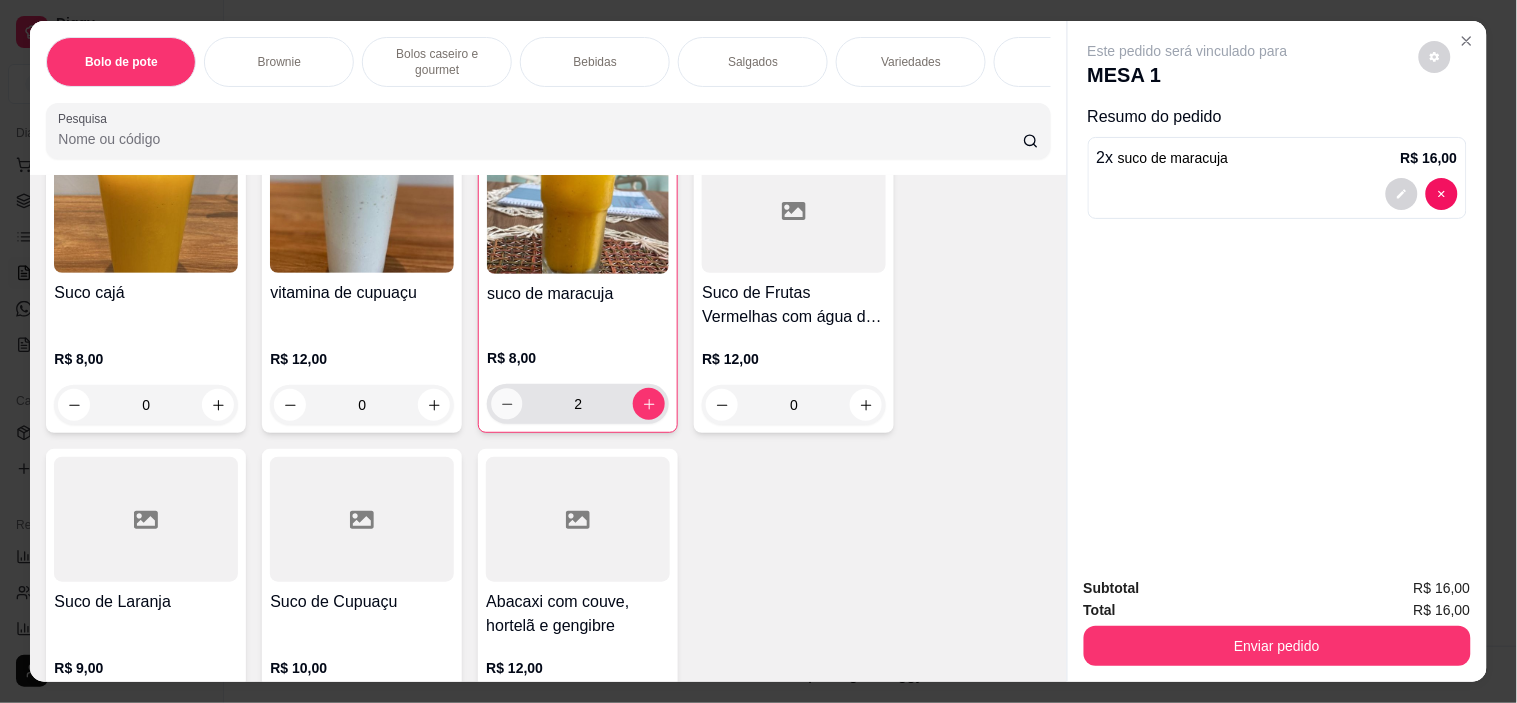 click 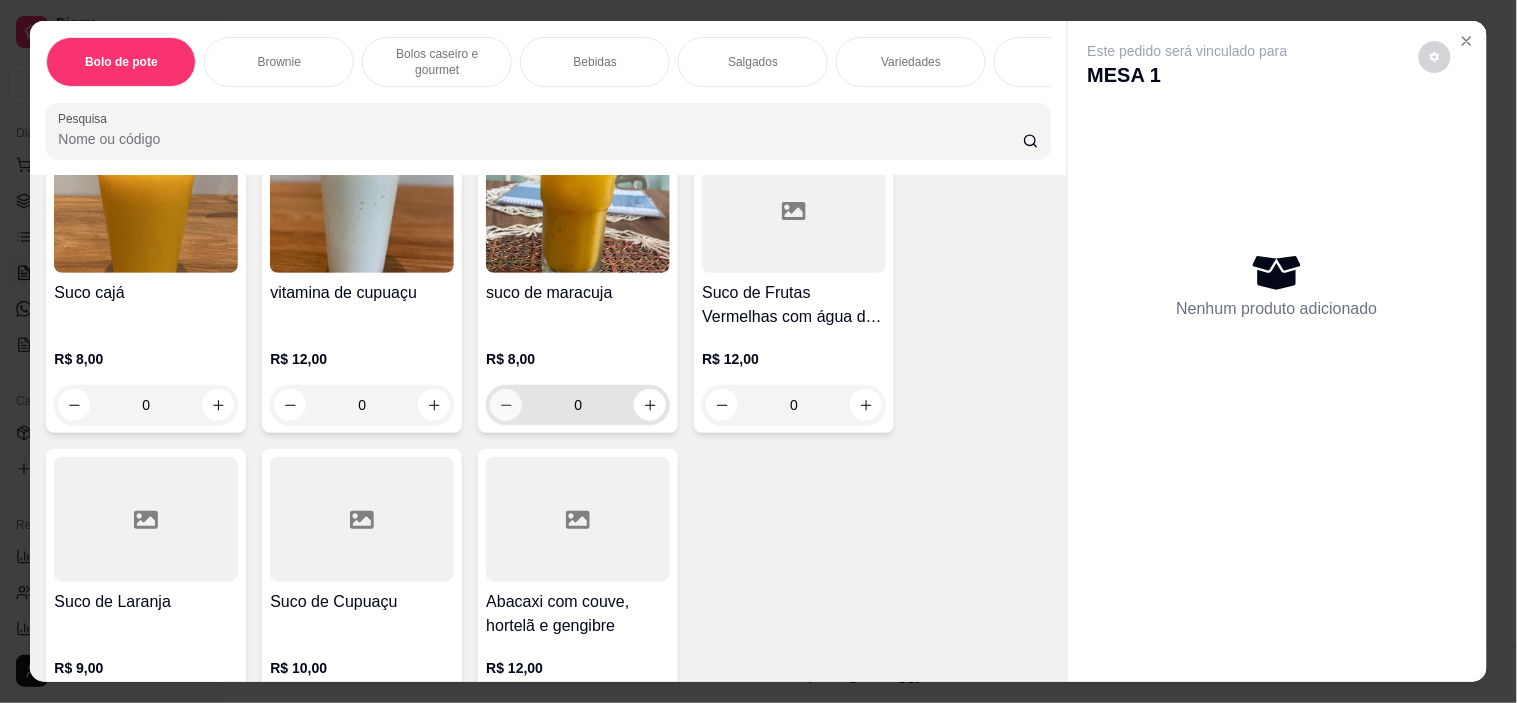 click 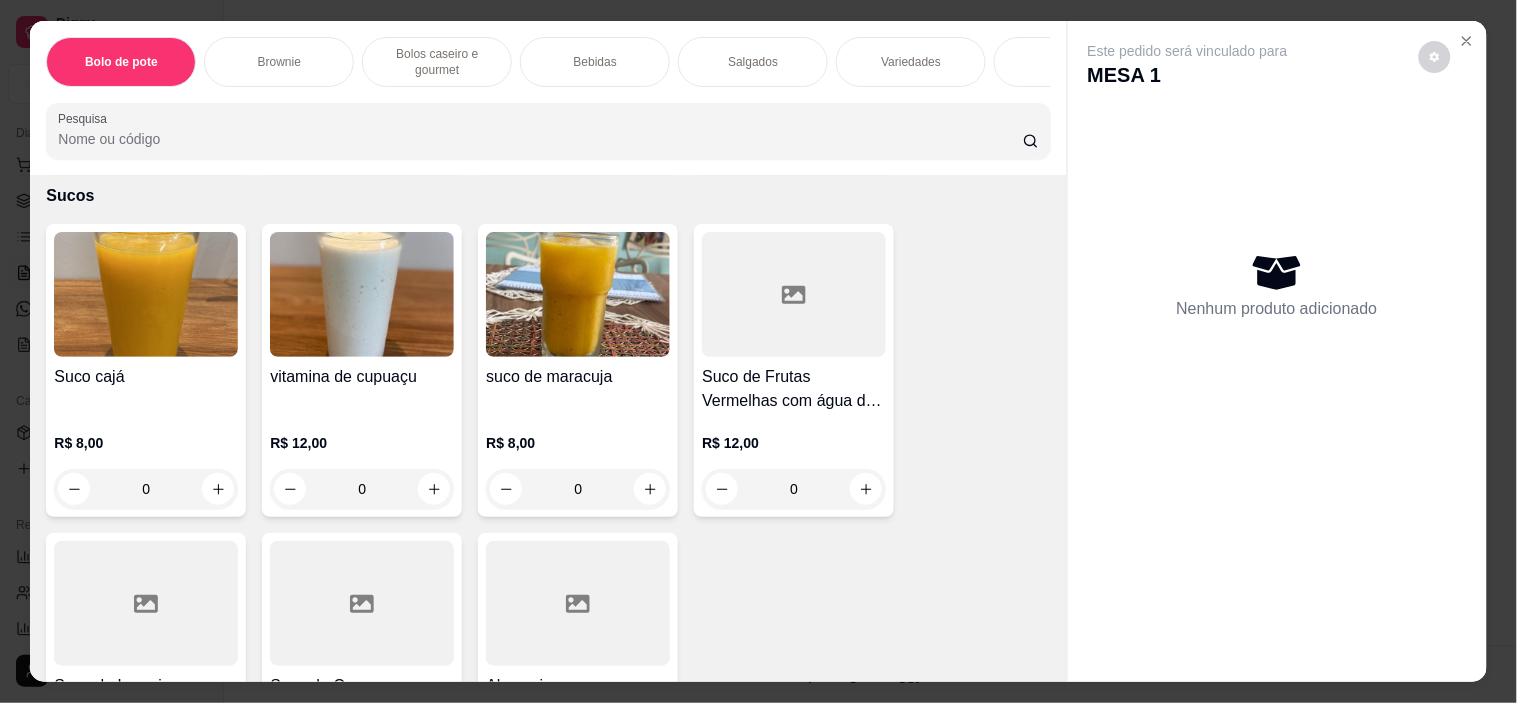 scroll, scrollTop: 5000, scrollLeft: 0, axis: vertical 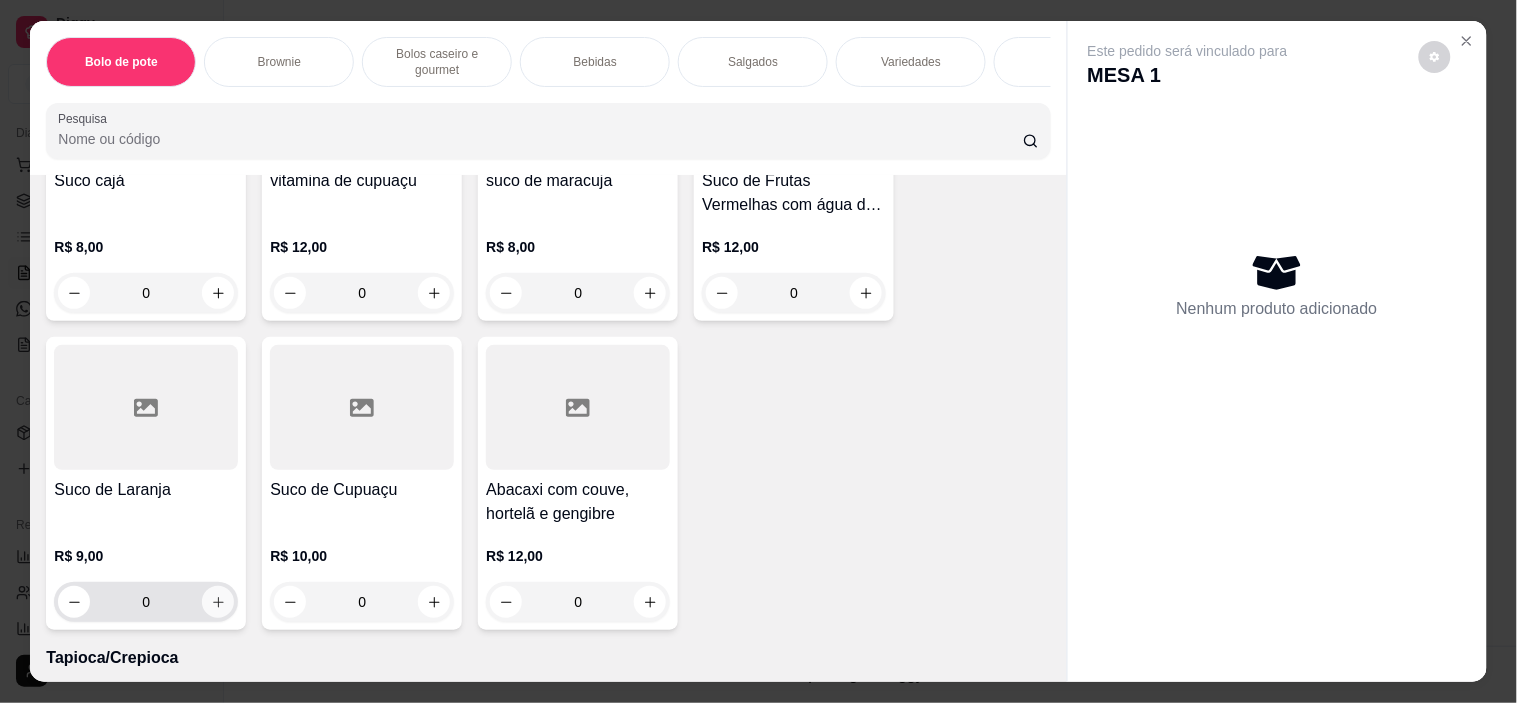 click 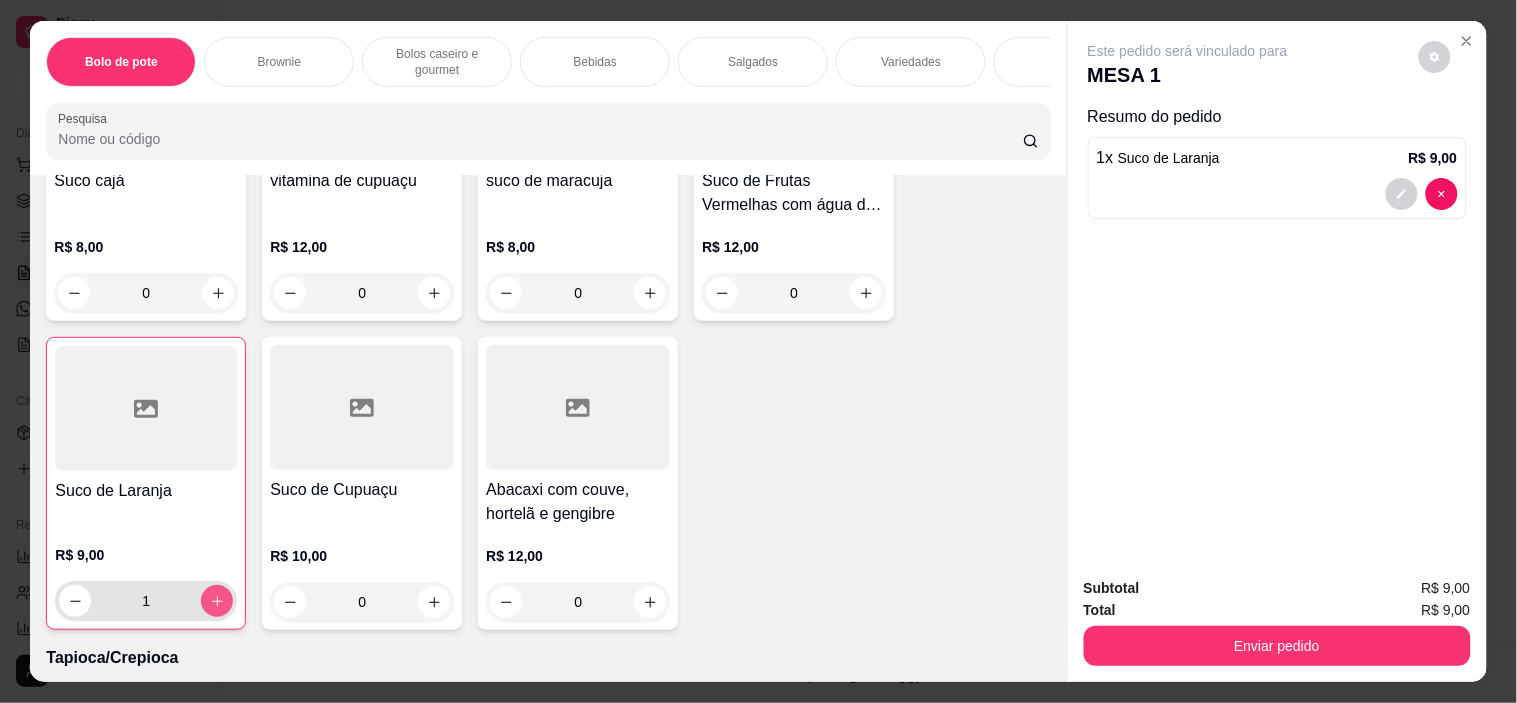 click at bounding box center (217, 601) 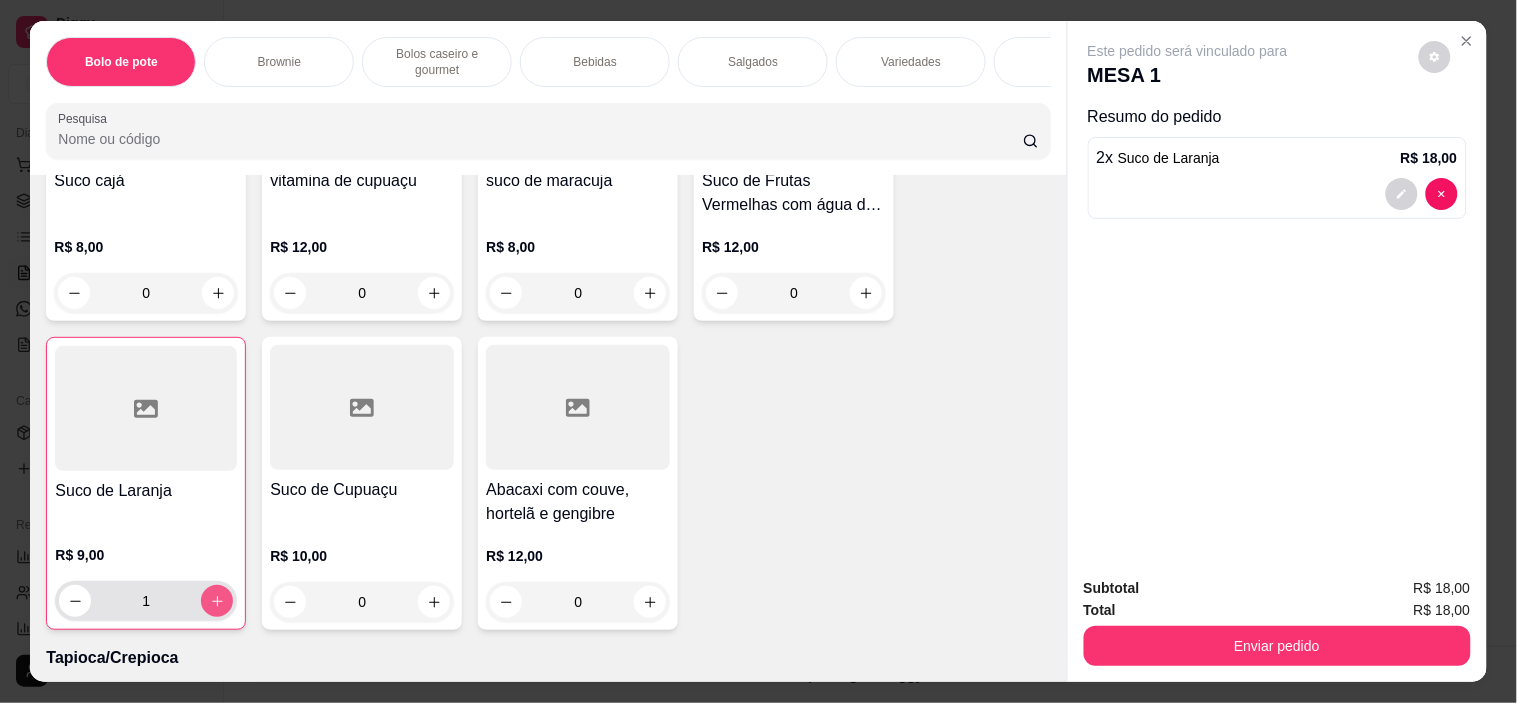 type on "2" 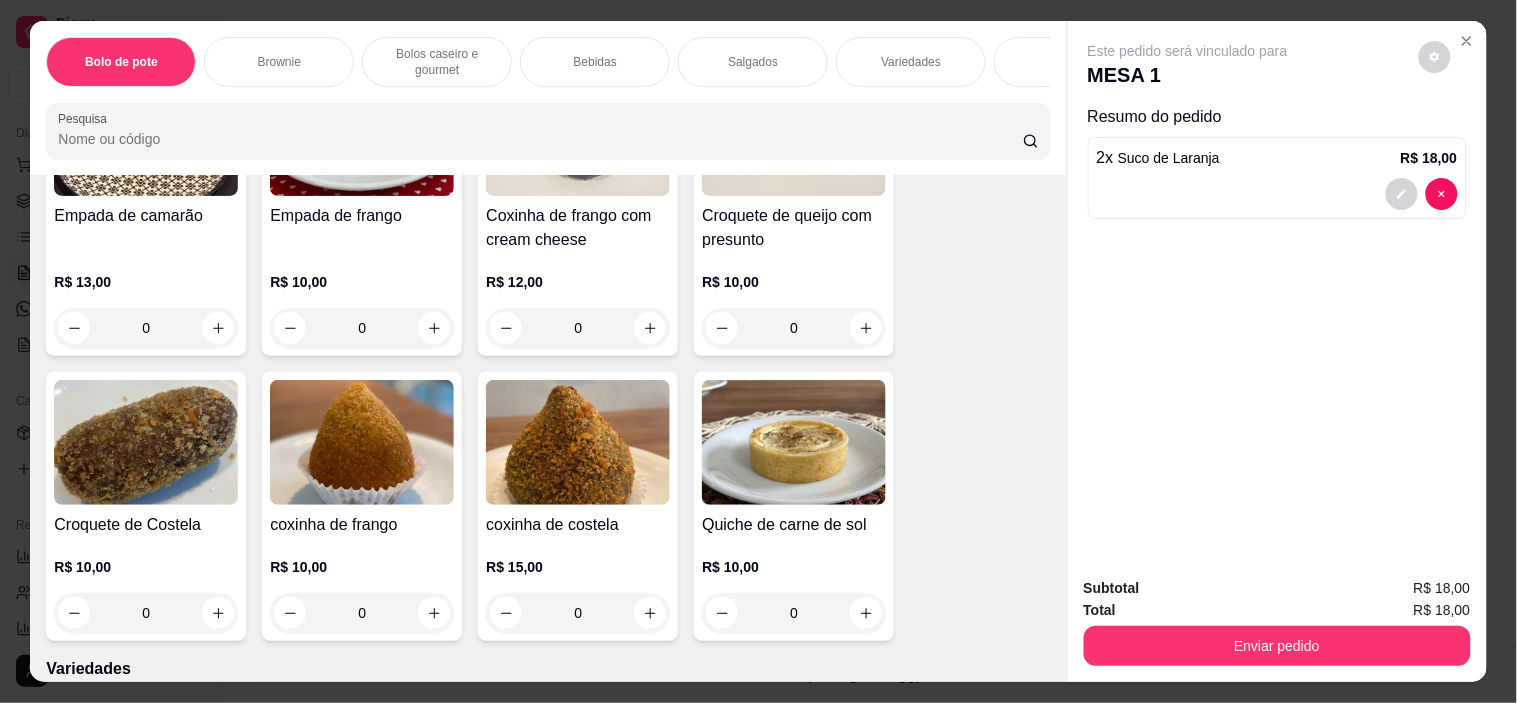 scroll, scrollTop: 3222, scrollLeft: 0, axis: vertical 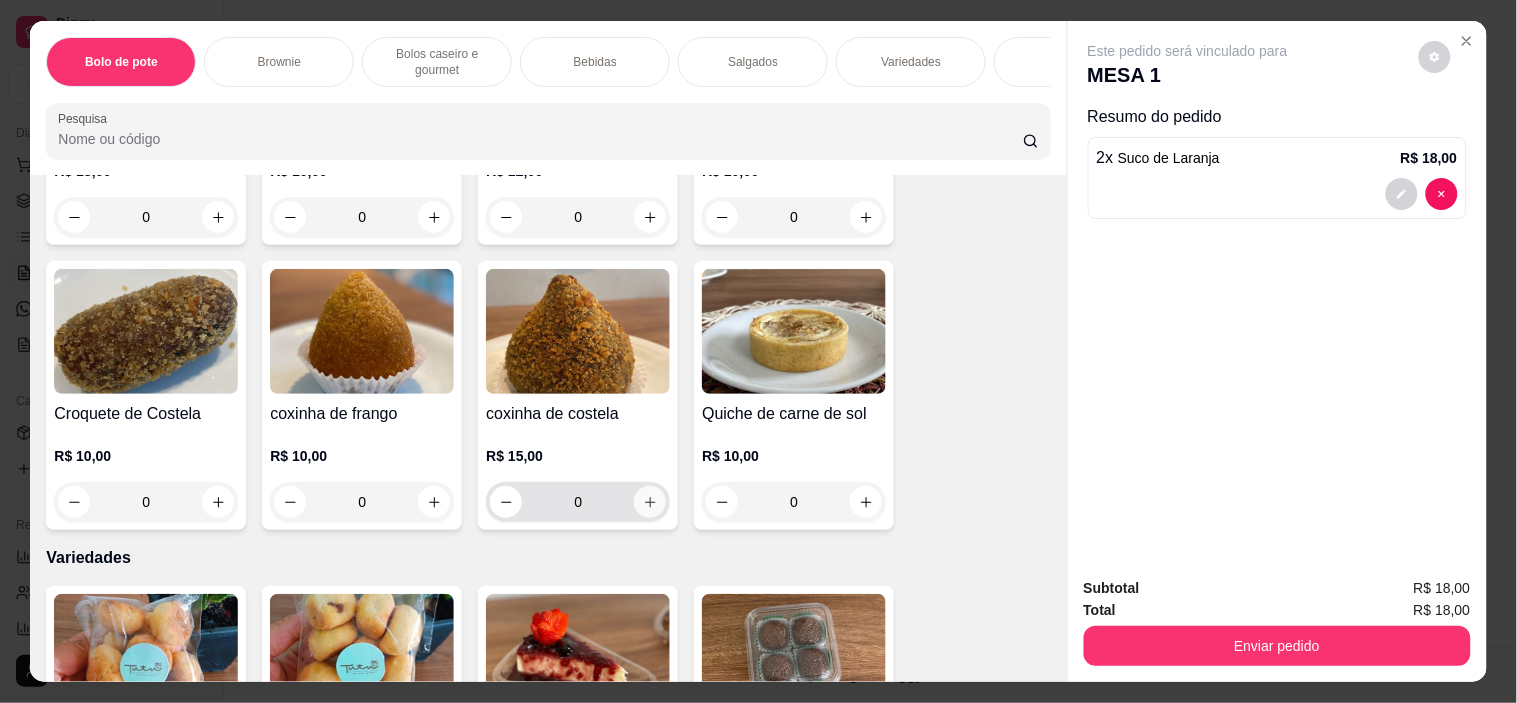 click at bounding box center (650, 502) 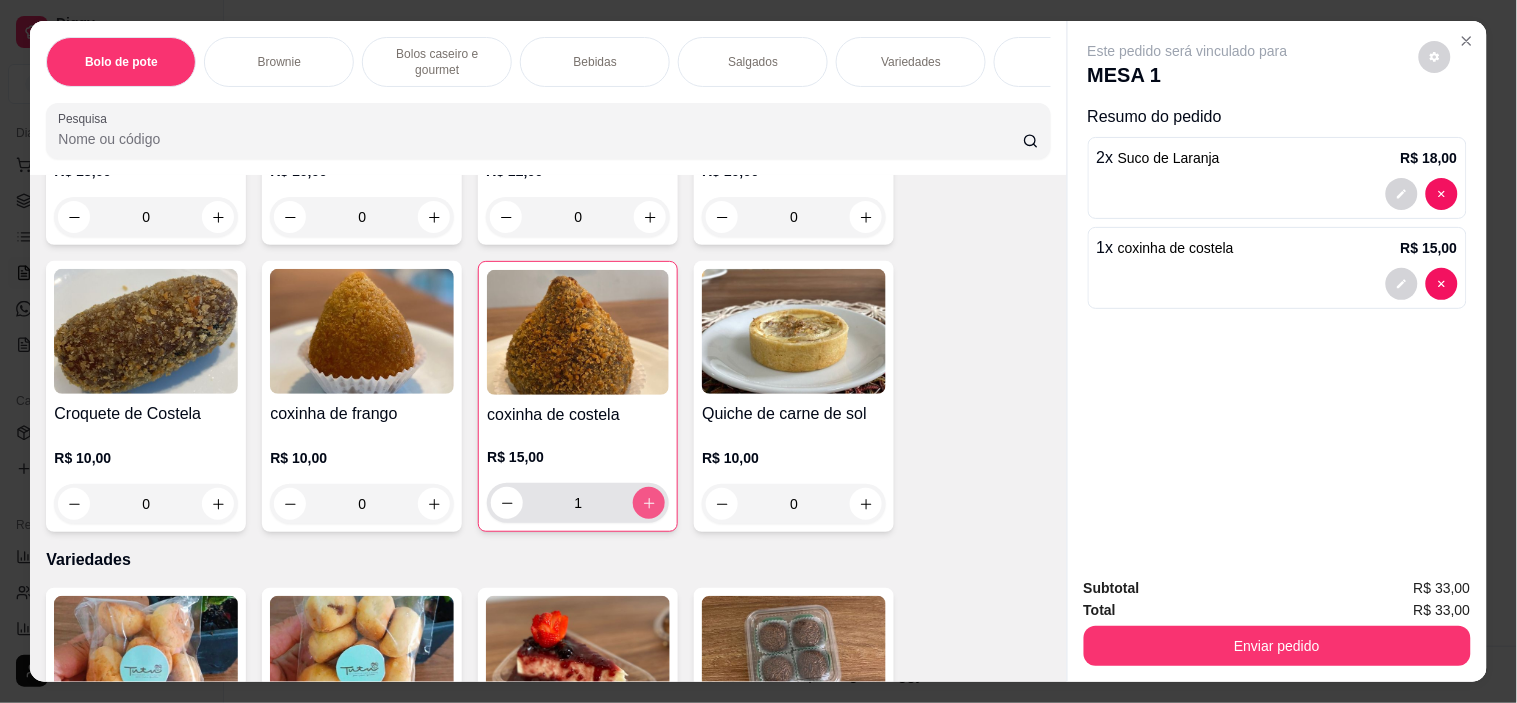 click 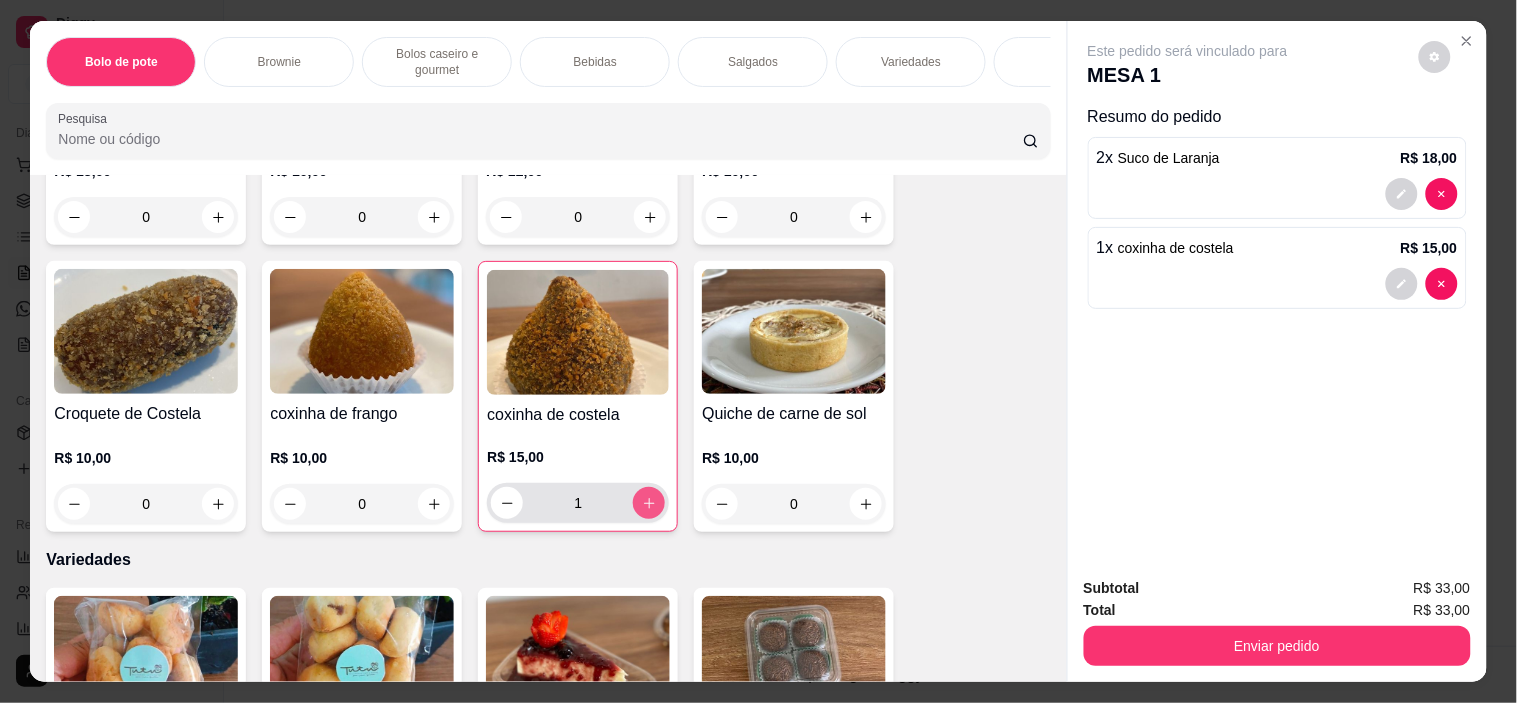 type on "2" 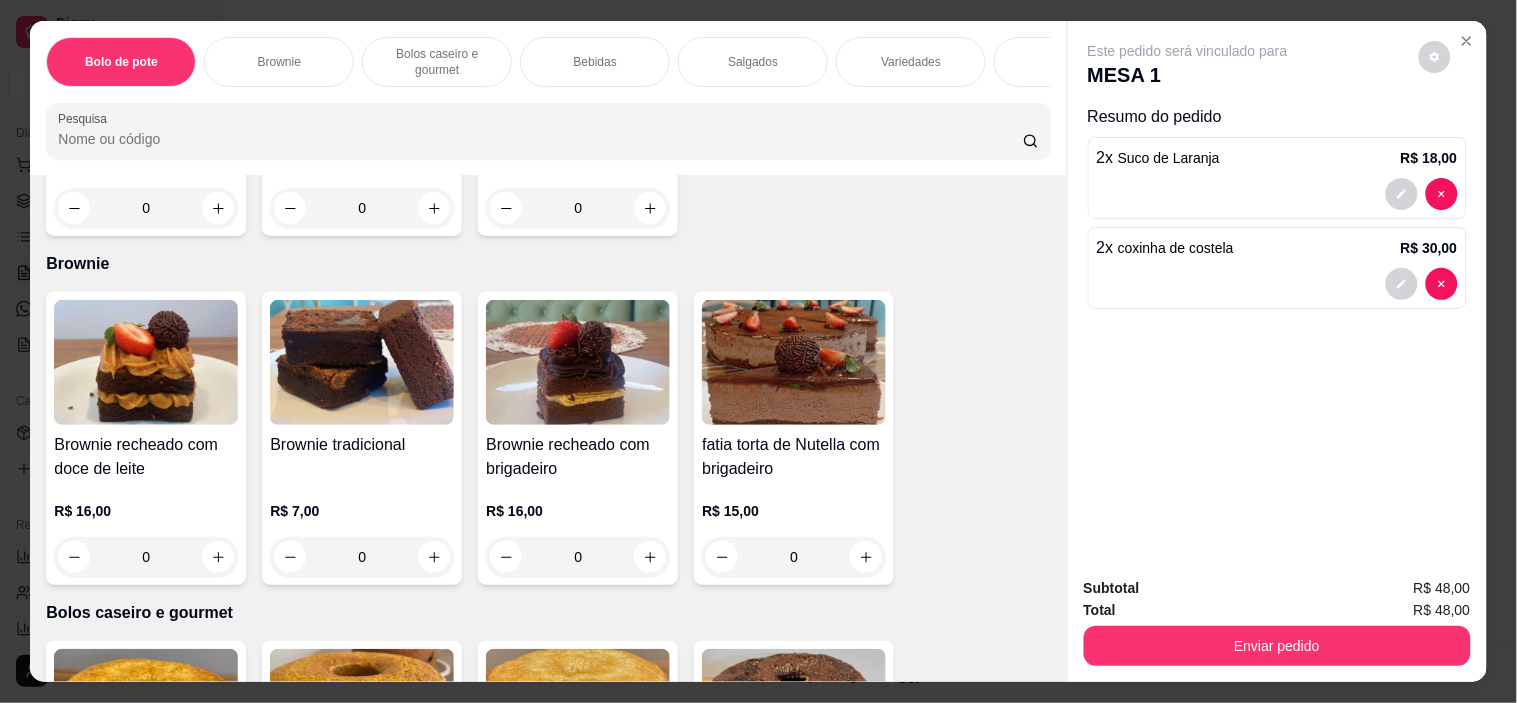 scroll, scrollTop: 333, scrollLeft: 0, axis: vertical 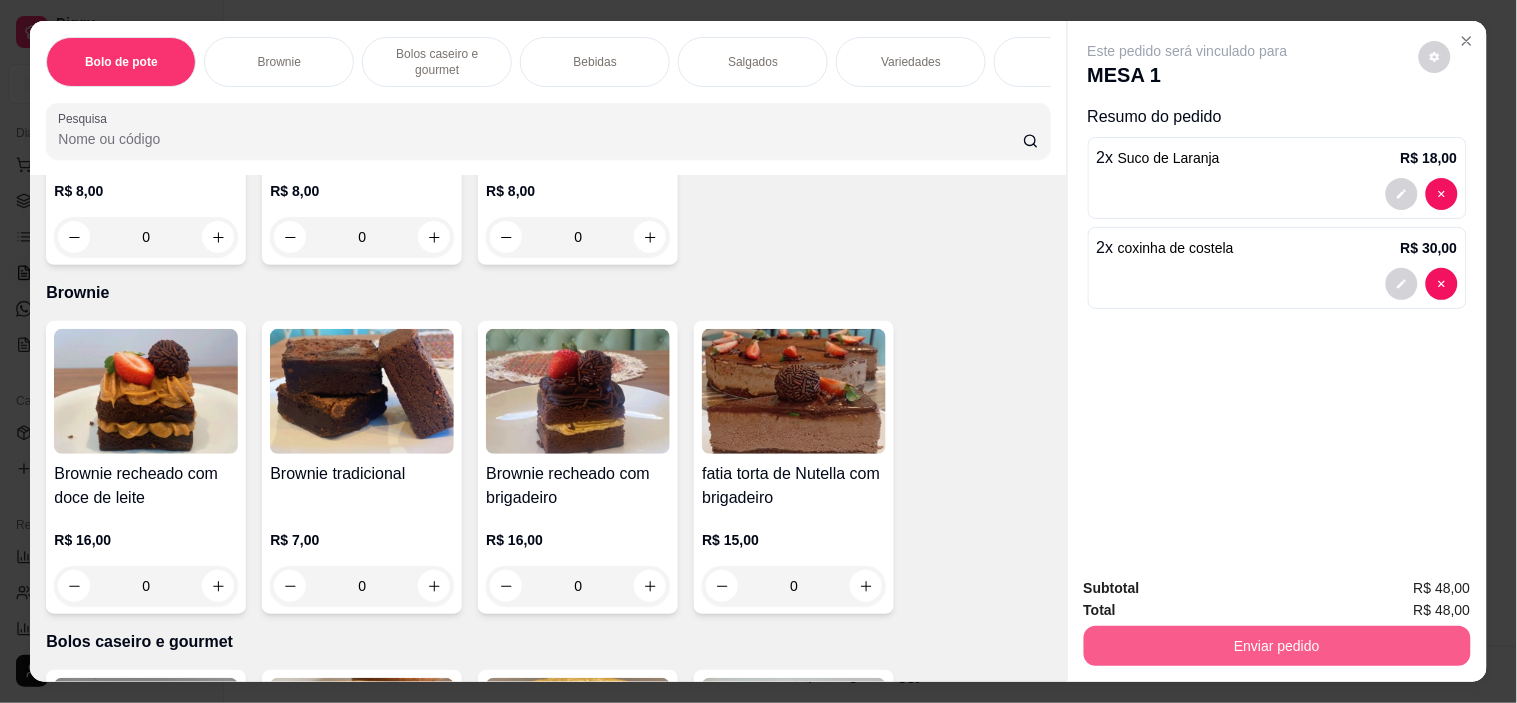 click on "Enviar pedido" at bounding box center [1277, 646] 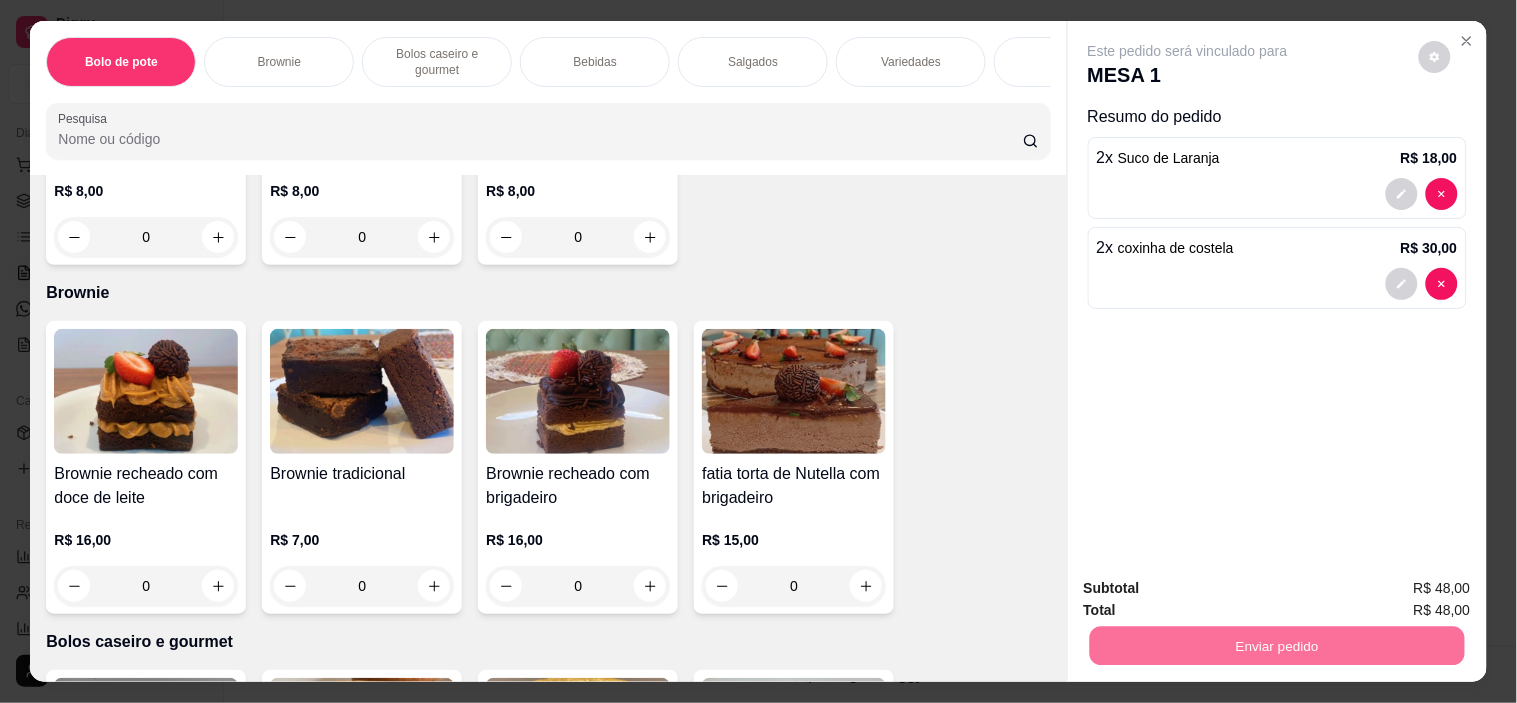 click on "Não registrar e enviar pedido" at bounding box center [1211, 588] 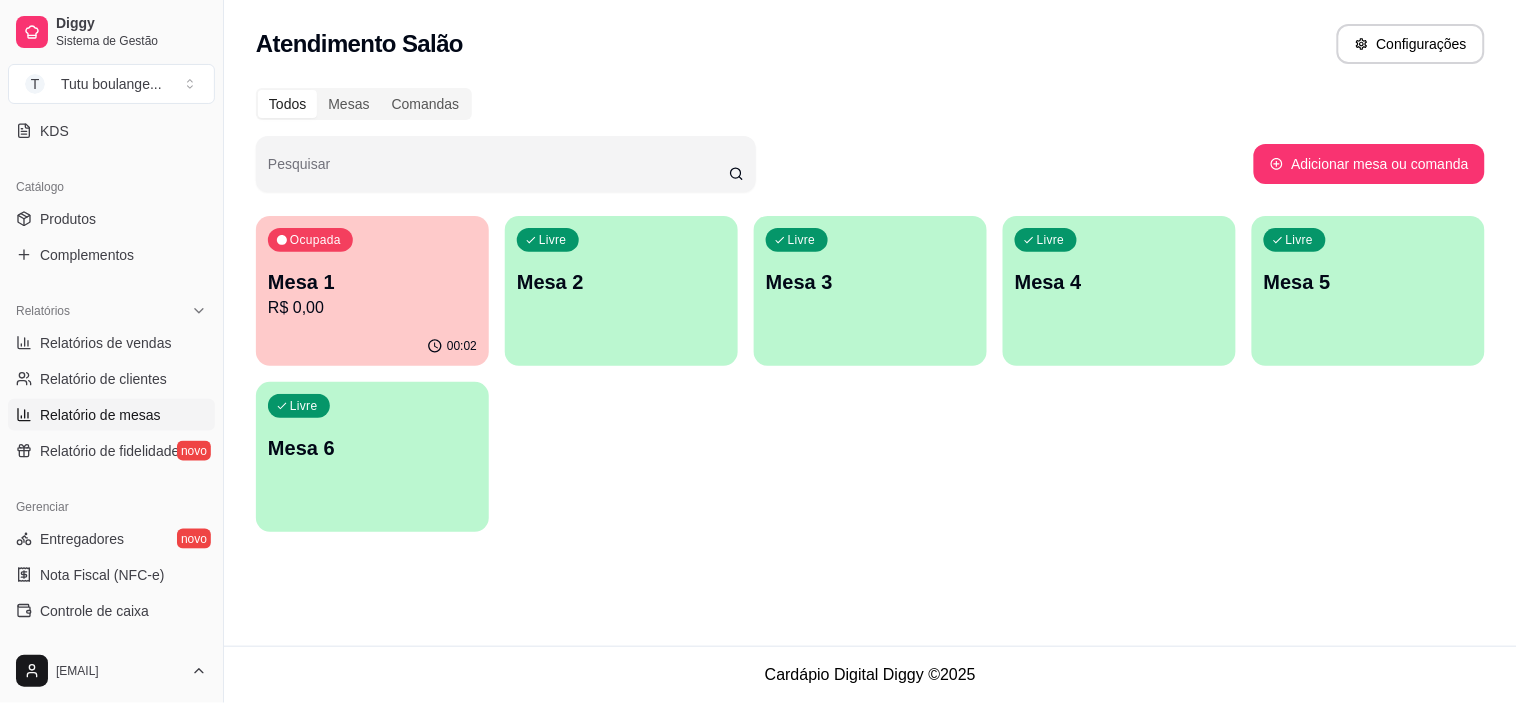 scroll, scrollTop: 444, scrollLeft: 0, axis: vertical 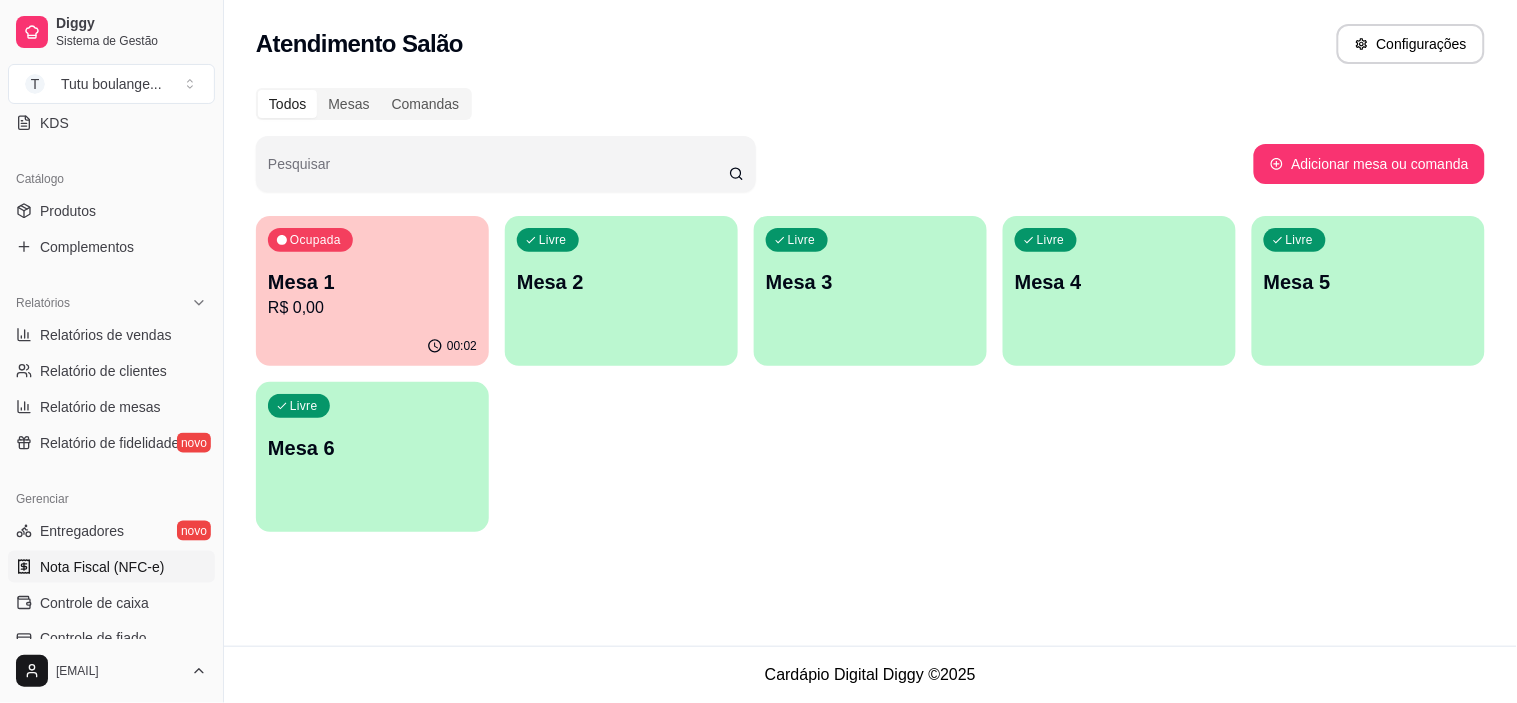 click on "Nota Fiscal (NFC-e)" at bounding box center (102, 567) 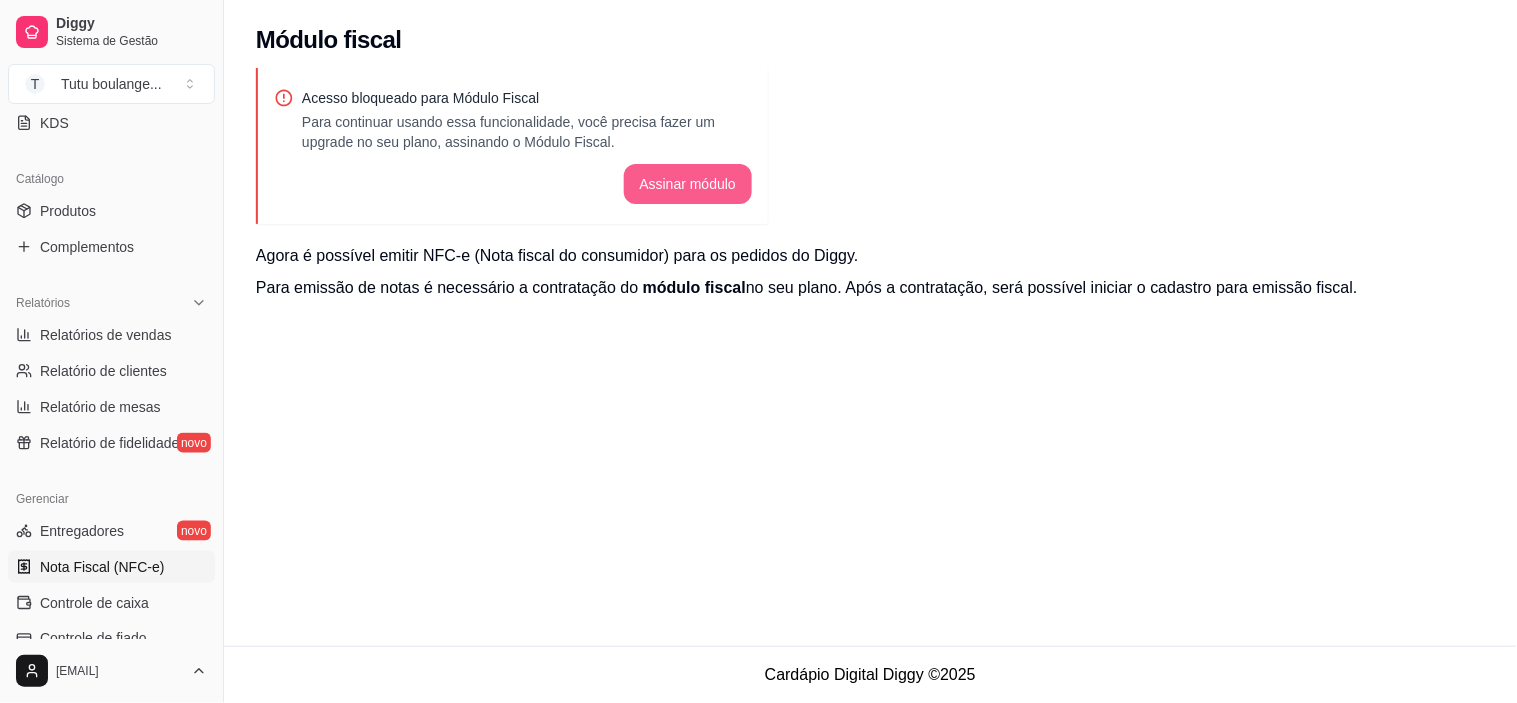 click on "Assinar módulo" at bounding box center [688, 184] 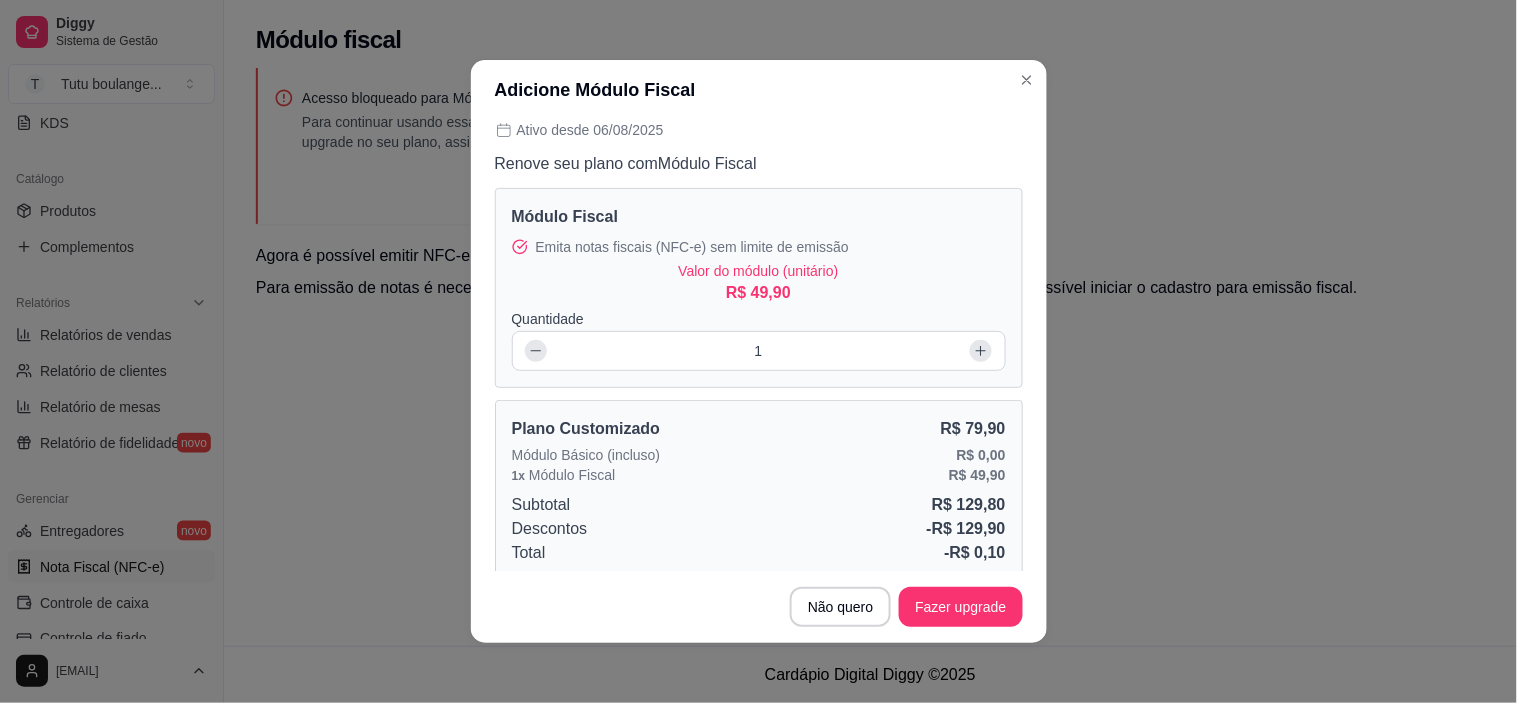 scroll, scrollTop: 53, scrollLeft: 0, axis: vertical 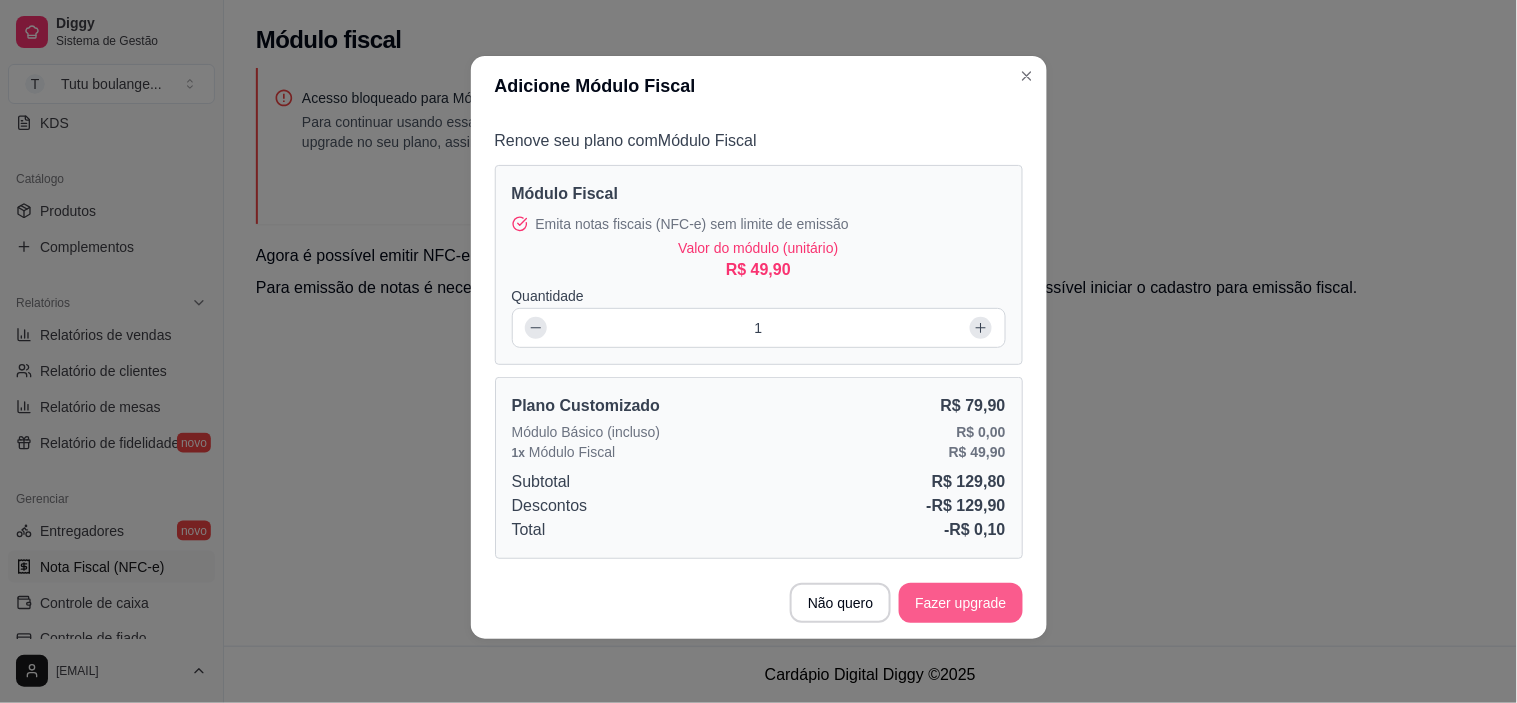 click on "Fazer upgrade" at bounding box center (960, 603) 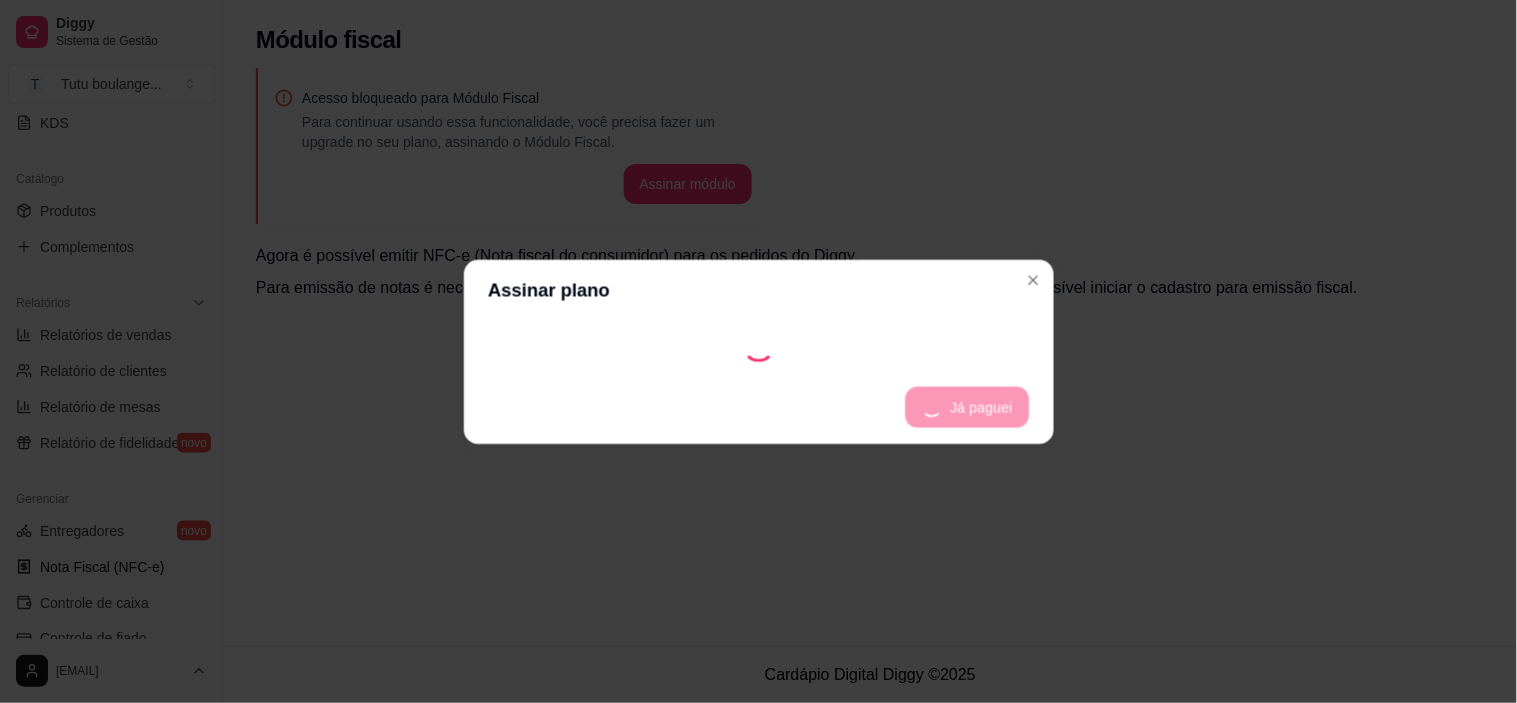 scroll, scrollTop: 0, scrollLeft: 0, axis: both 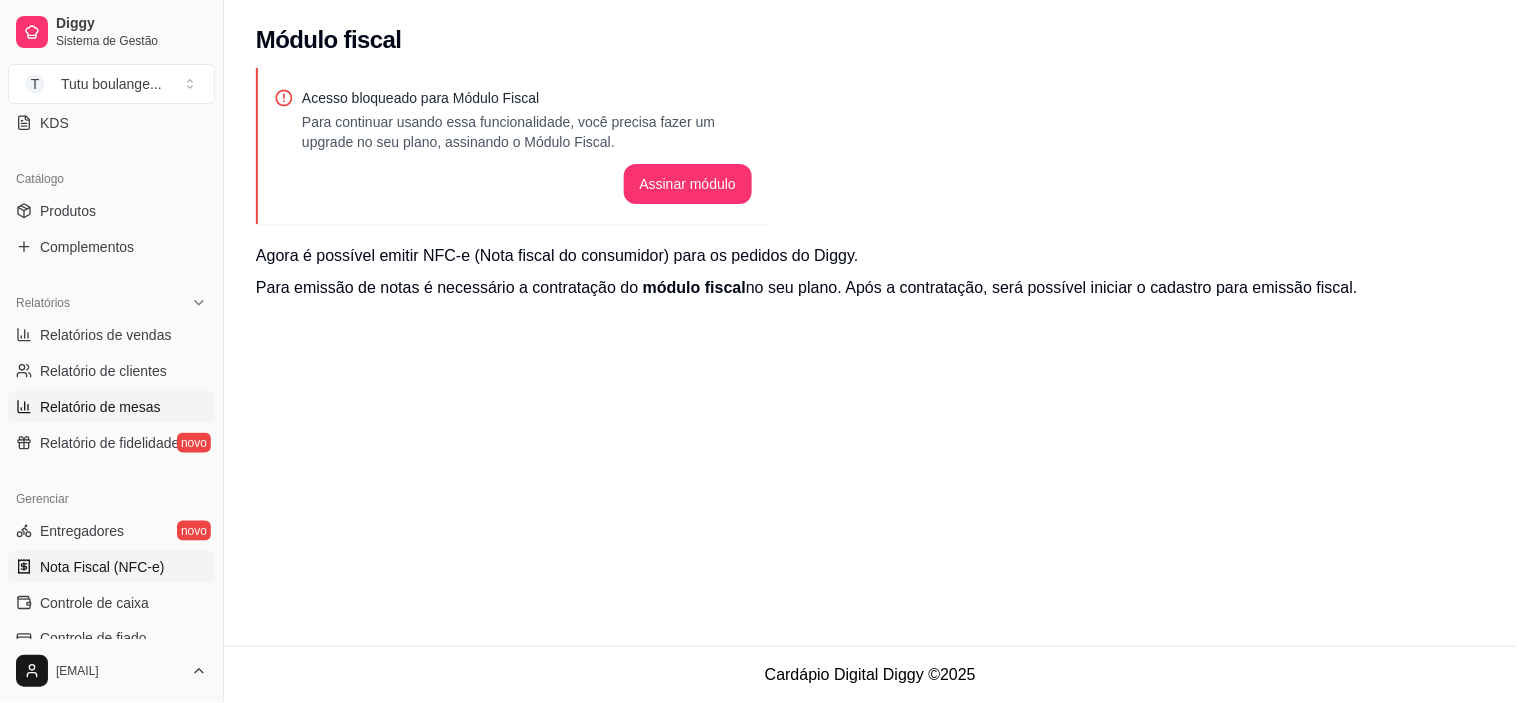 click on "Relatório de mesas" at bounding box center [100, 407] 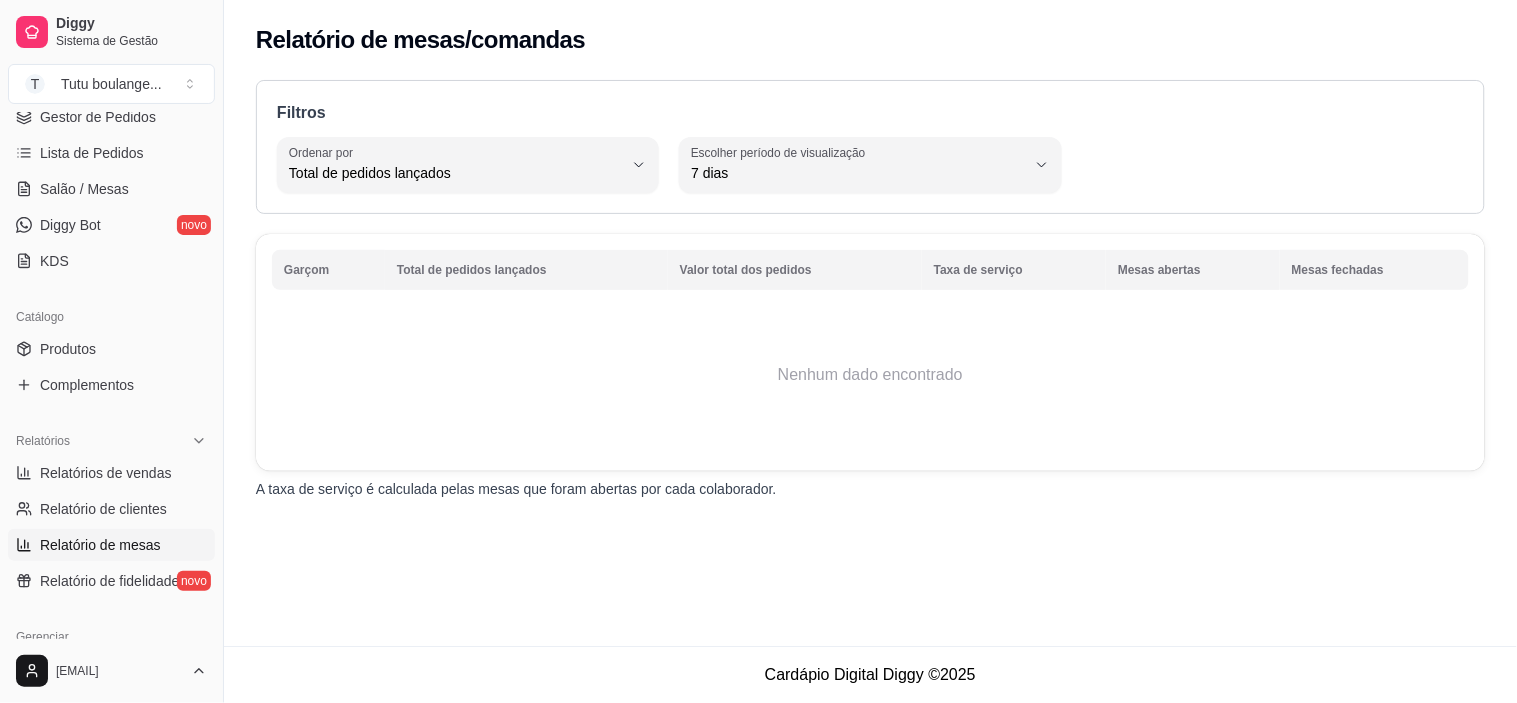 scroll, scrollTop: 291, scrollLeft: 0, axis: vertical 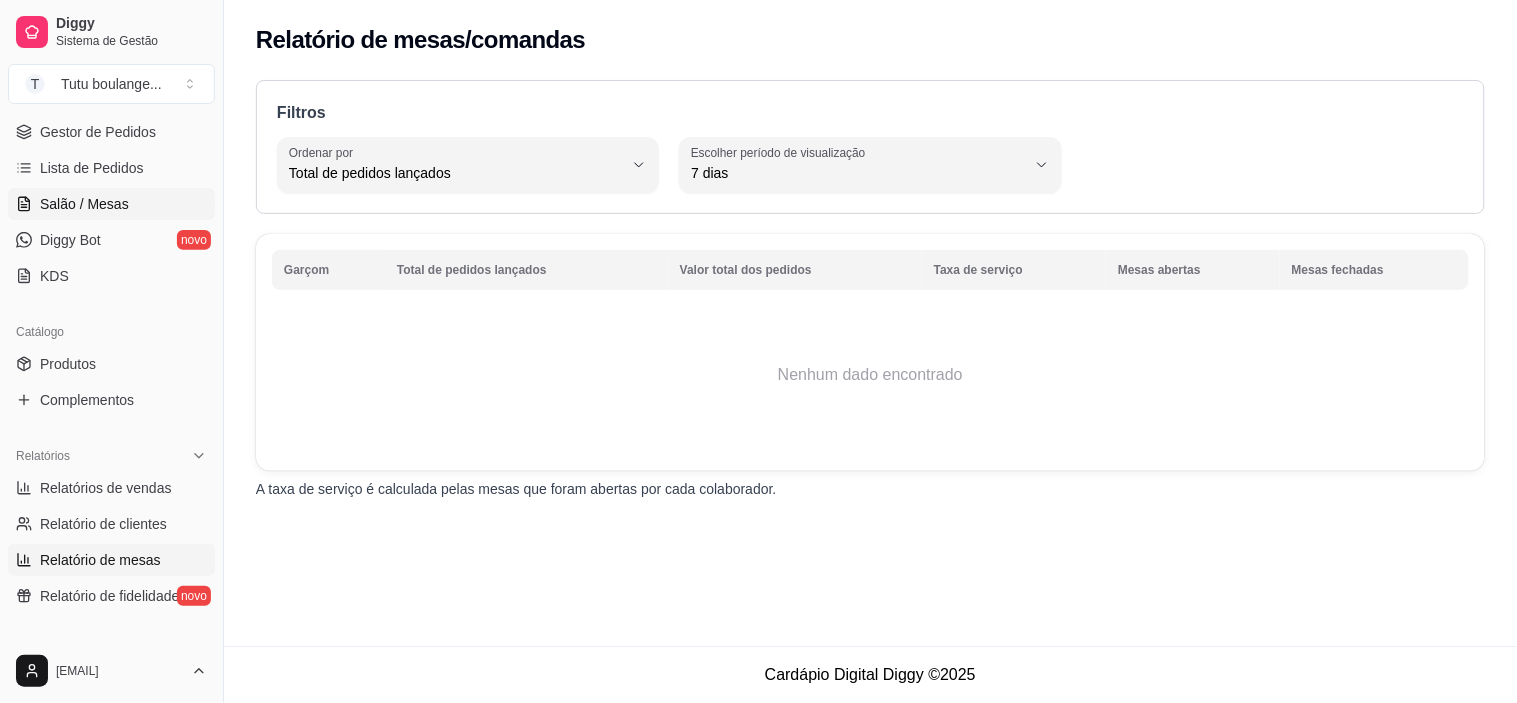 click on "Salão / Mesas" at bounding box center (111, 204) 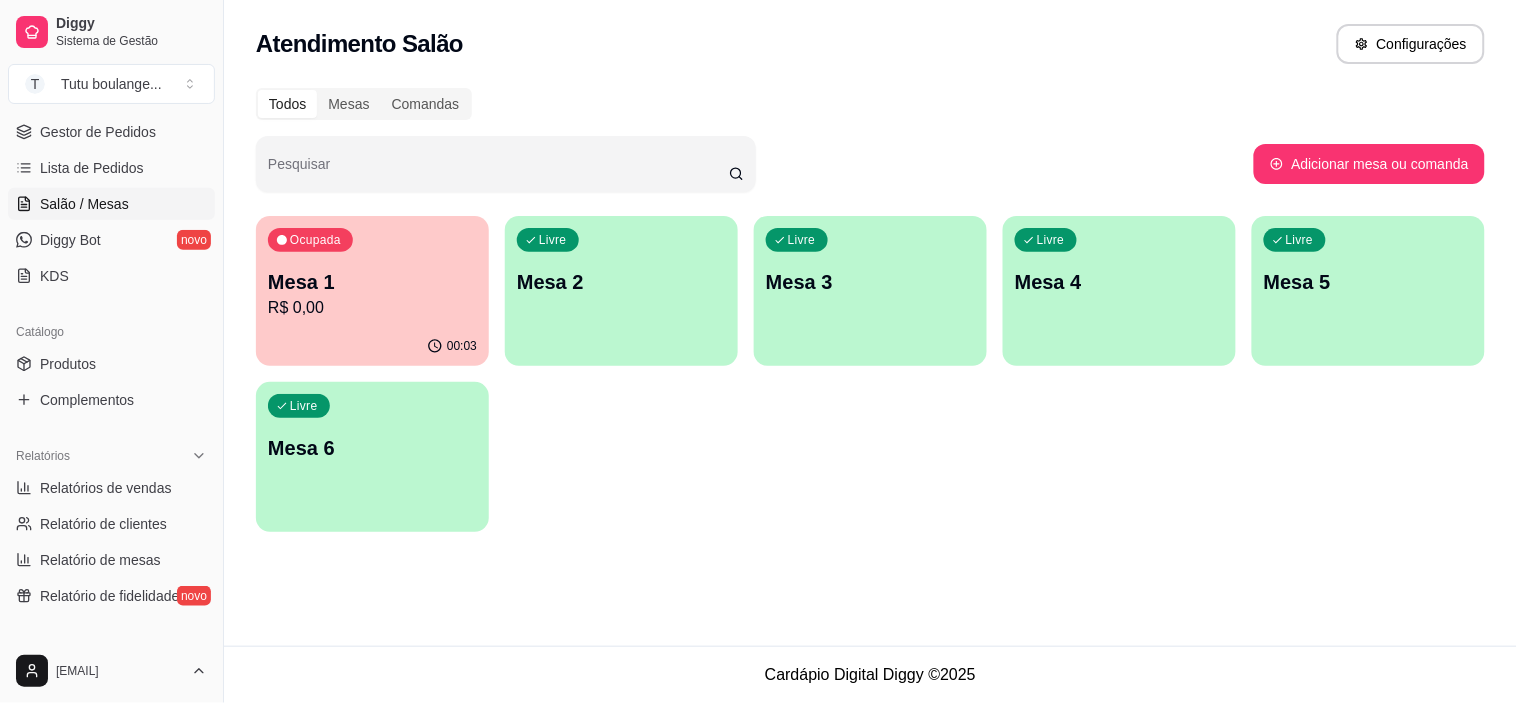 click on "Mesa 1" at bounding box center (372, 282) 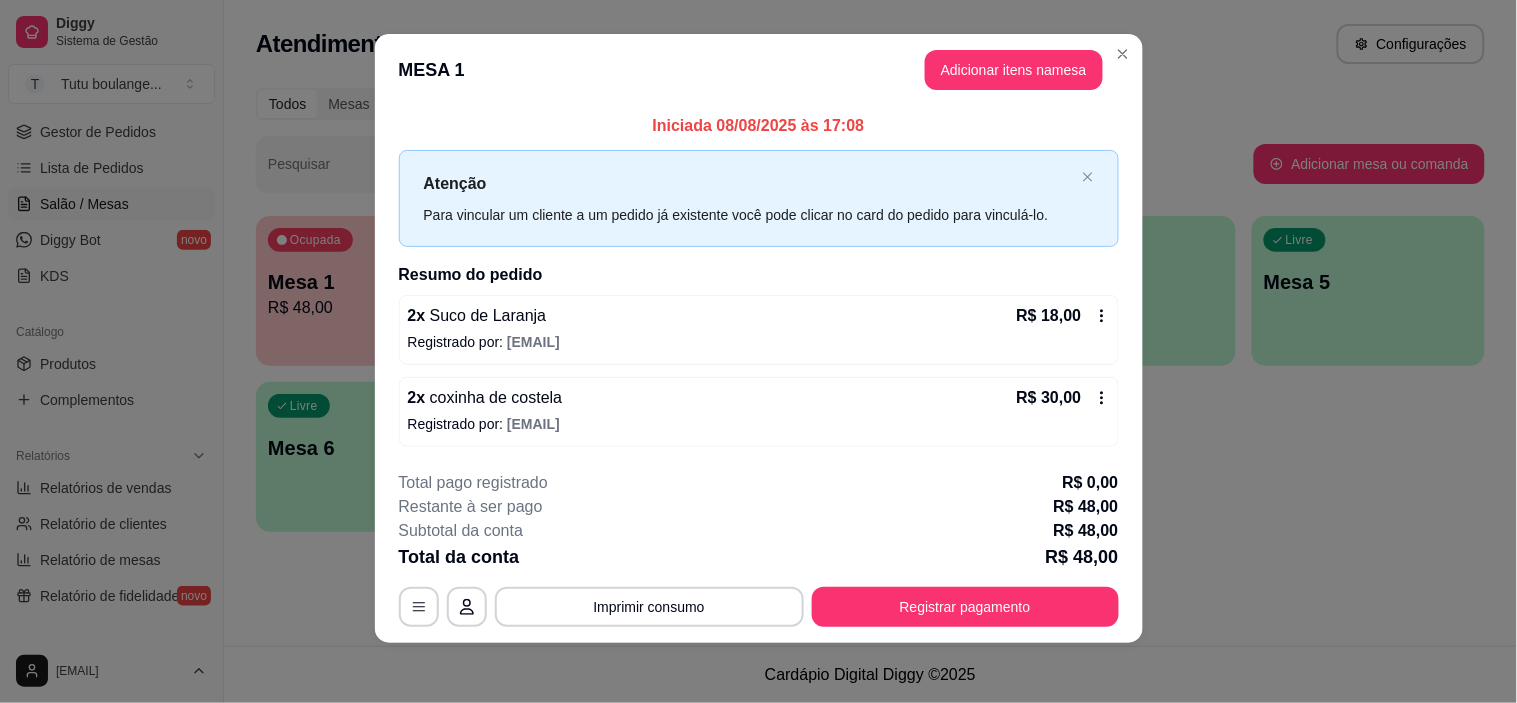 scroll, scrollTop: 16, scrollLeft: 0, axis: vertical 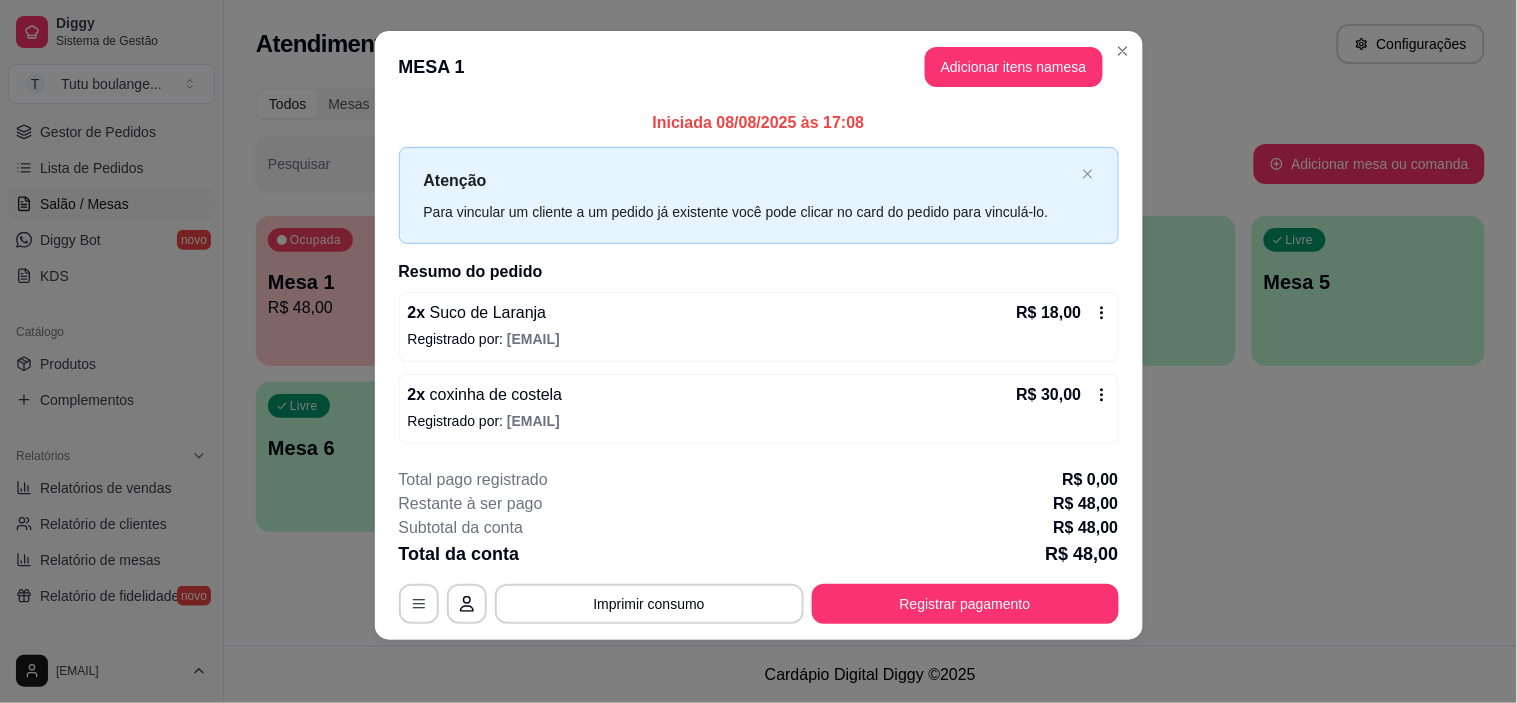 drag, startPoint x: 814, startPoint y: 531, endPoint x: 806, endPoint y: 543, distance: 14.422205 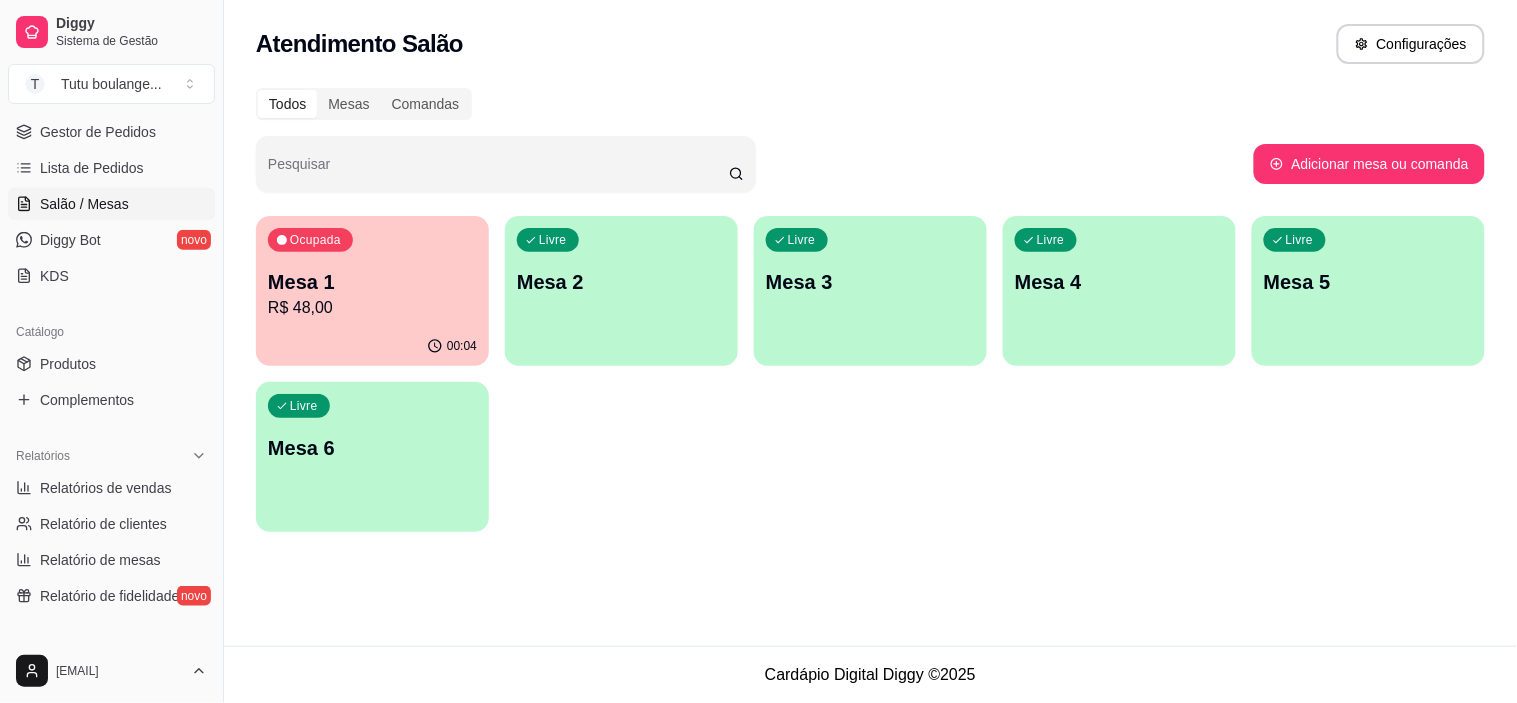 click on "R$ 48,00" at bounding box center (372, 308) 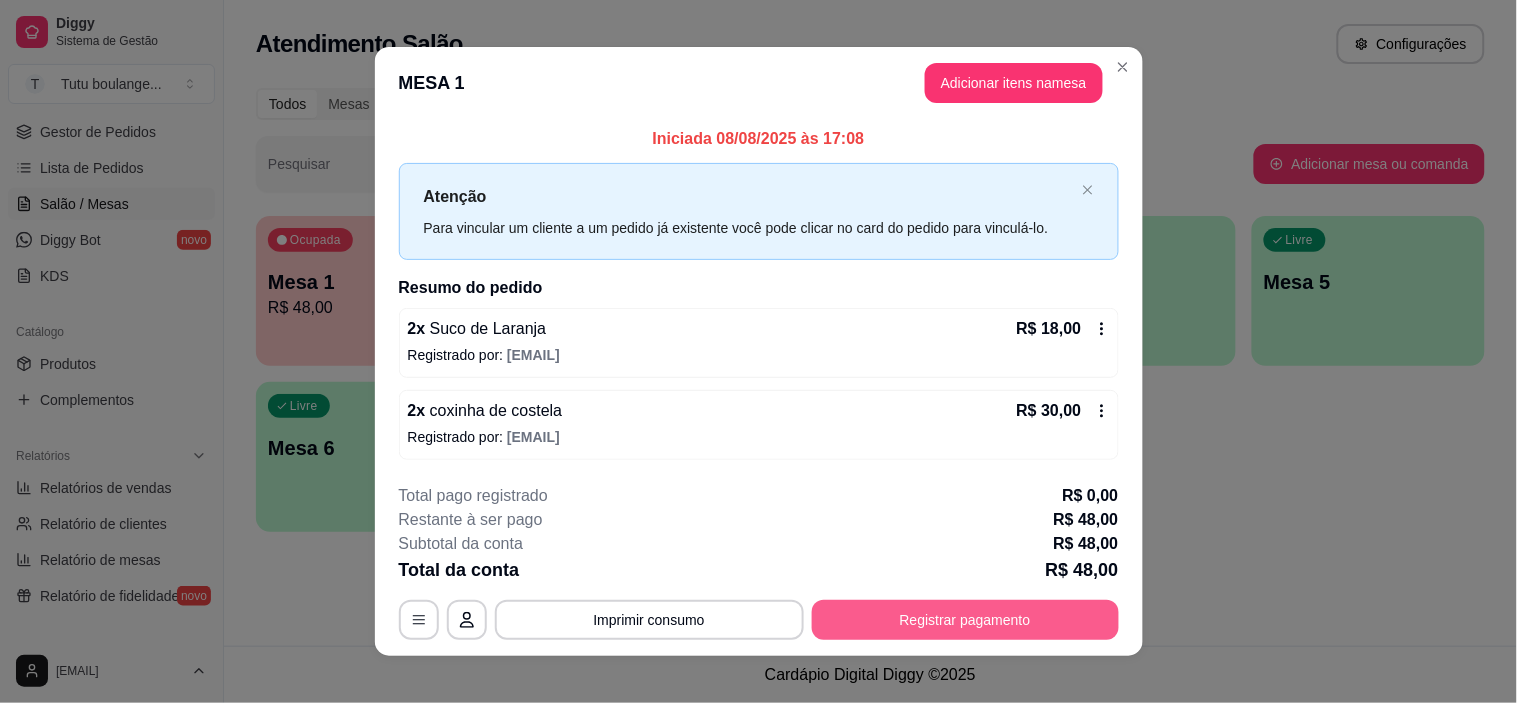 click on "Registrar pagamento" at bounding box center (965, 620) 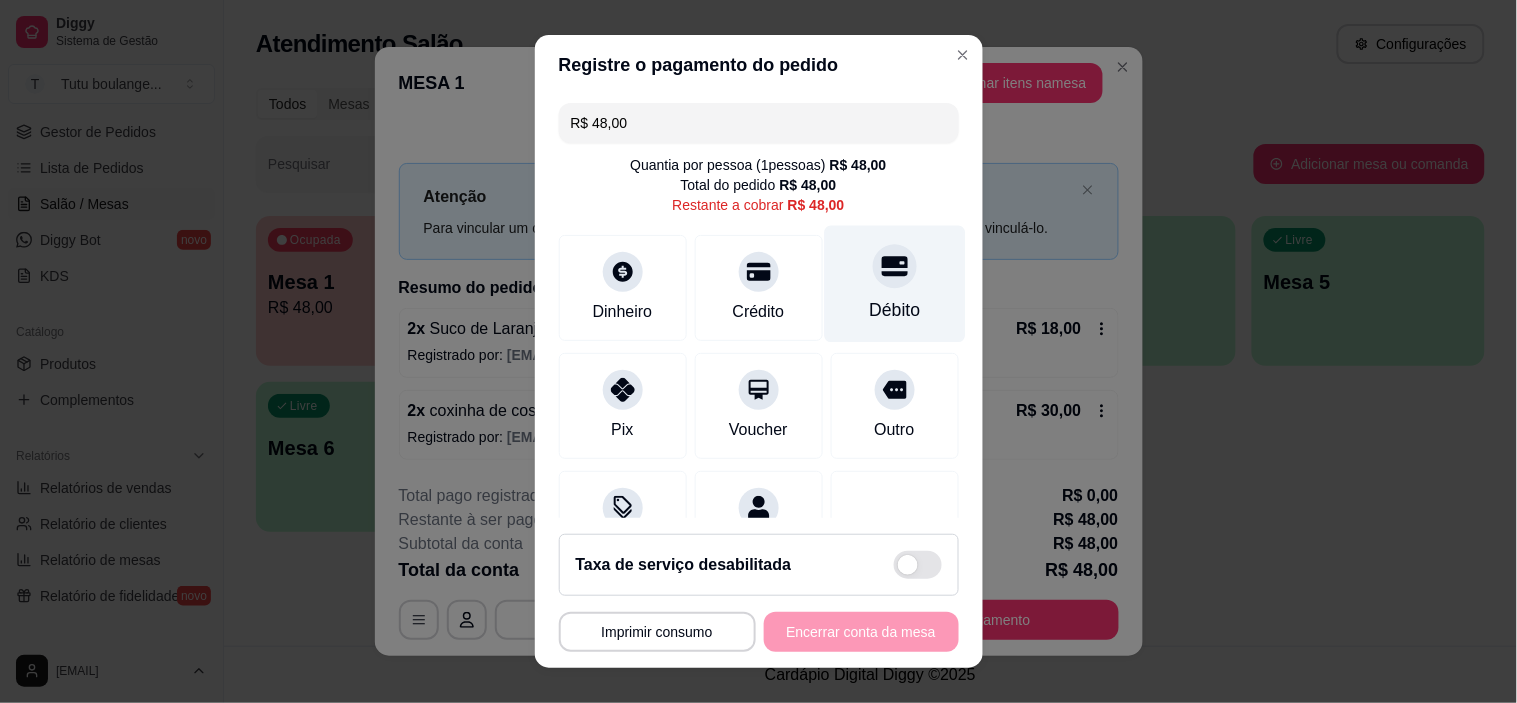 click 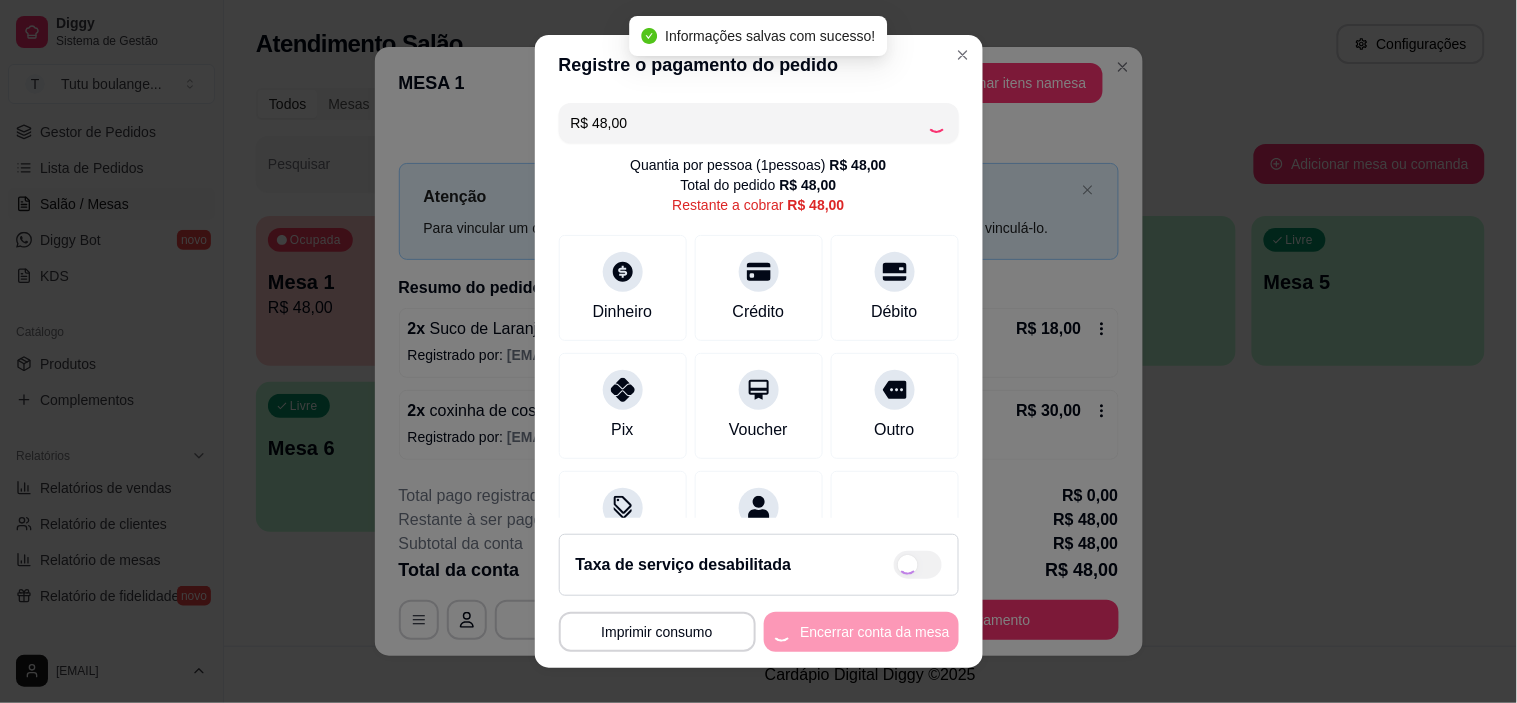 type on "R$ 0,00" 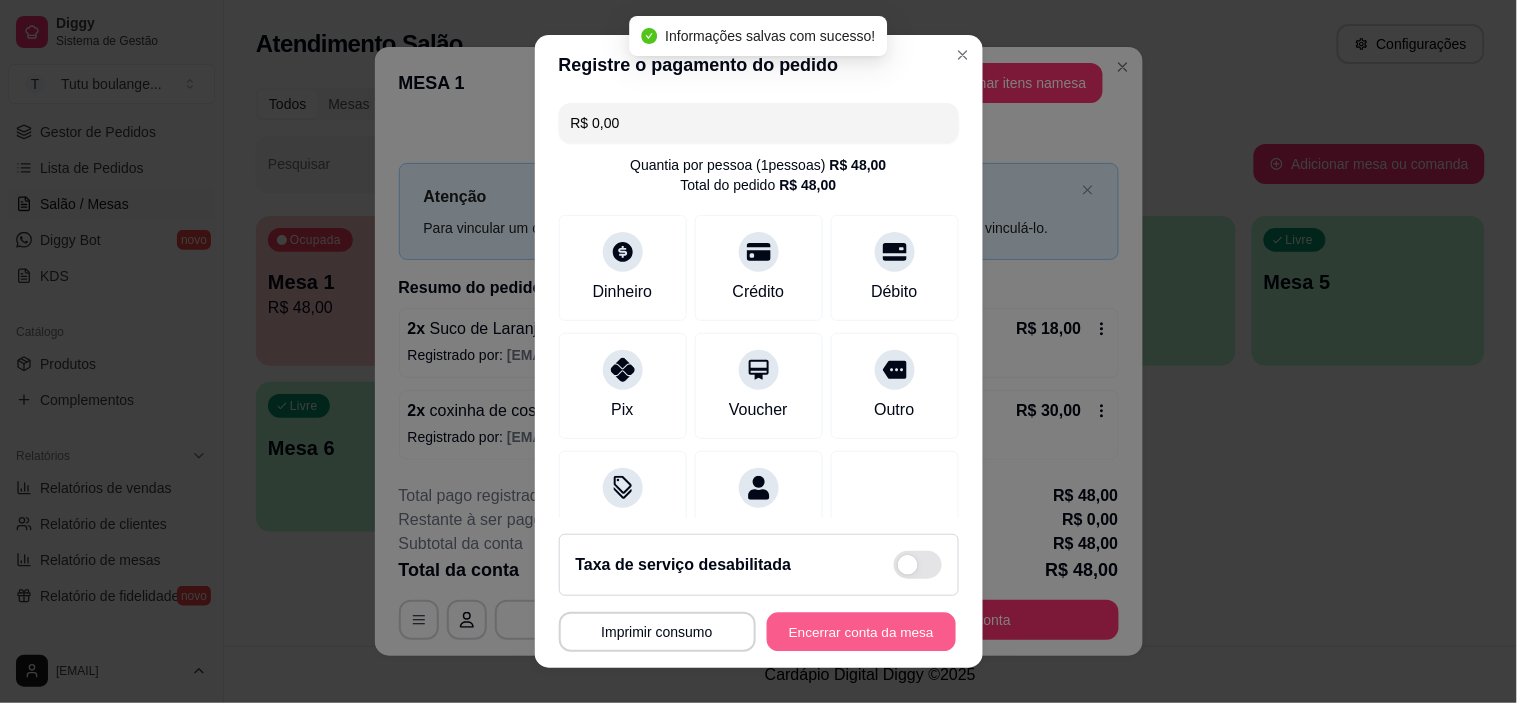 click on "Encerrar conta da mesa" at bounding box center [861, 631] 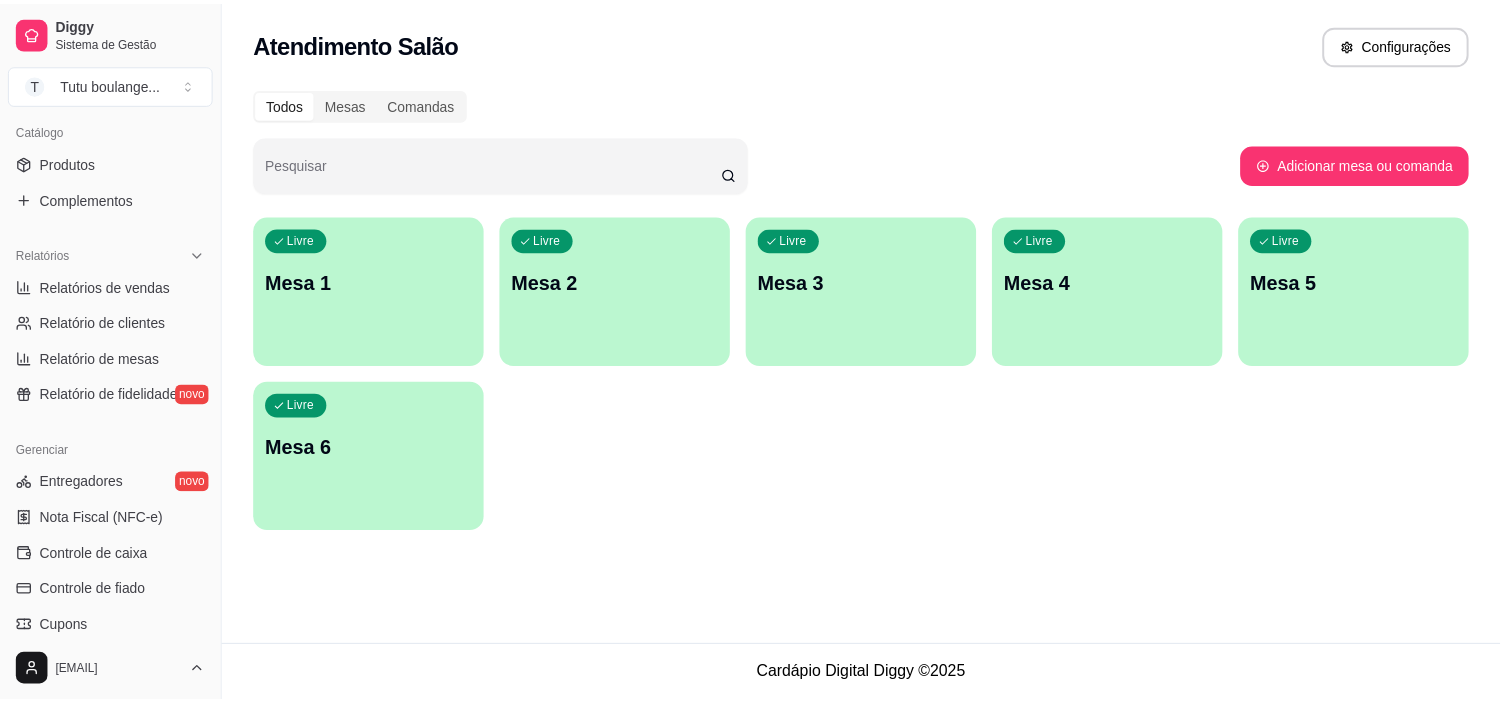 scroll, scrollTop: 666, scrollLeft: 0, axis: vertical 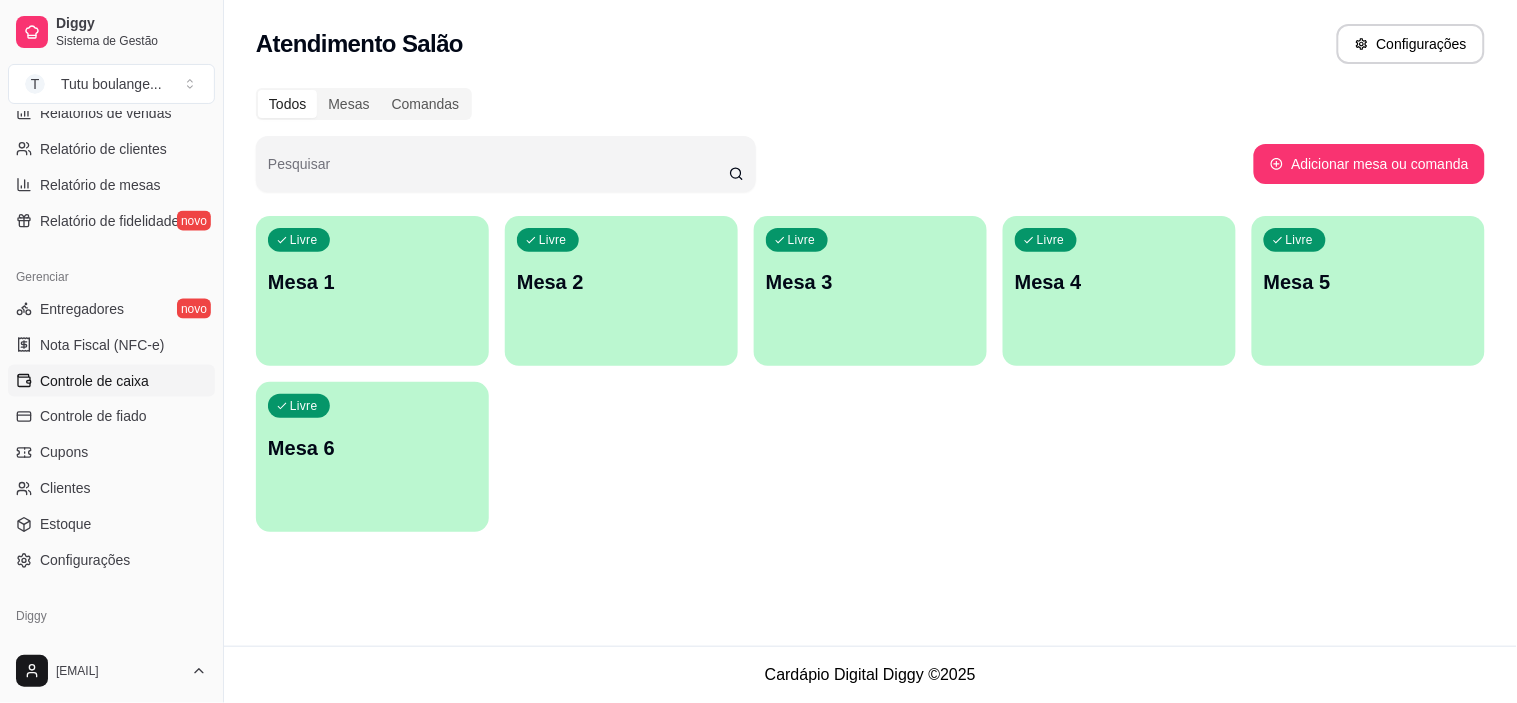 click on "Controle de caixa" at bounding box center [111, 381] 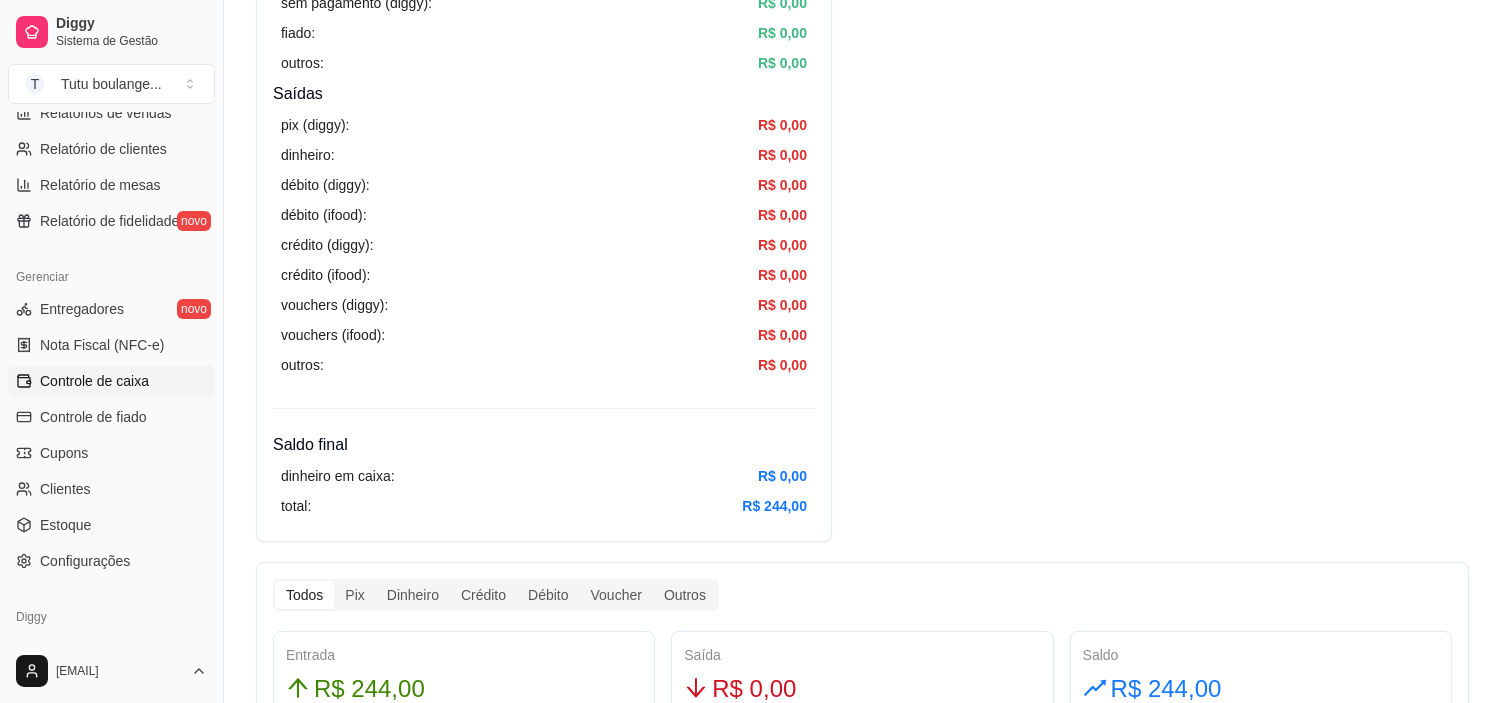 scroll, scrollTop: 666, scrollLeft: 0, axis: vertical 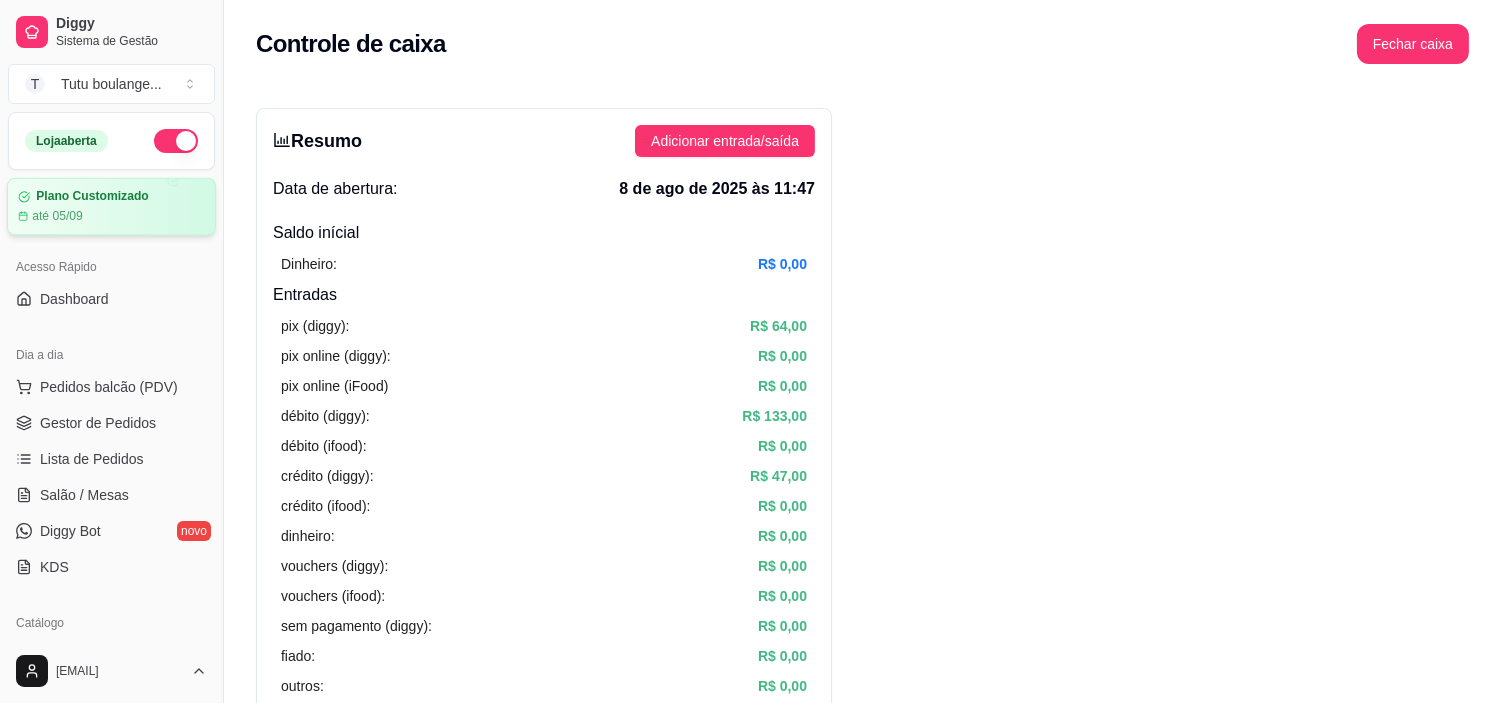 click on "até 05/09" at bounding box center (111, 216) 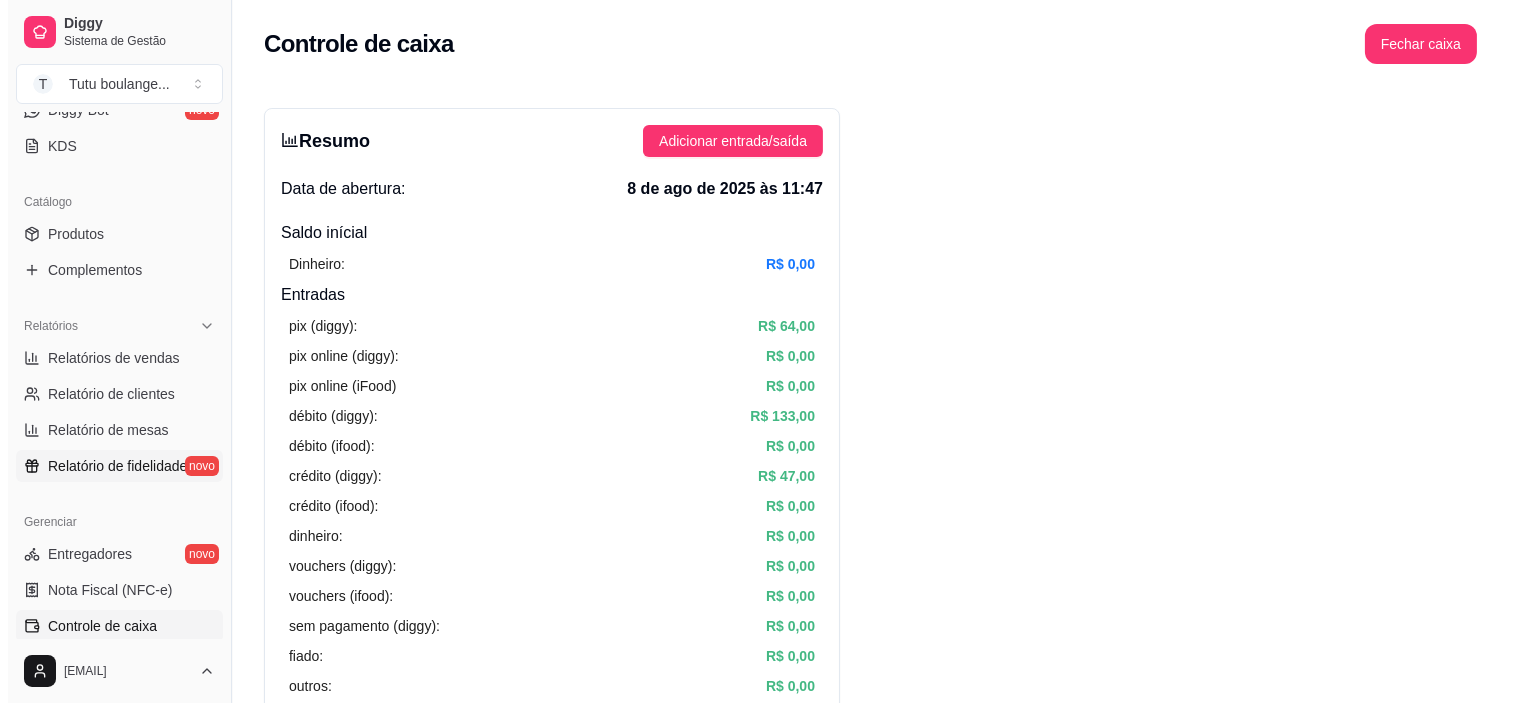 scroll, scrollTop: 555, scrollLeft: 0, axis: vertical 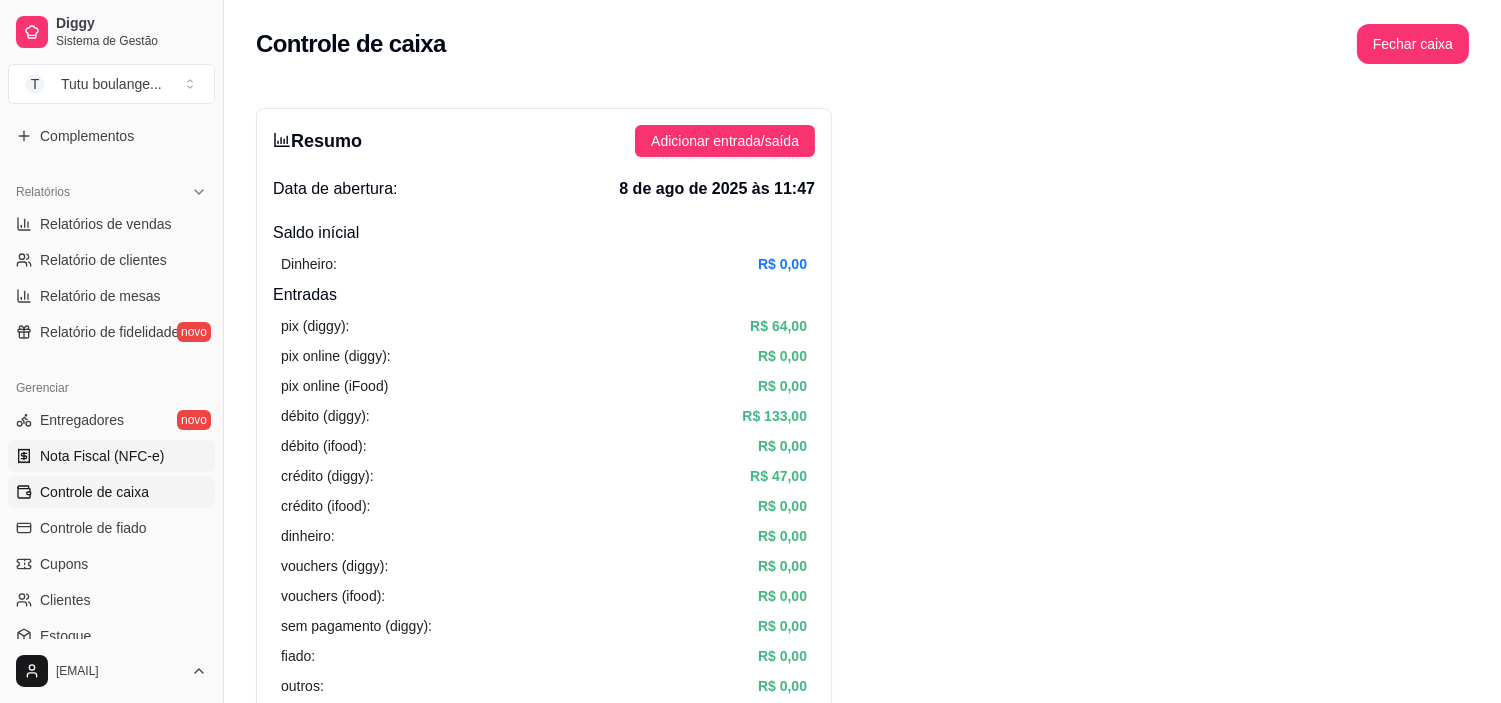 click on "Nota Fiscal (NFC-e)" at bounding box center (102, 456) 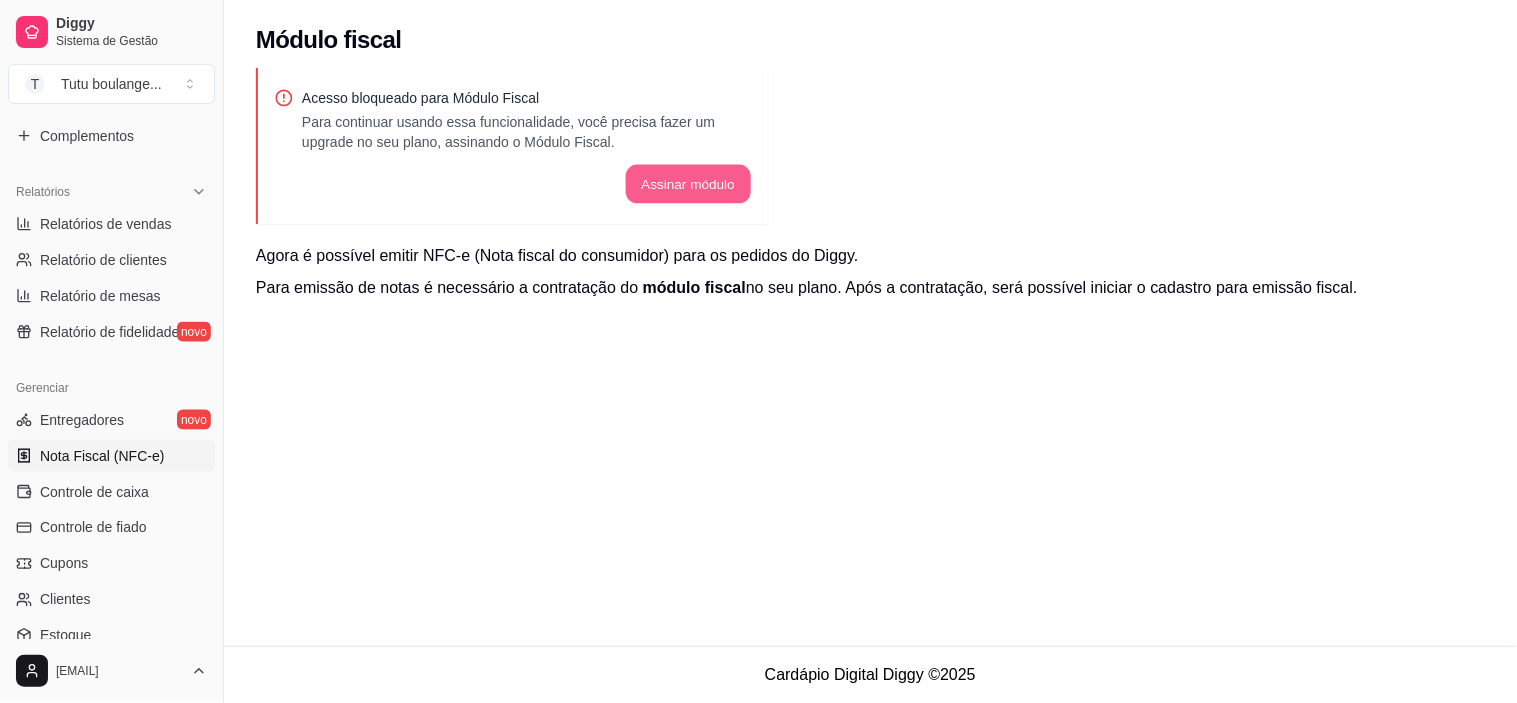 click on "Assinar módulo" at bounding box center [687, 184] 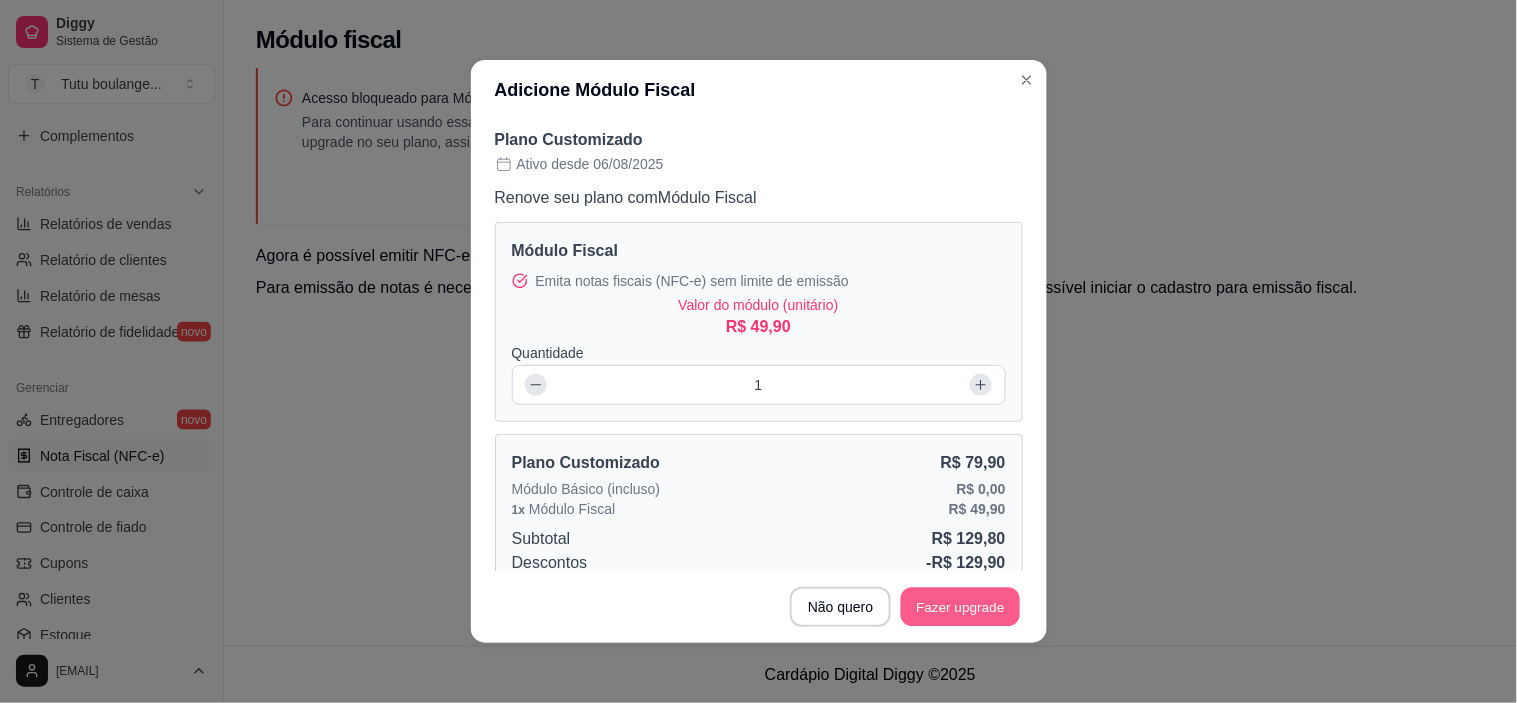 click on "Fazer upgrade" at bounding box center (960, 607) 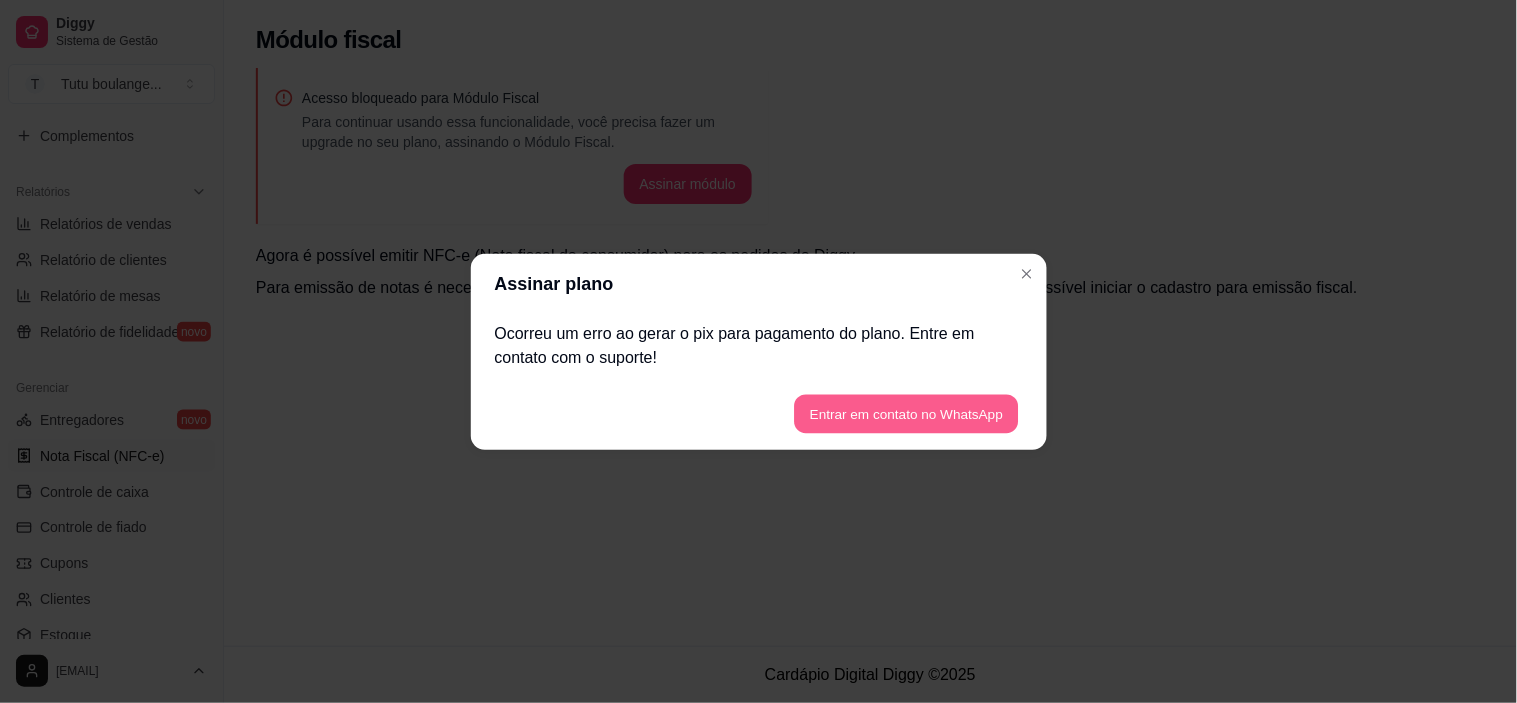click on "Entrar em contato no WhatsApp" at bounding box center (907, 413) 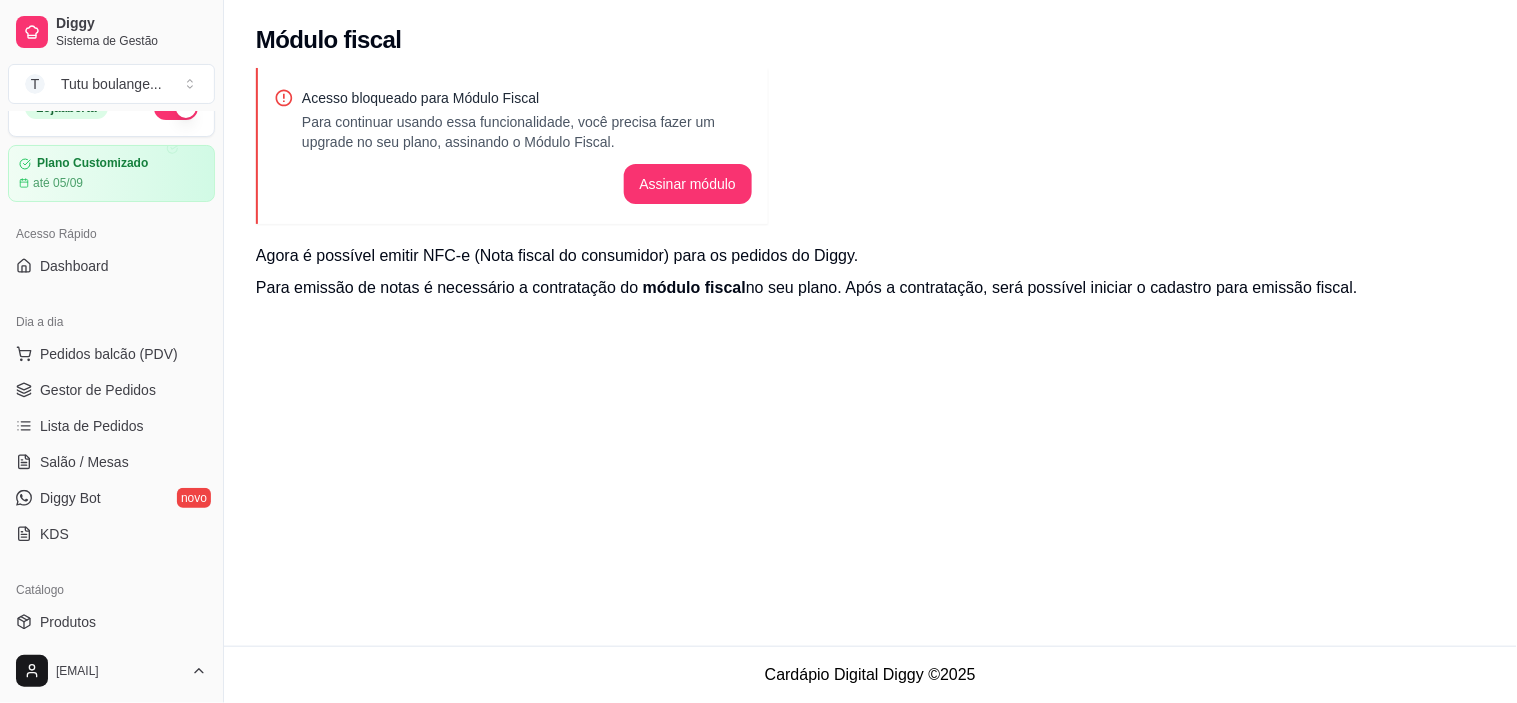 scroll, scrollTop: 0, scrollLeft: 0, axis: both 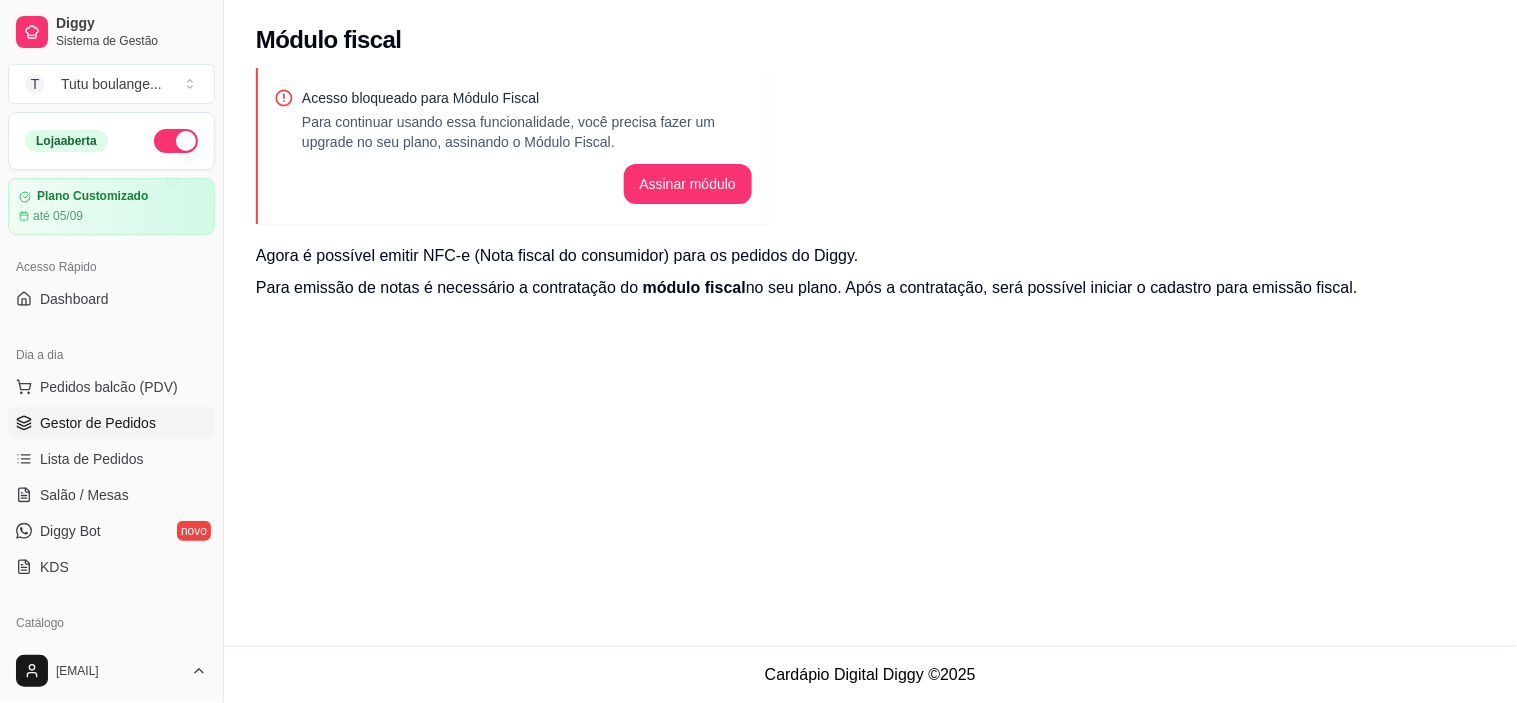 click on "Gestor de Pedidos" at bounding box center [111, 423] 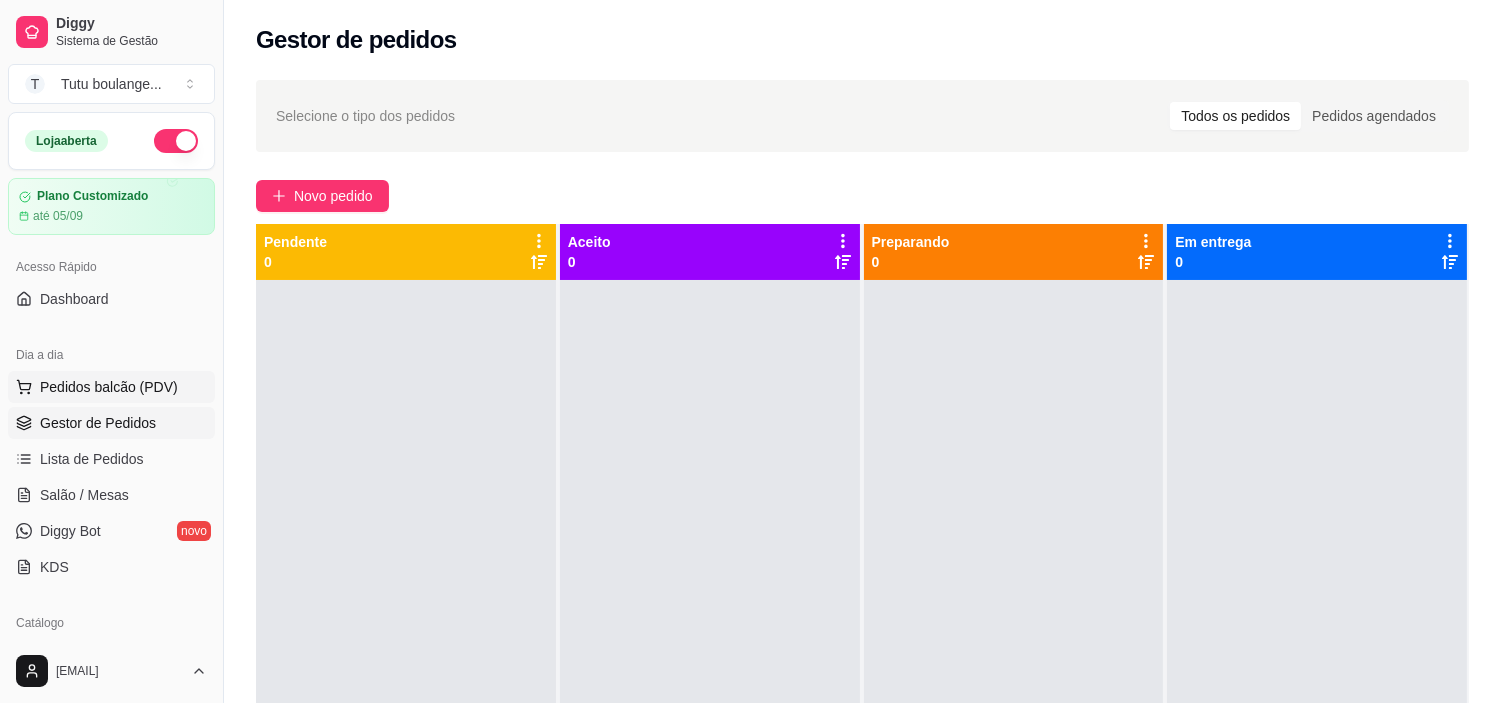 click on "Pedidos balcão (PDV)" at bounding box center [109, 387] 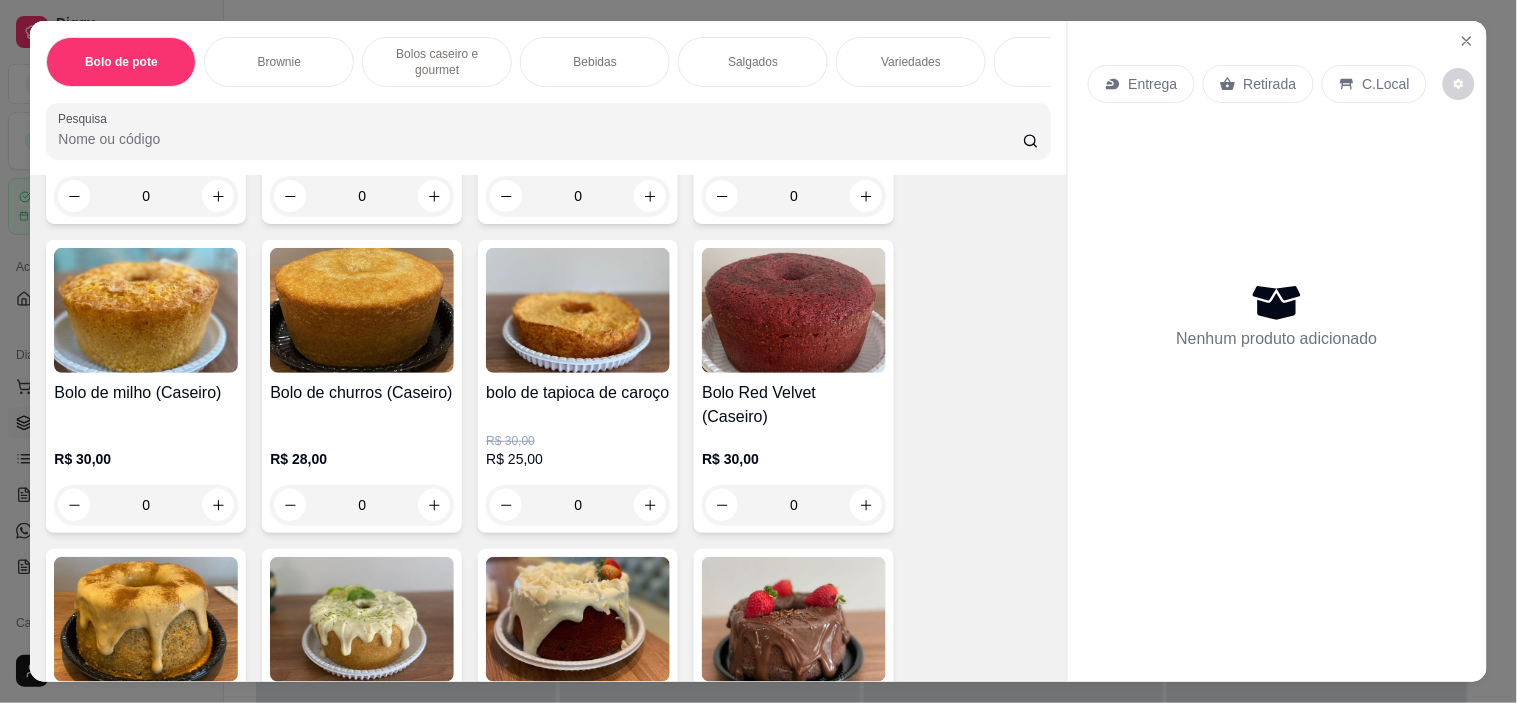 scroll, scrollTop: 1111, scrollLeft: 0, axis: vertical 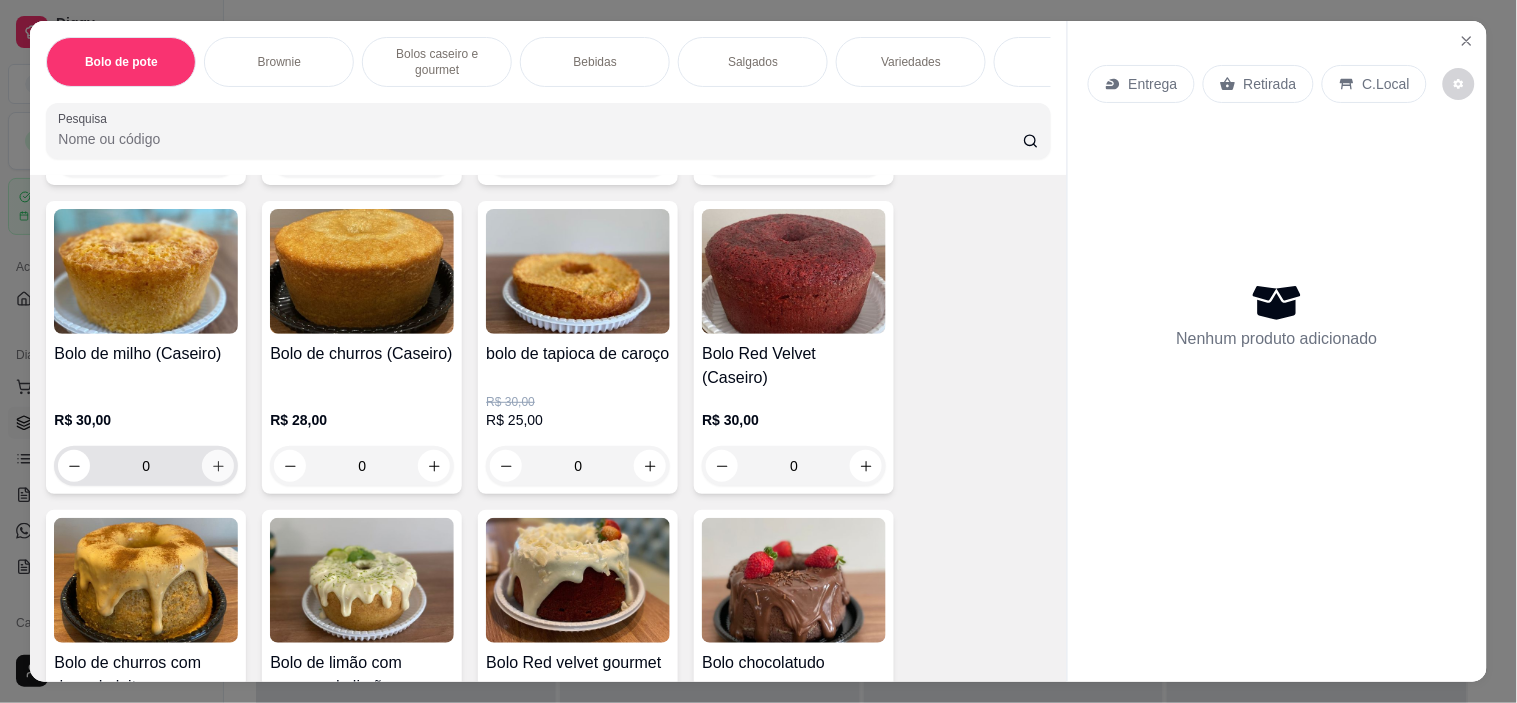 click 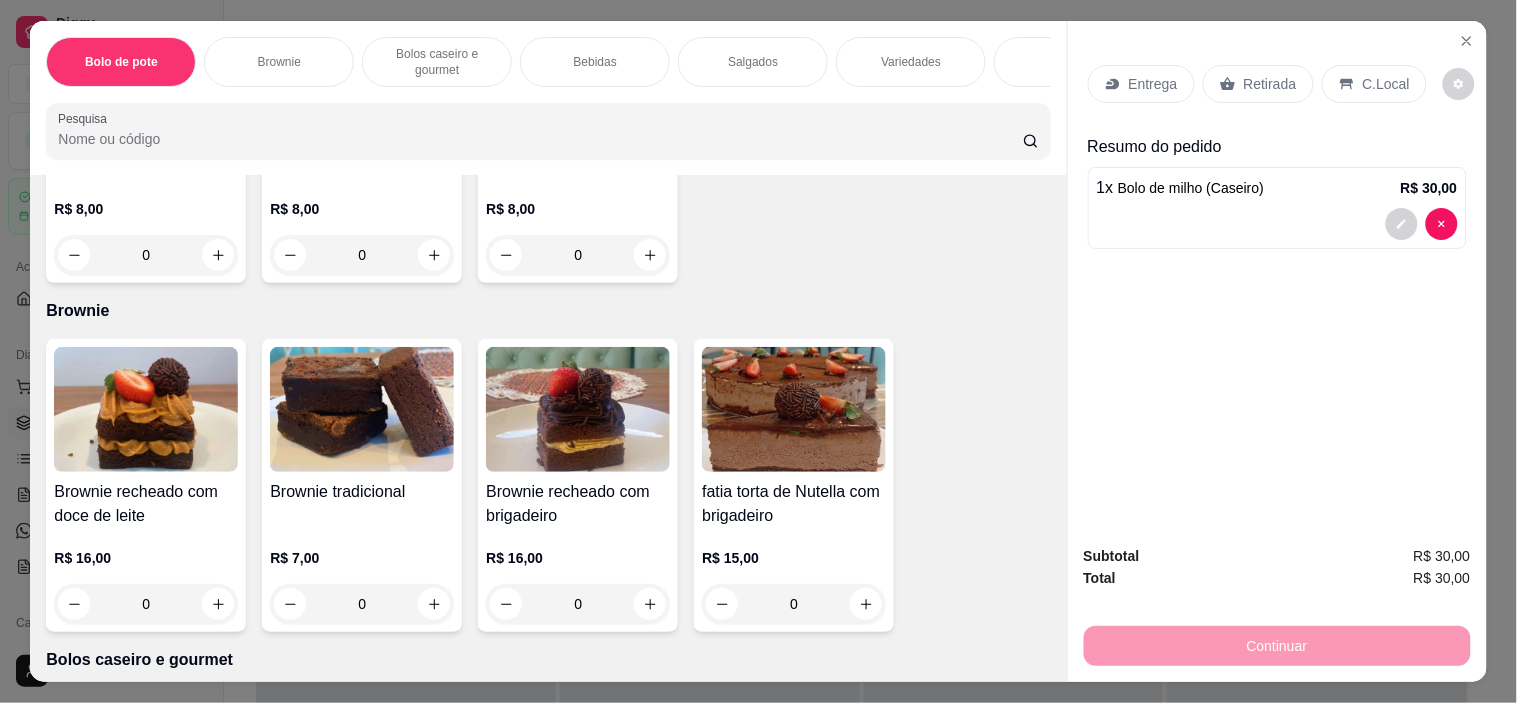 scroll, scrollTop: 360, scrollLeft: 0, axis: vertical 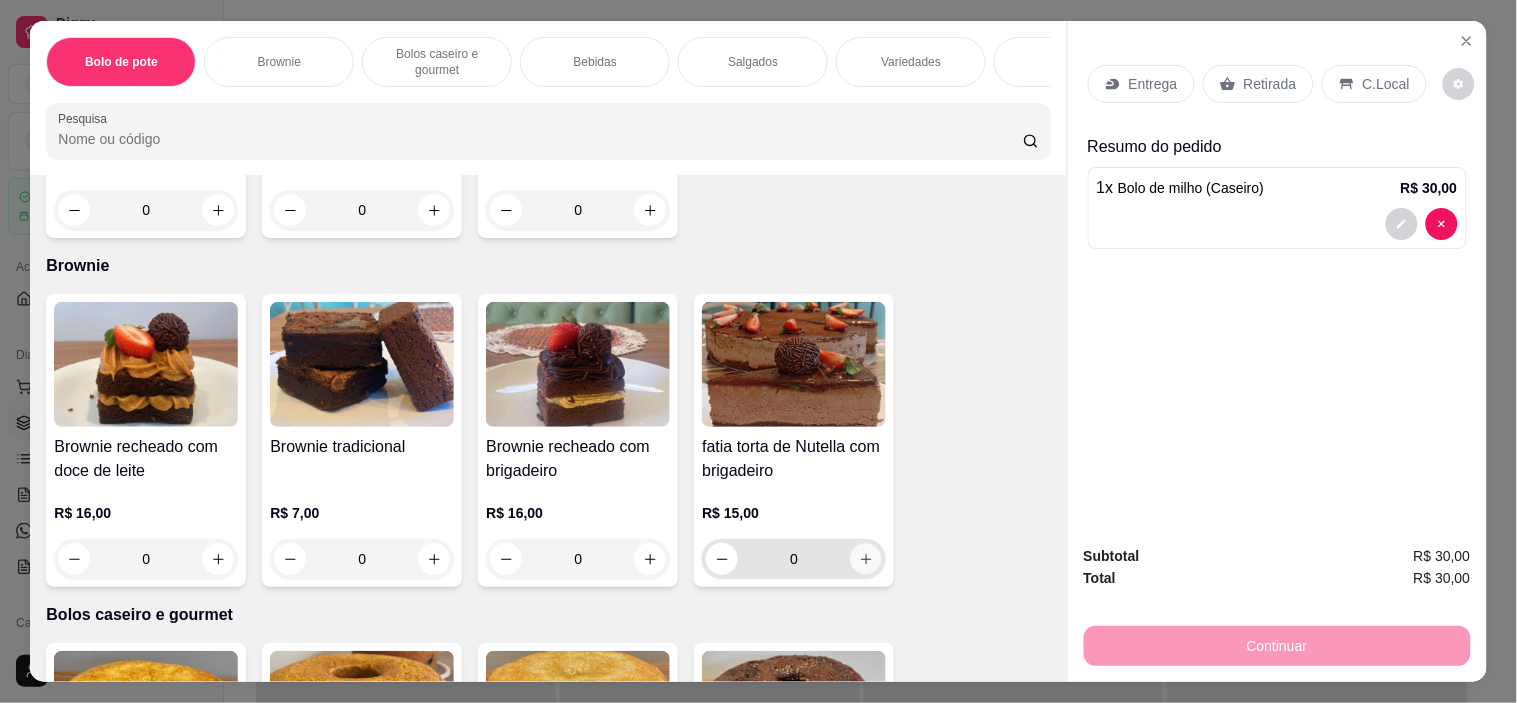click 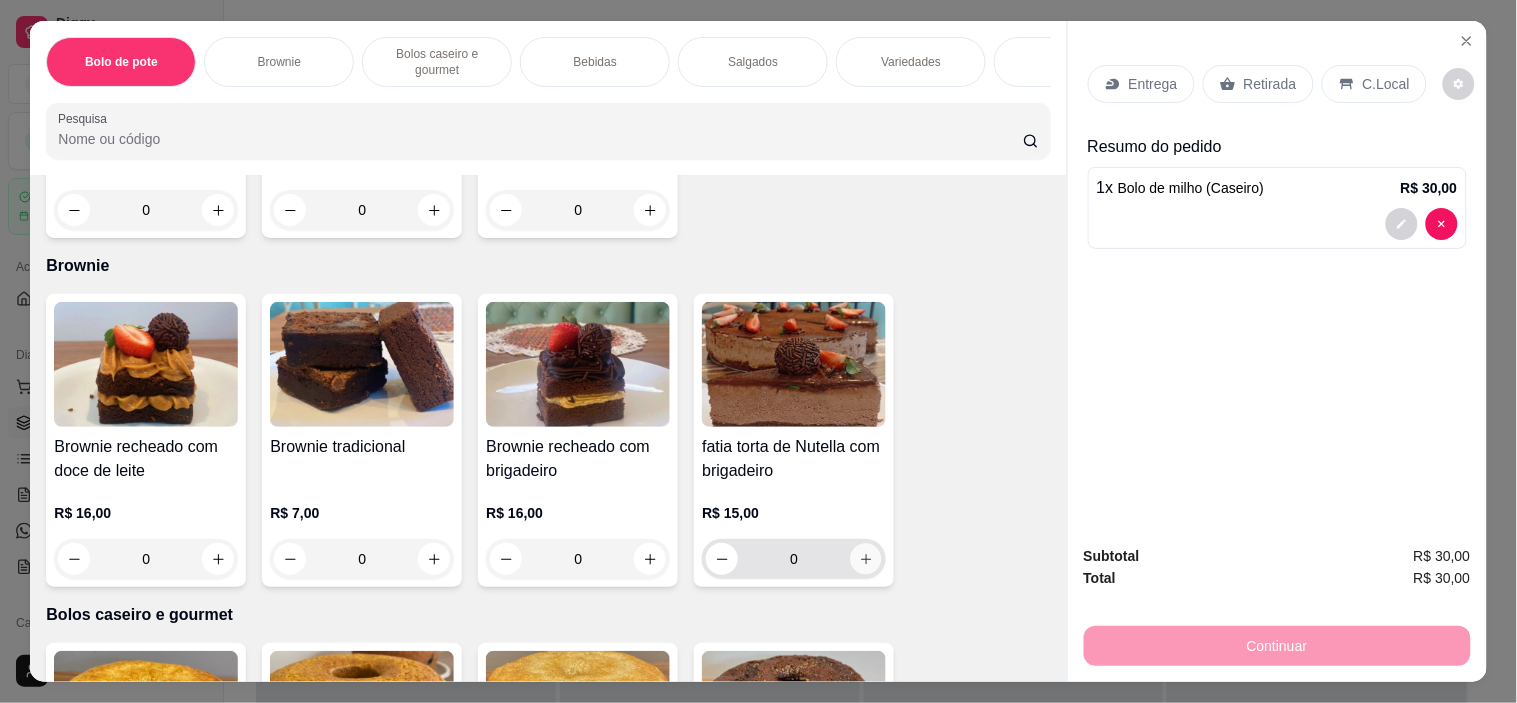type on "1" 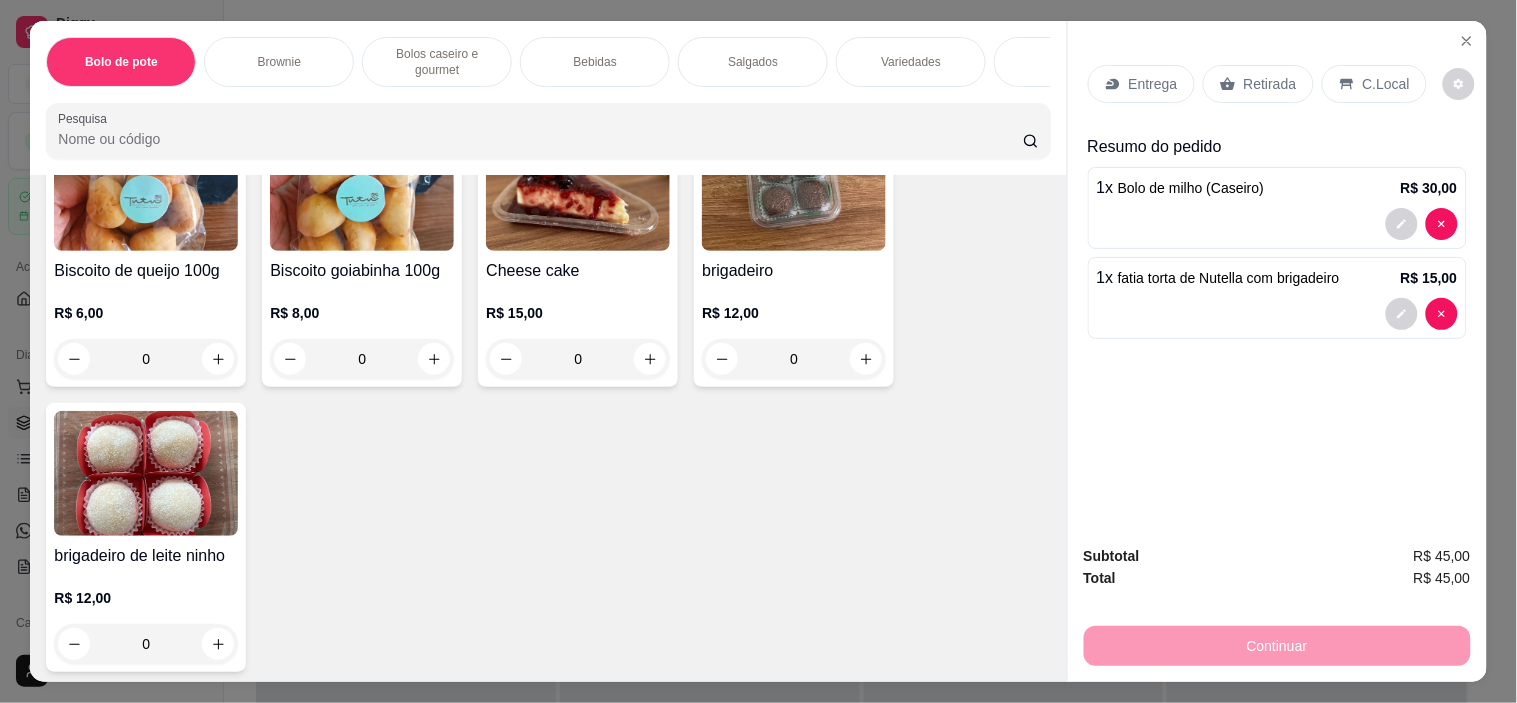 scroll, scrollTop: 3693, scrollLeft: 0, axis: vertical 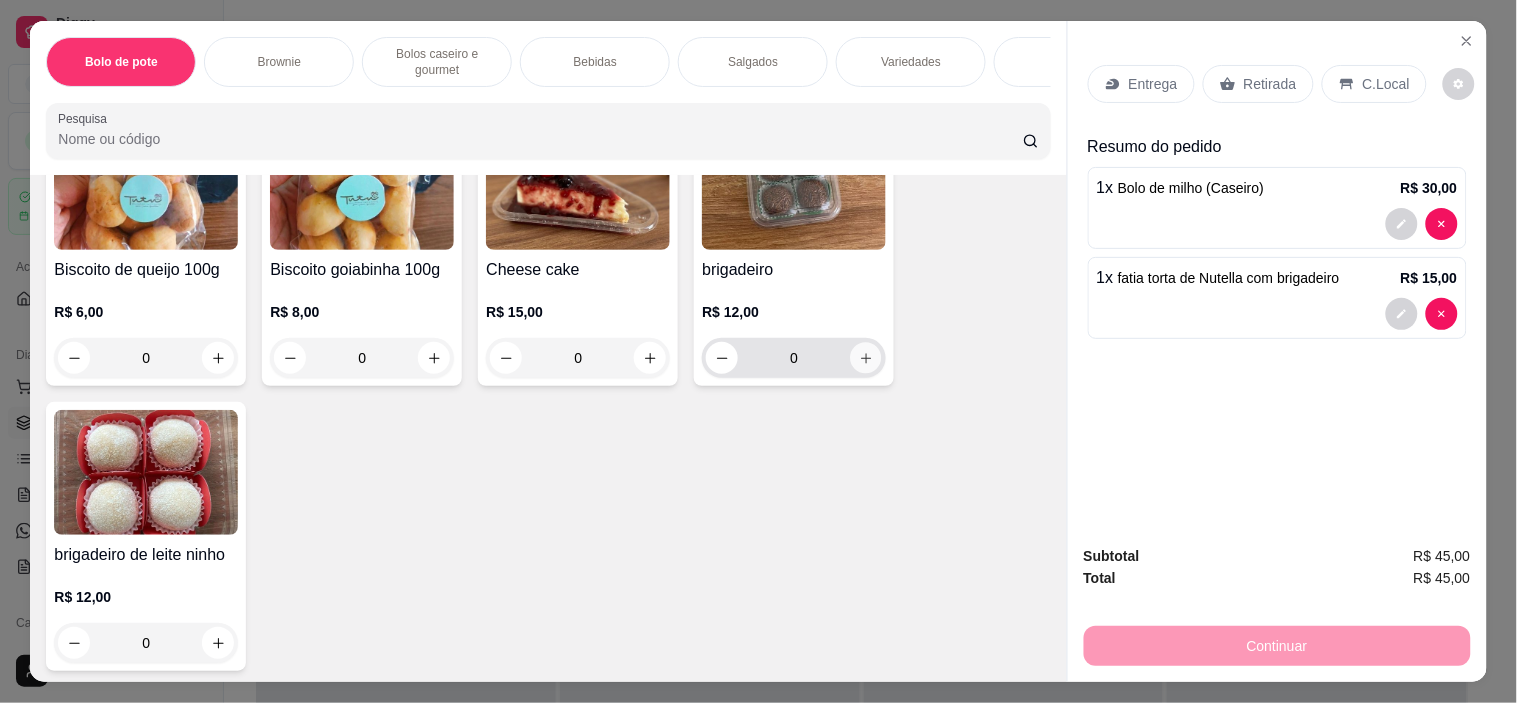 click 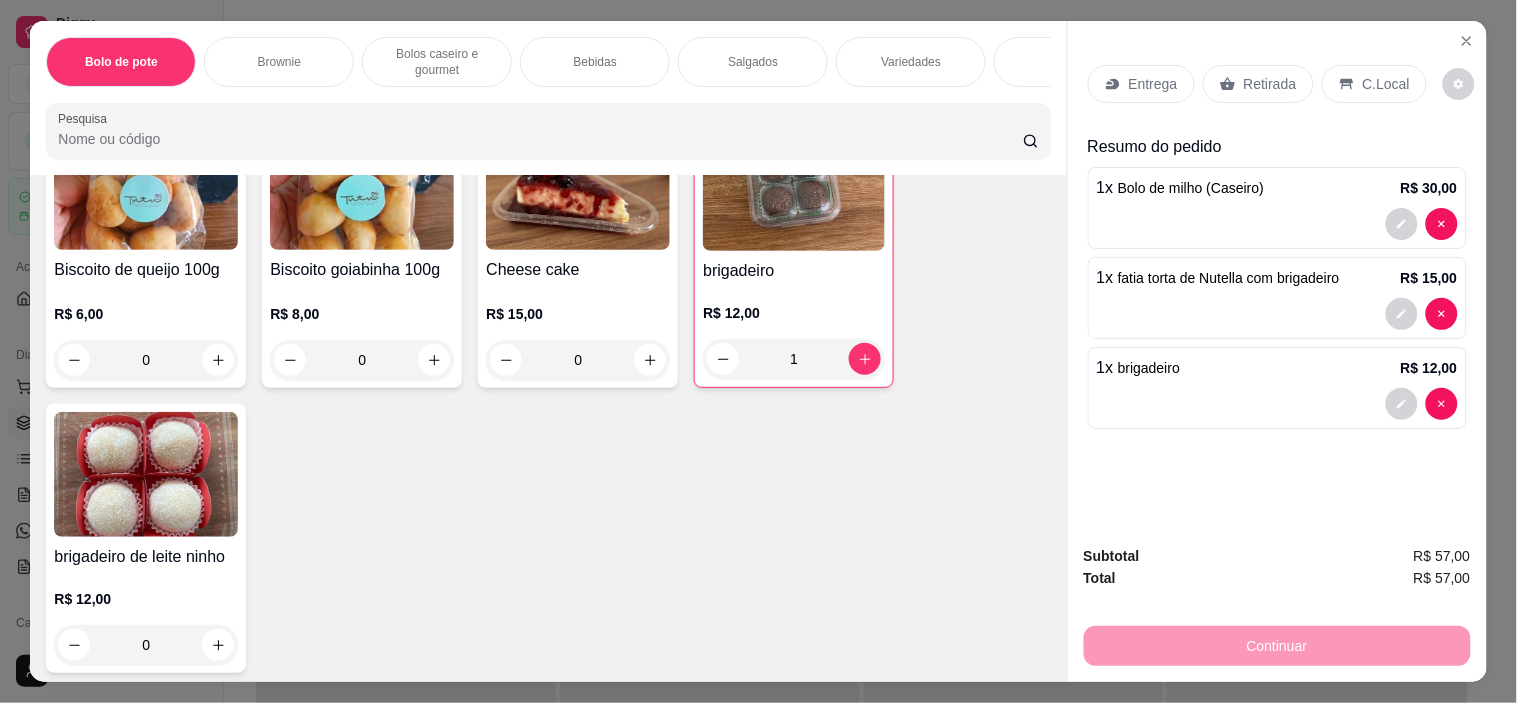 click on "Retirada" at bounding box center [1270, 84] 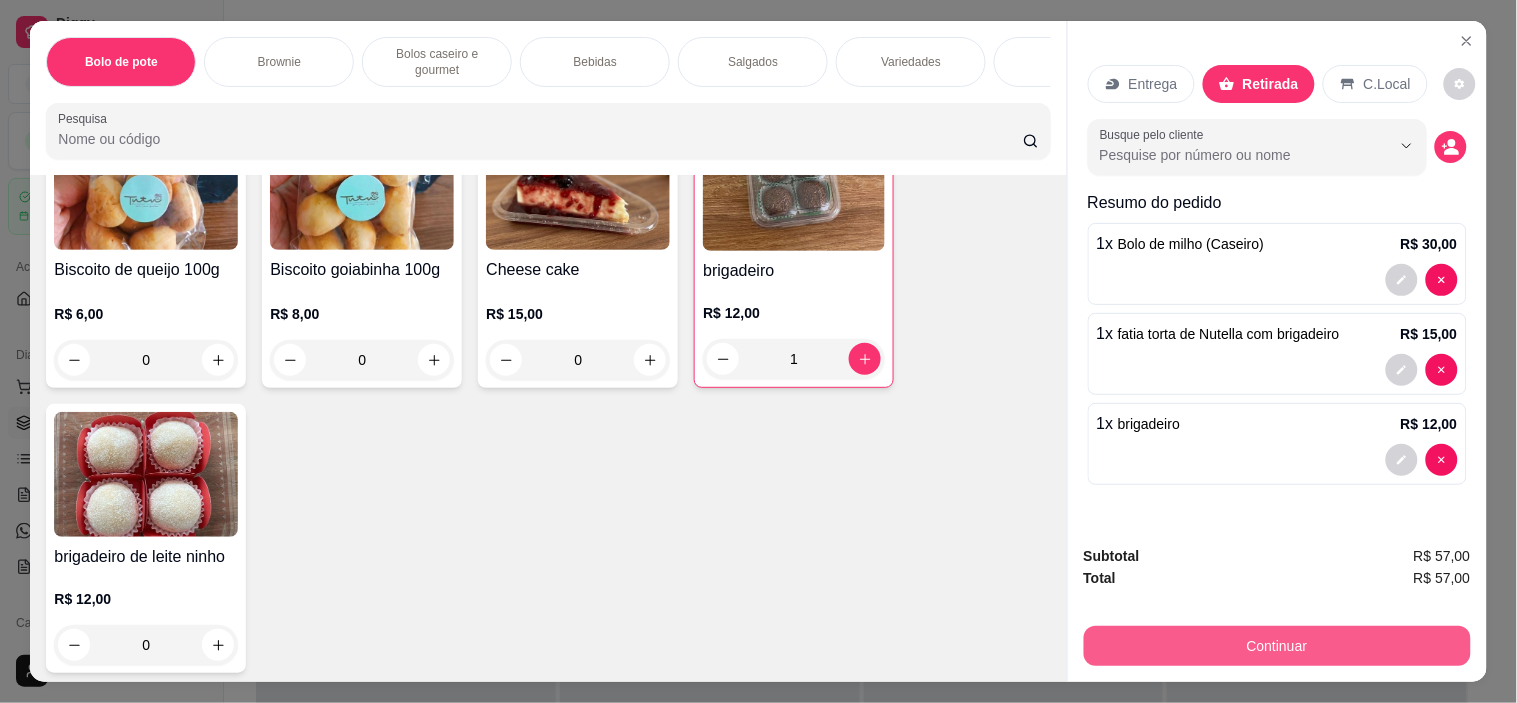 click on "Continuar" at bounding box center [1277, 646] 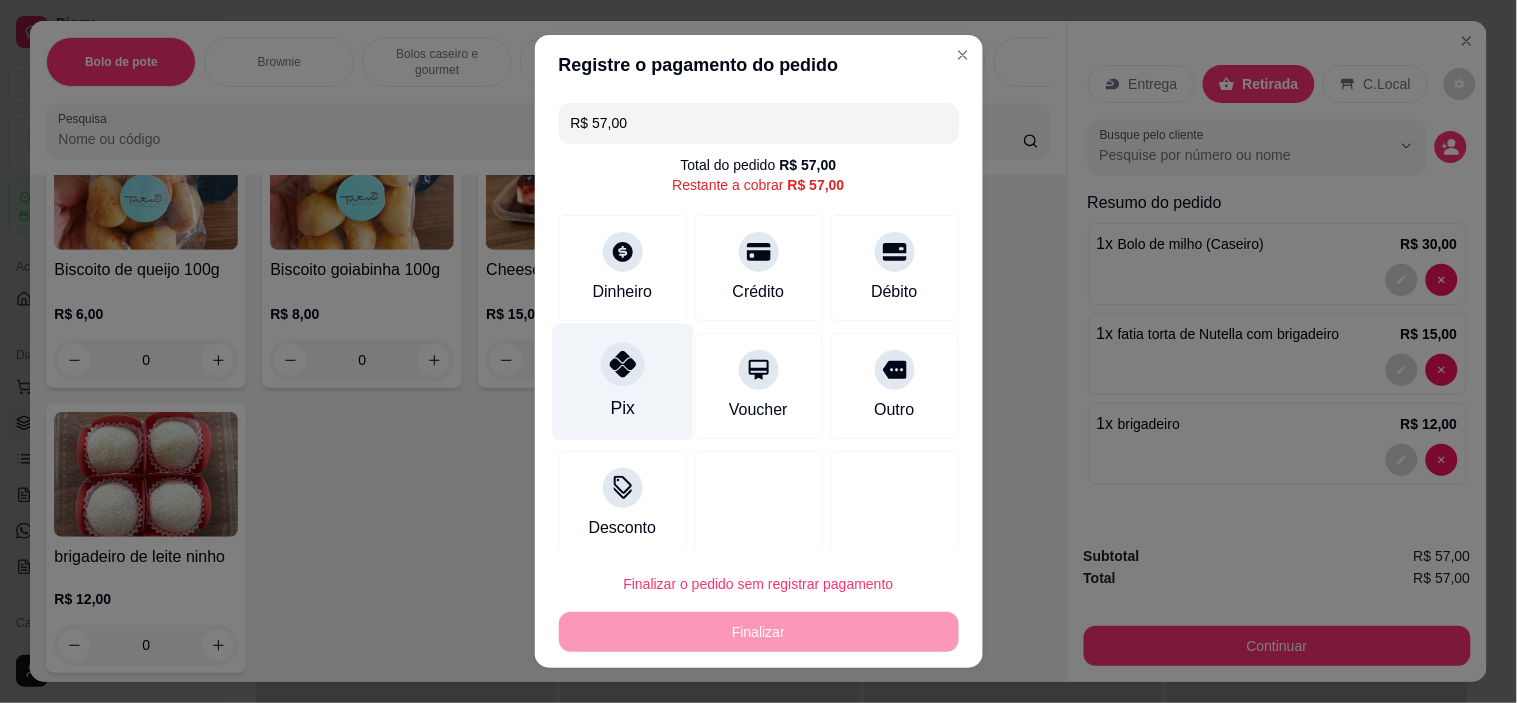 click at bounding box center [623, 365] 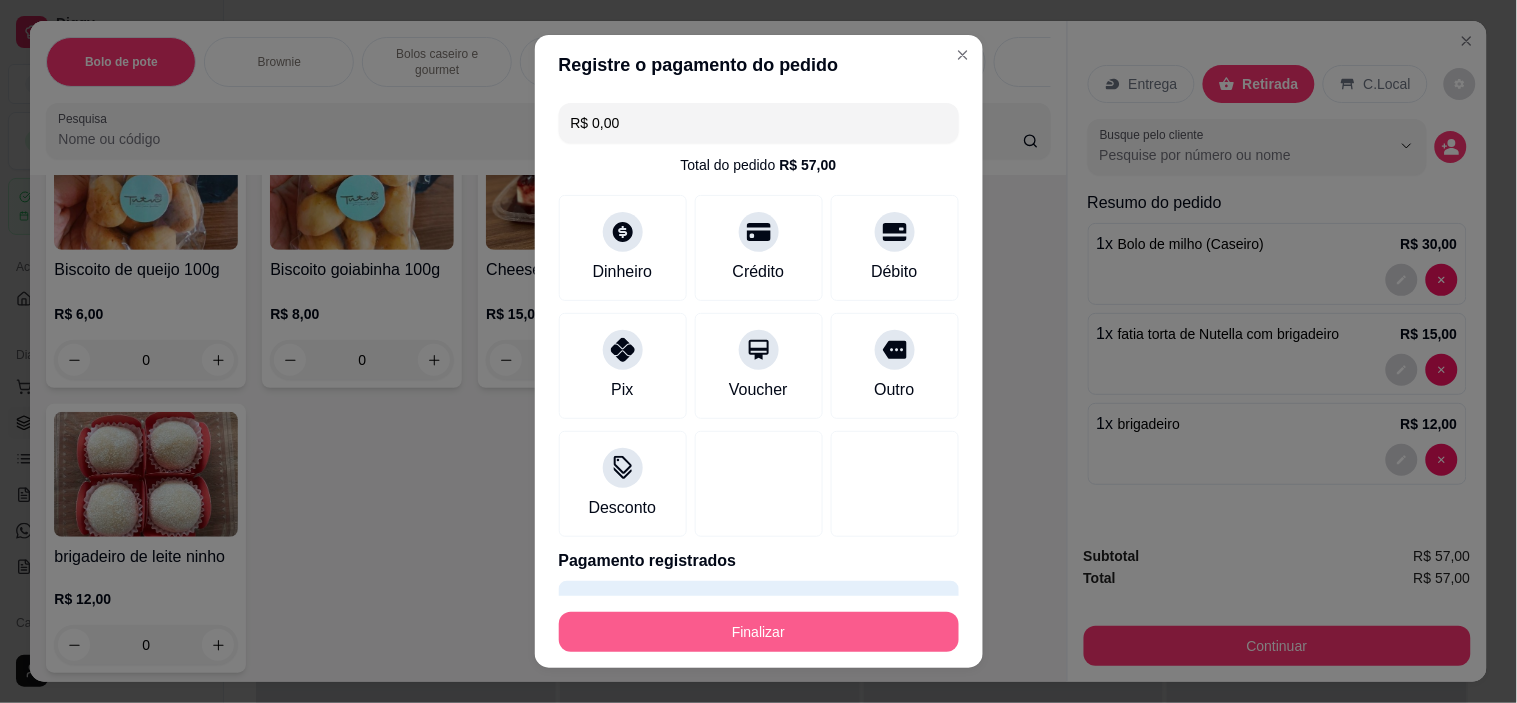 click on "Finalizar" at bounding box center (759, 632) 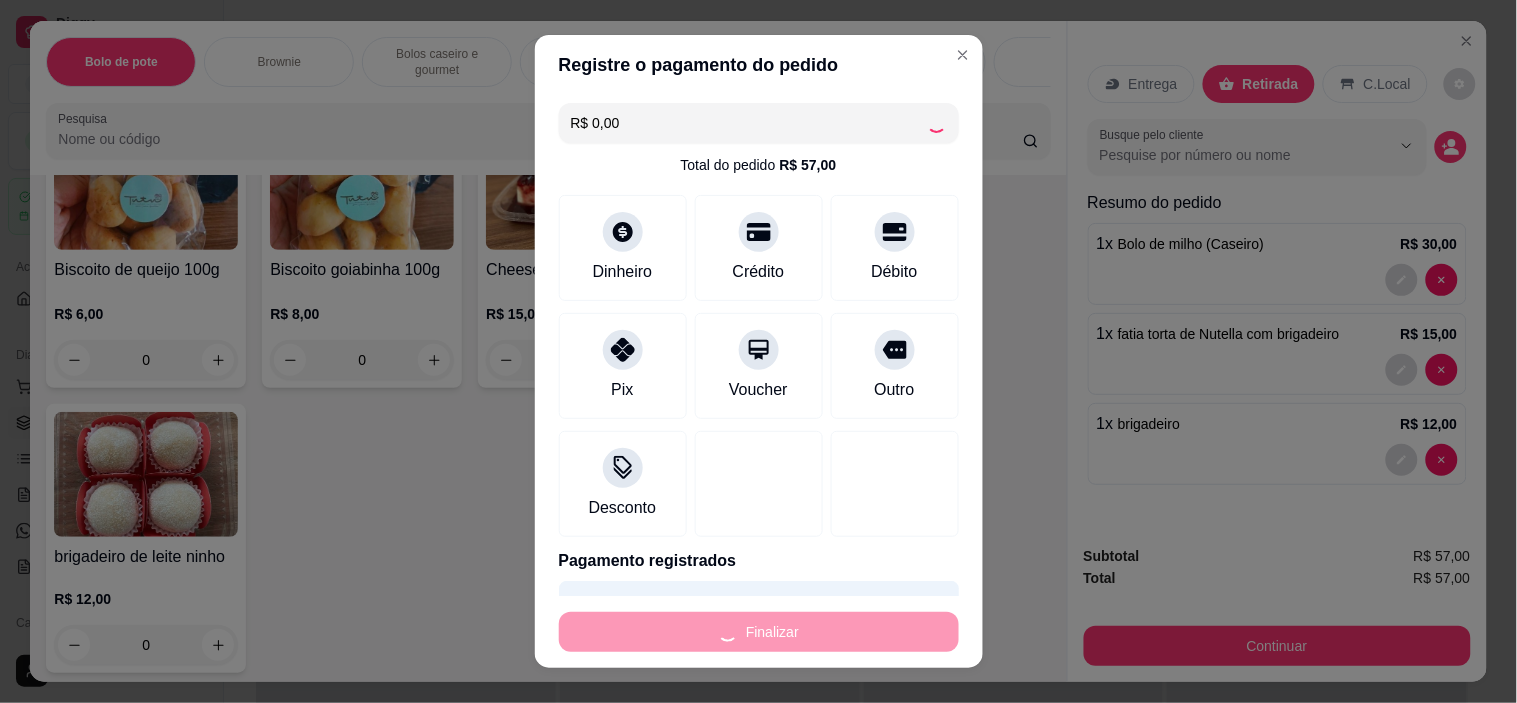 type on "0" 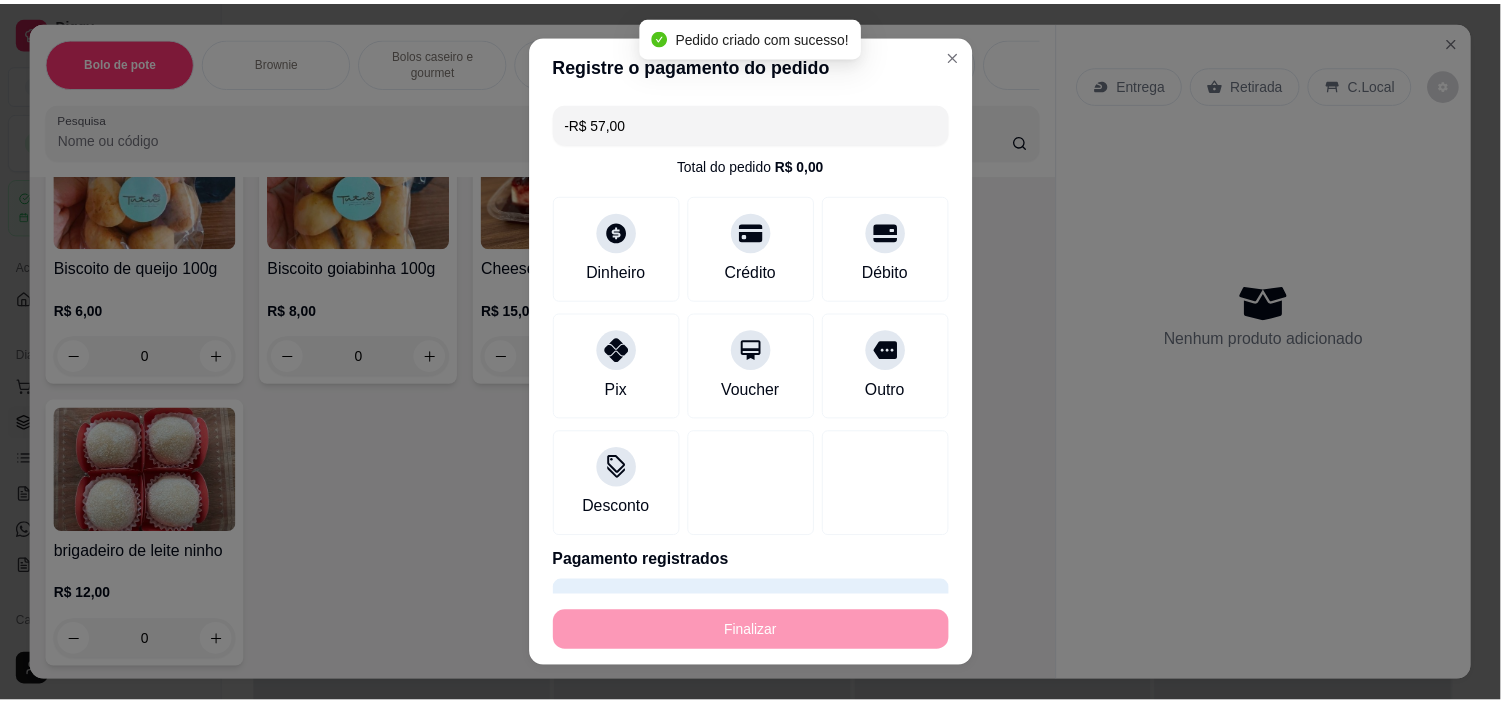 scroll, scrollTop: 3691, scrollLeft: 0, axis: vertical 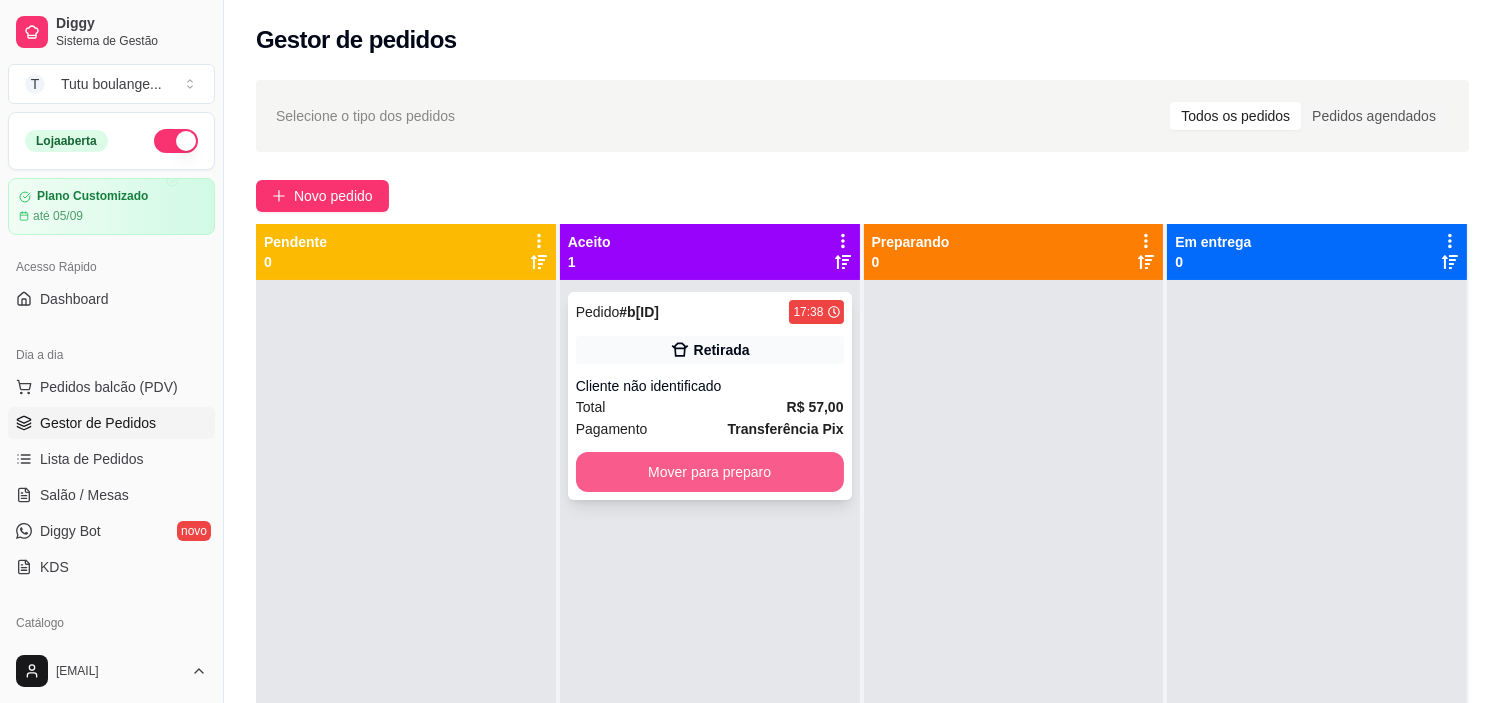 click on "Mover para preparo" at bounding box center (710, 472) 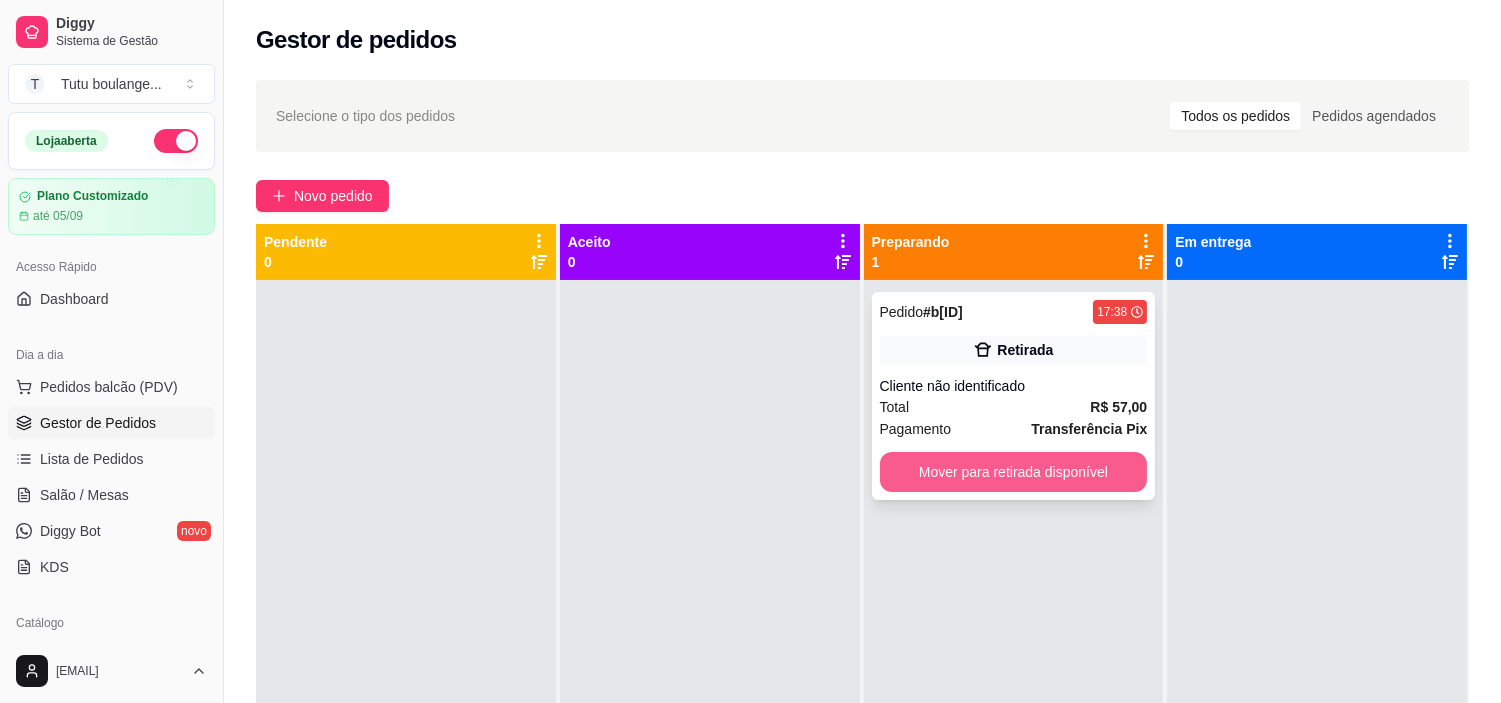 click on "Mover para retirada disponível" at bounding box center (1014, 472) 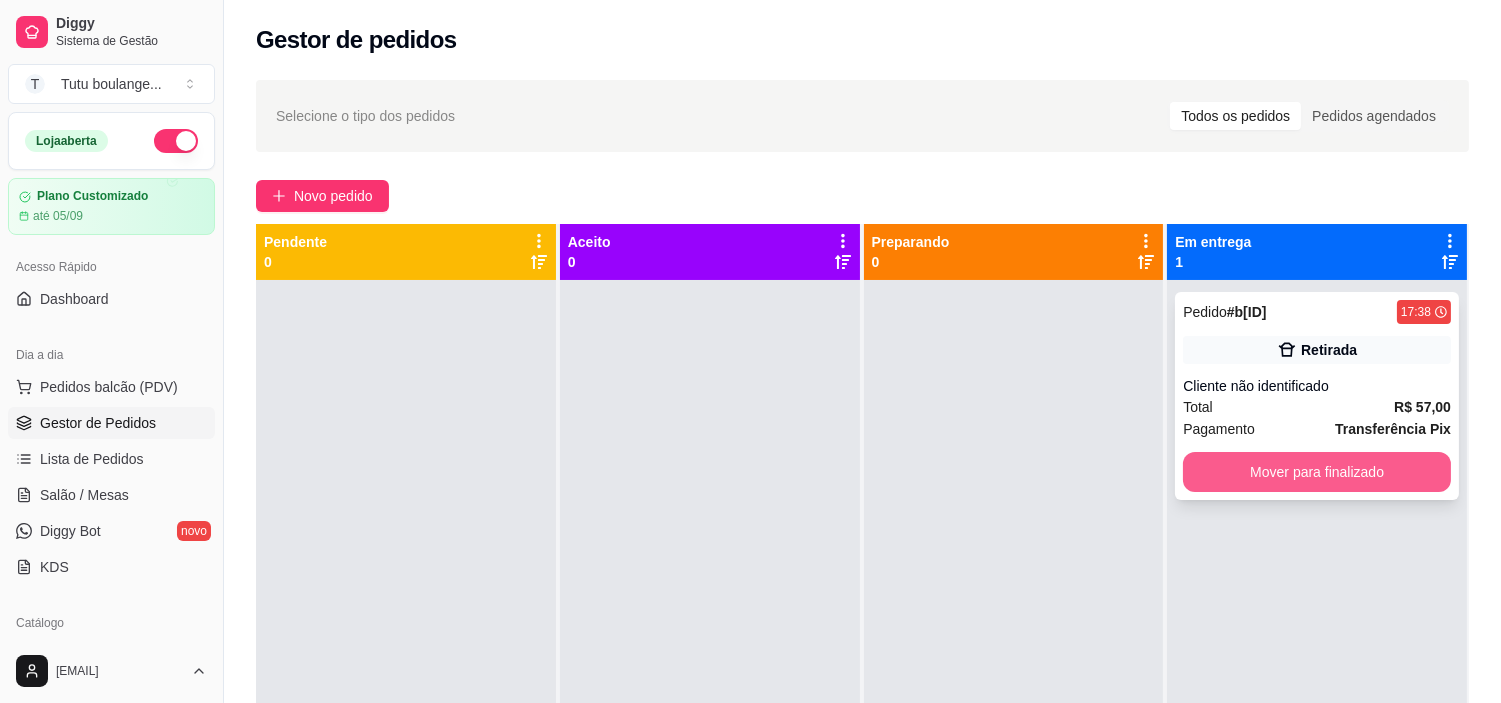 click on "Mover para finalizado" at bounding box center [1317, 472] 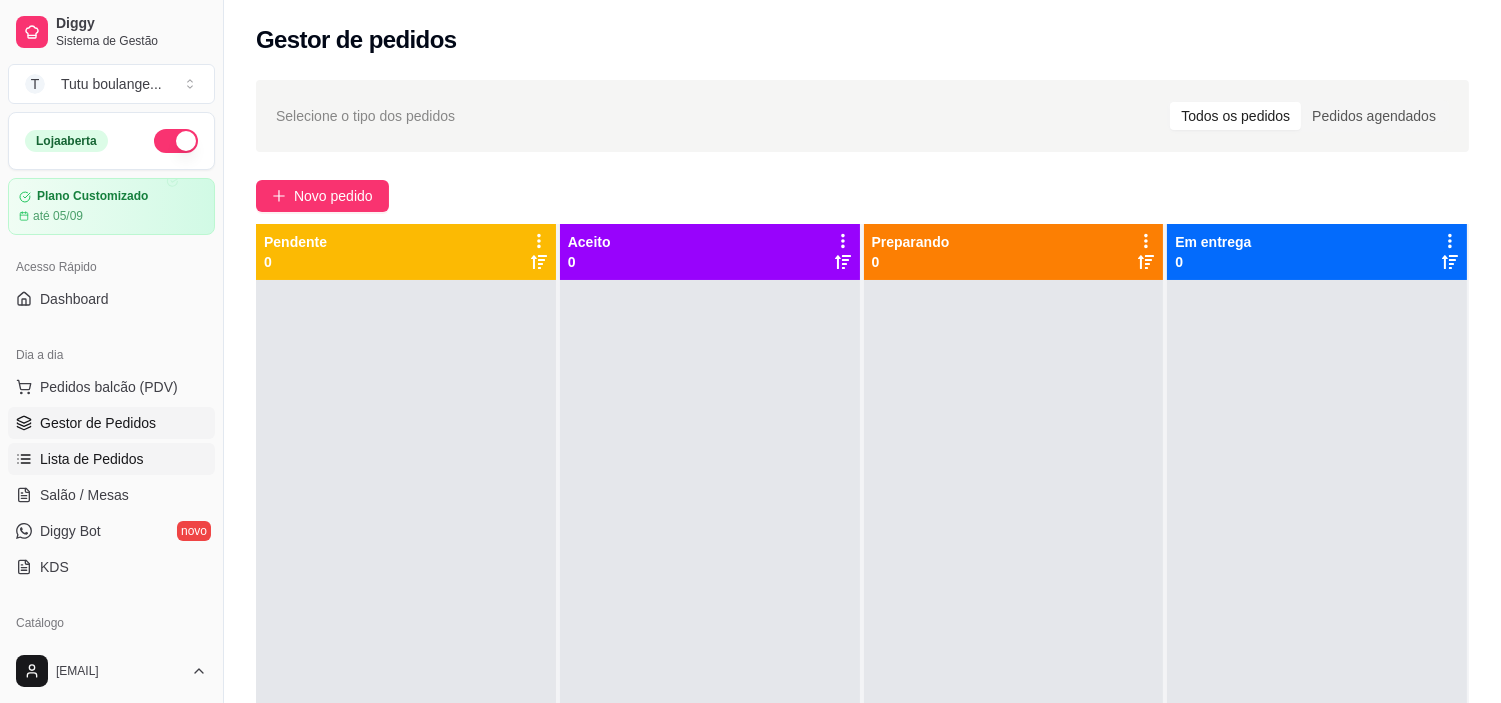 click on "Lista de Pedidos" at bounding box center (92, 459) 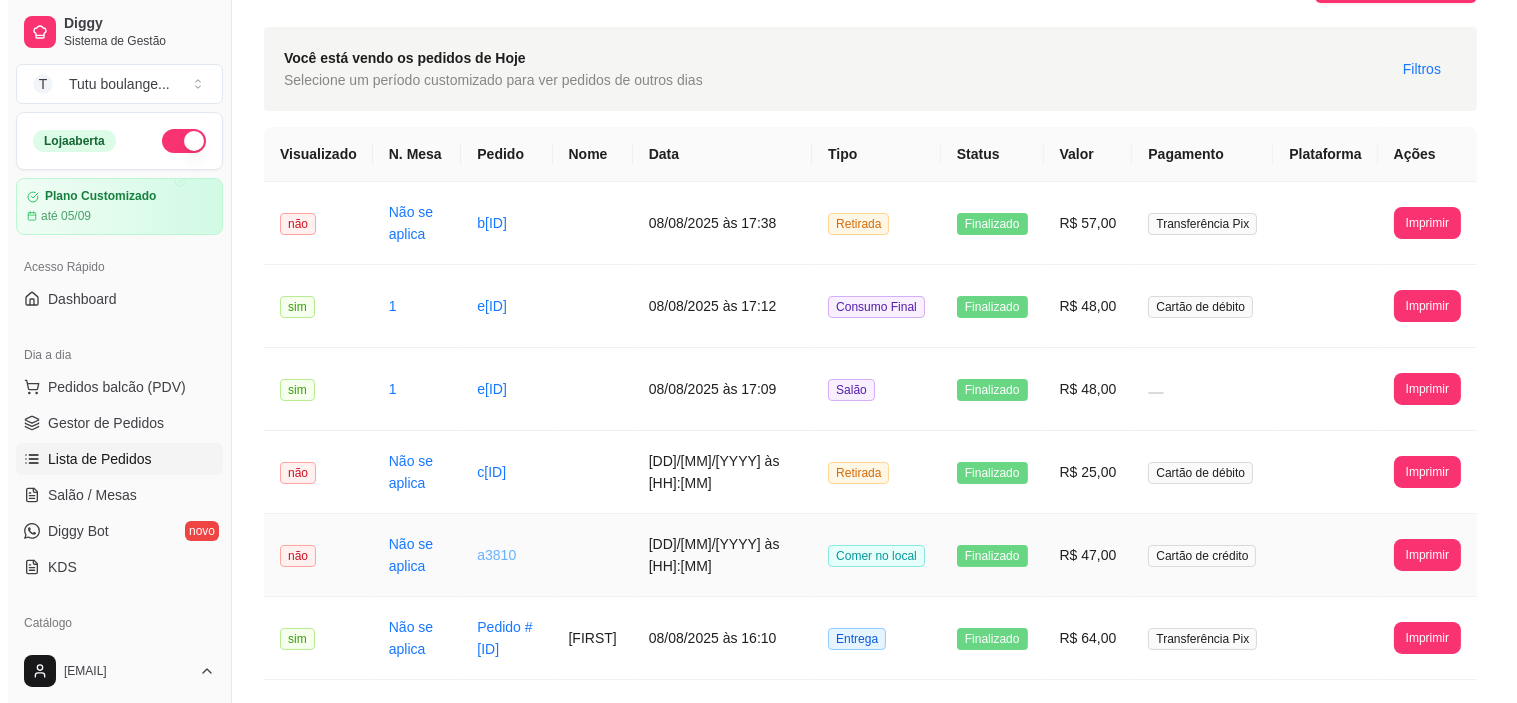 scroll, scrollTop: 0, scrollLeft: 0, axis: both 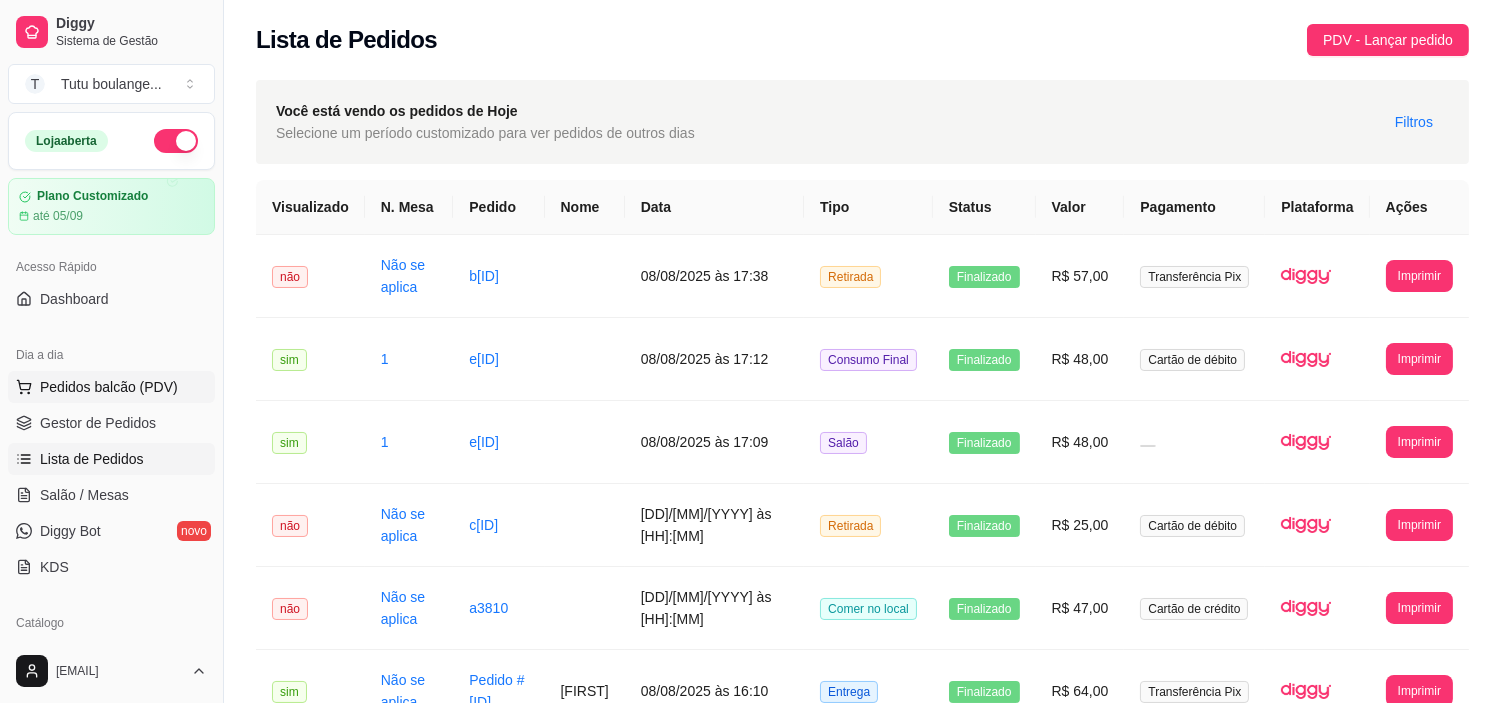 click on "Pedidos balcão (PDV)" at bounding box center (109, 387) 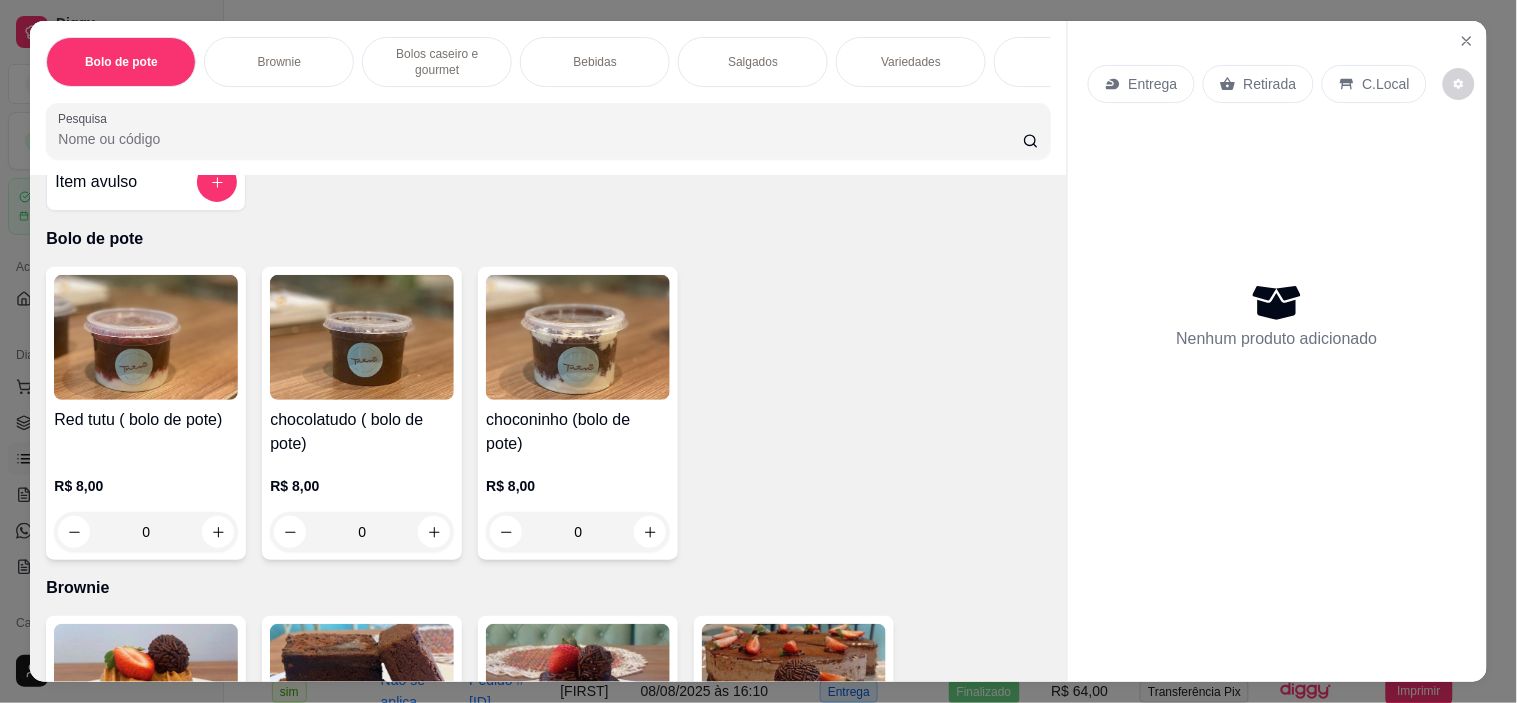 scroll, scrollTop: 0, scrollLeft: 0, axis: both 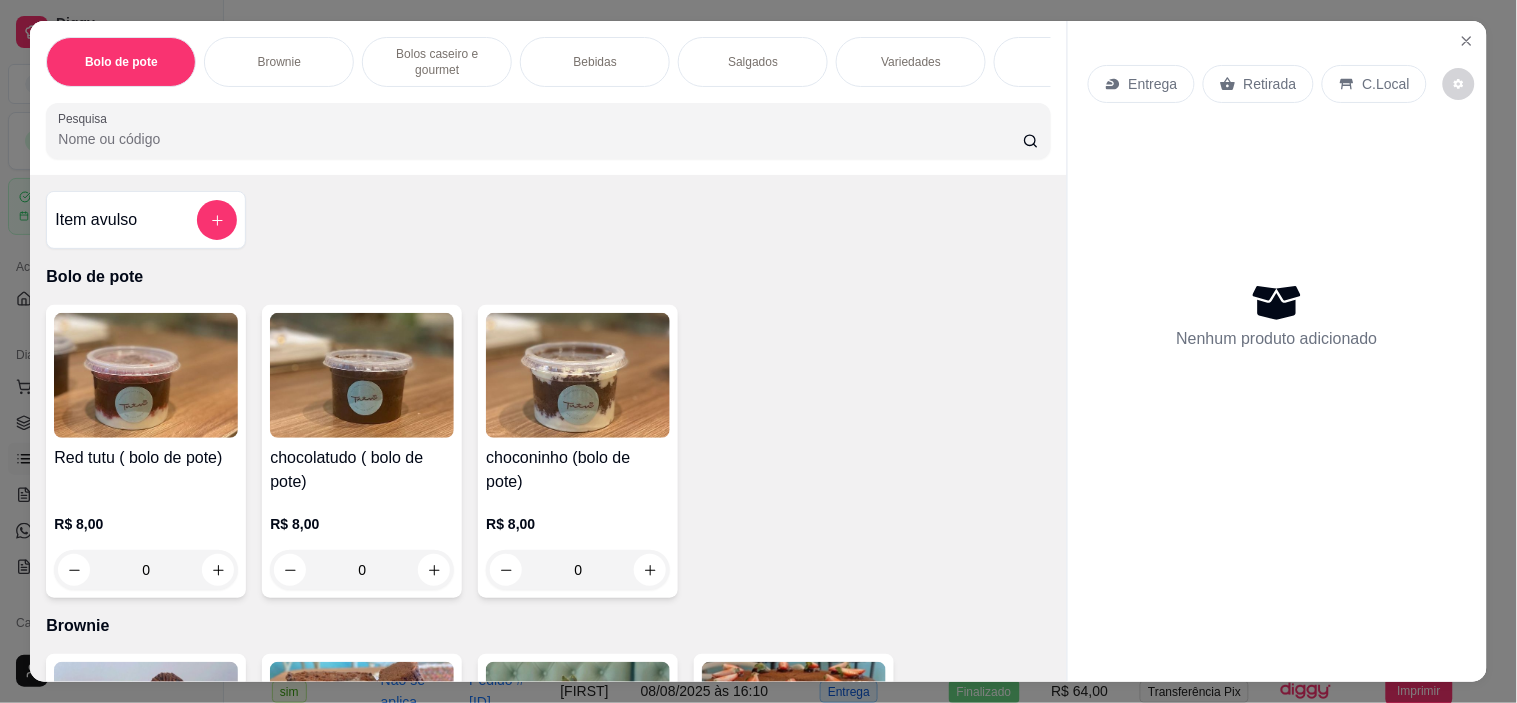 click on "0" at bounding box center (146, 570) 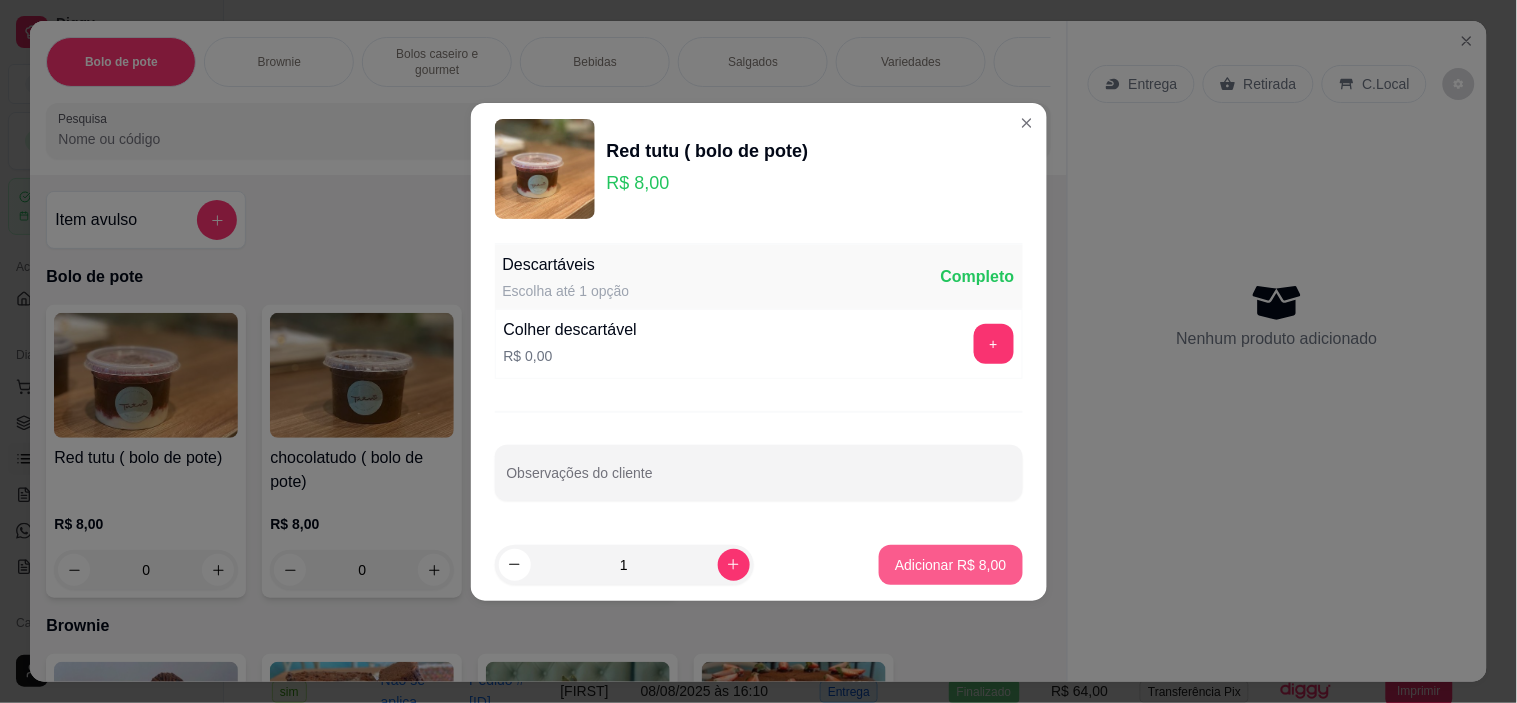 click on "Adicionar   R$ 8,00" at bounding box center [950, 565] 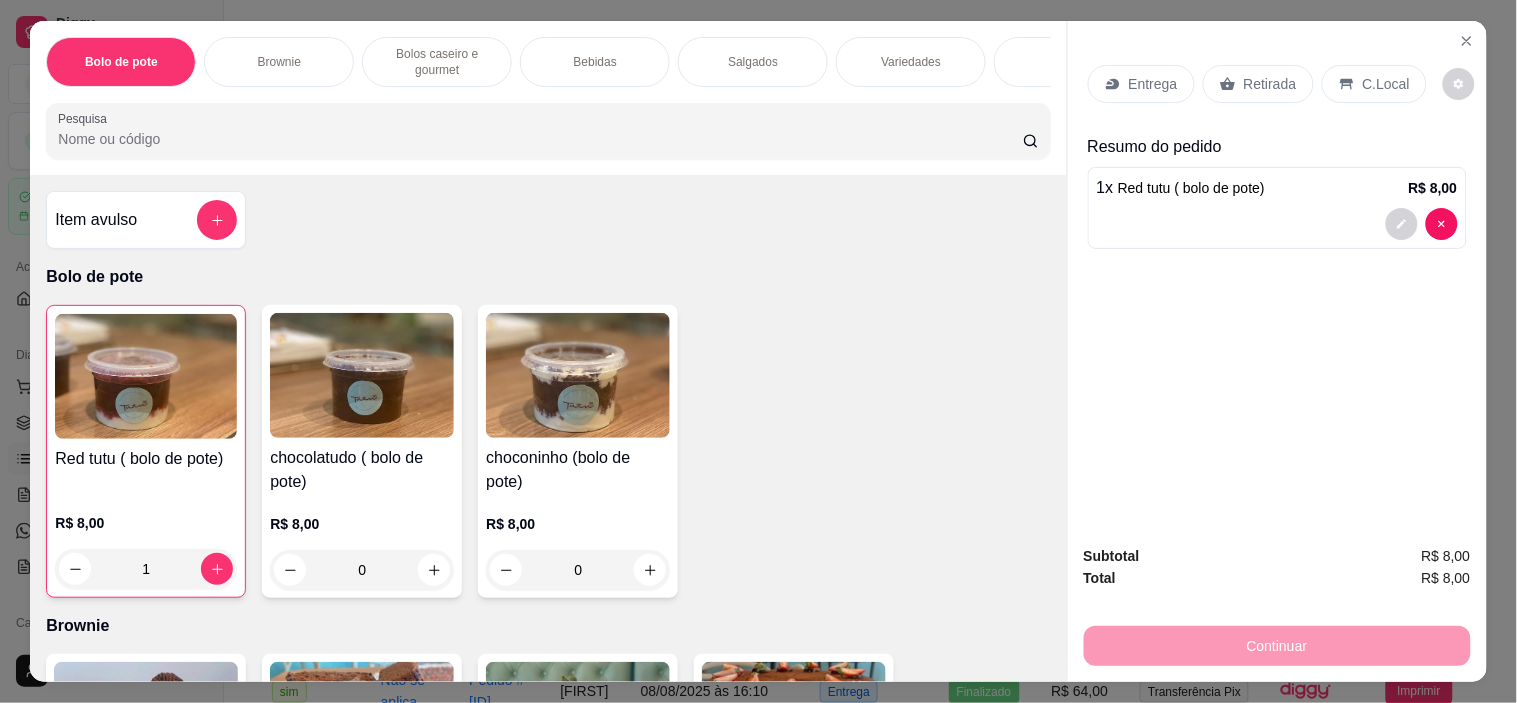 type on "1" 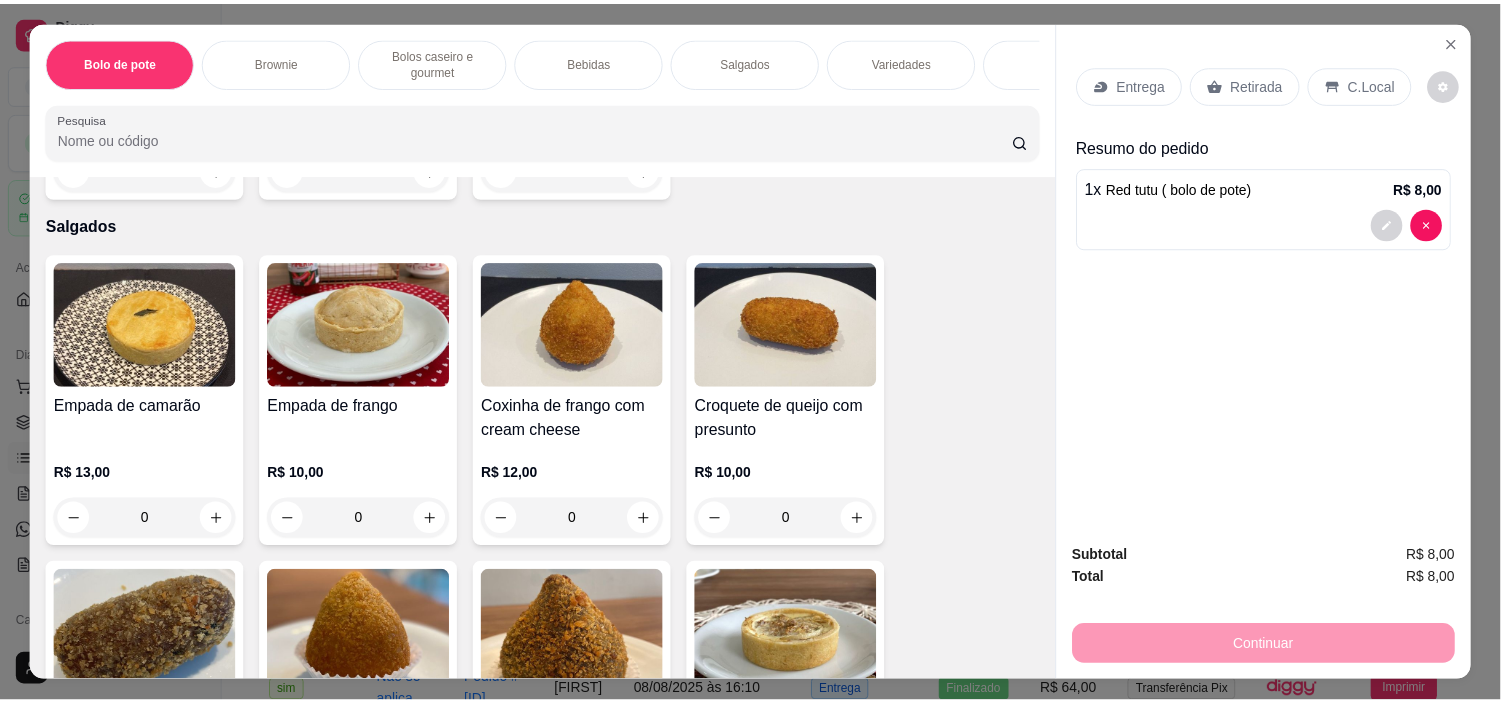 scroll, scrollTop: 3000, scrollLeft: 0, axis: vertical 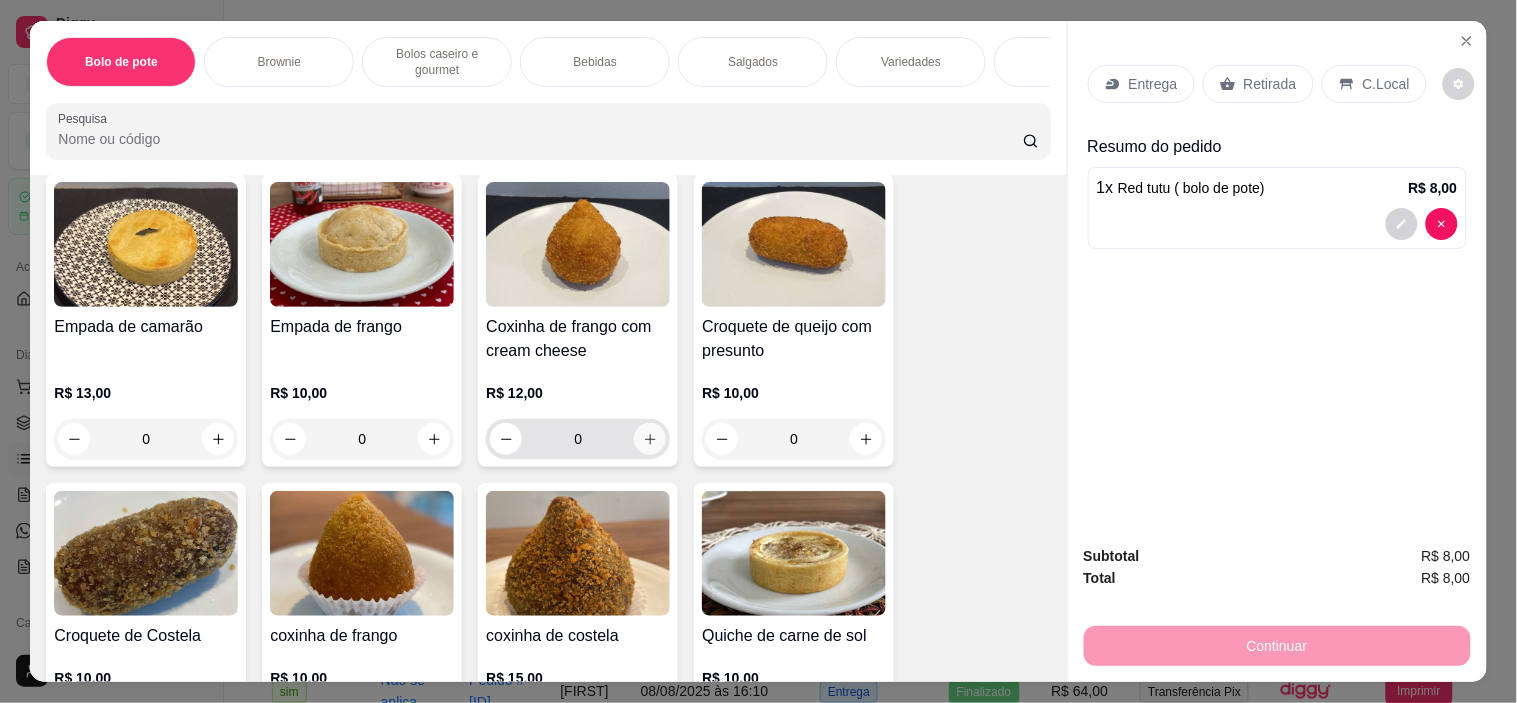 click 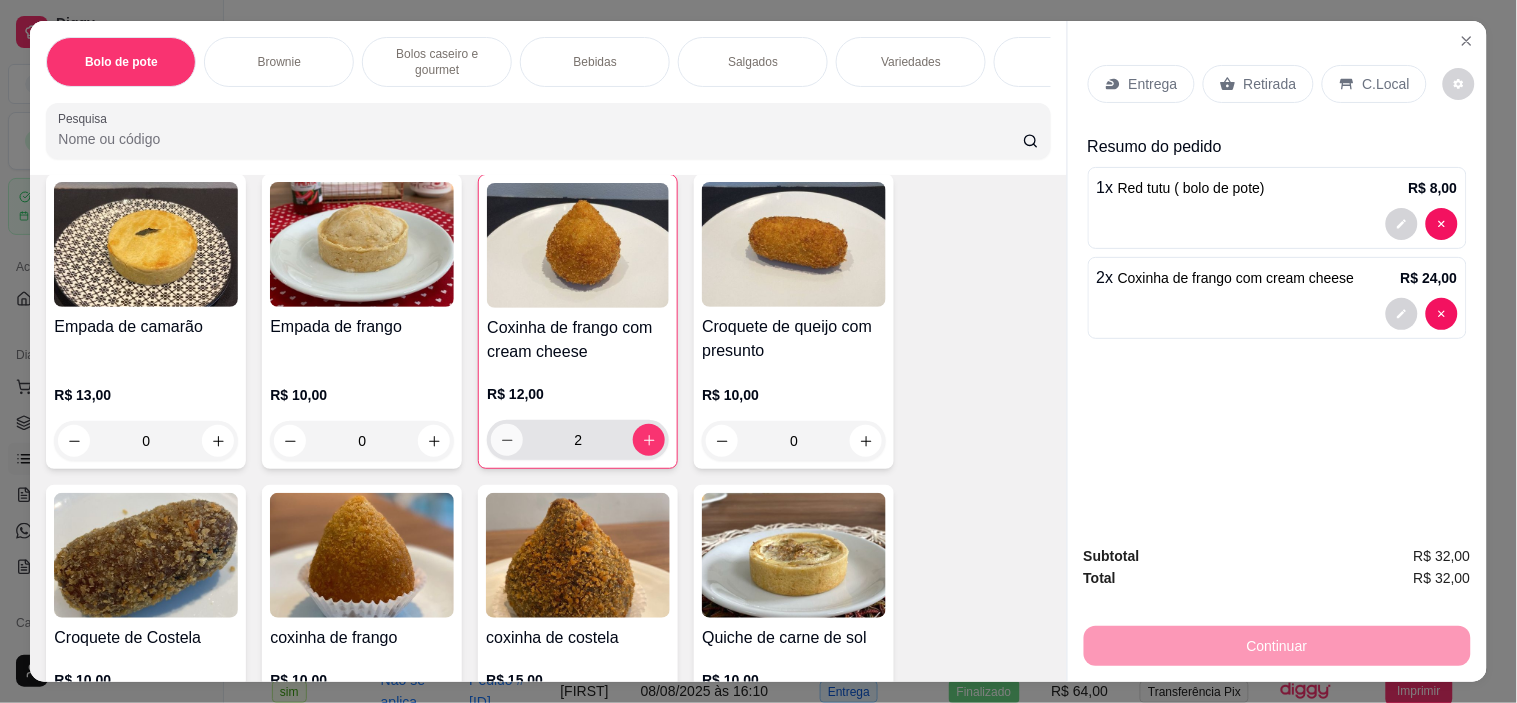 click 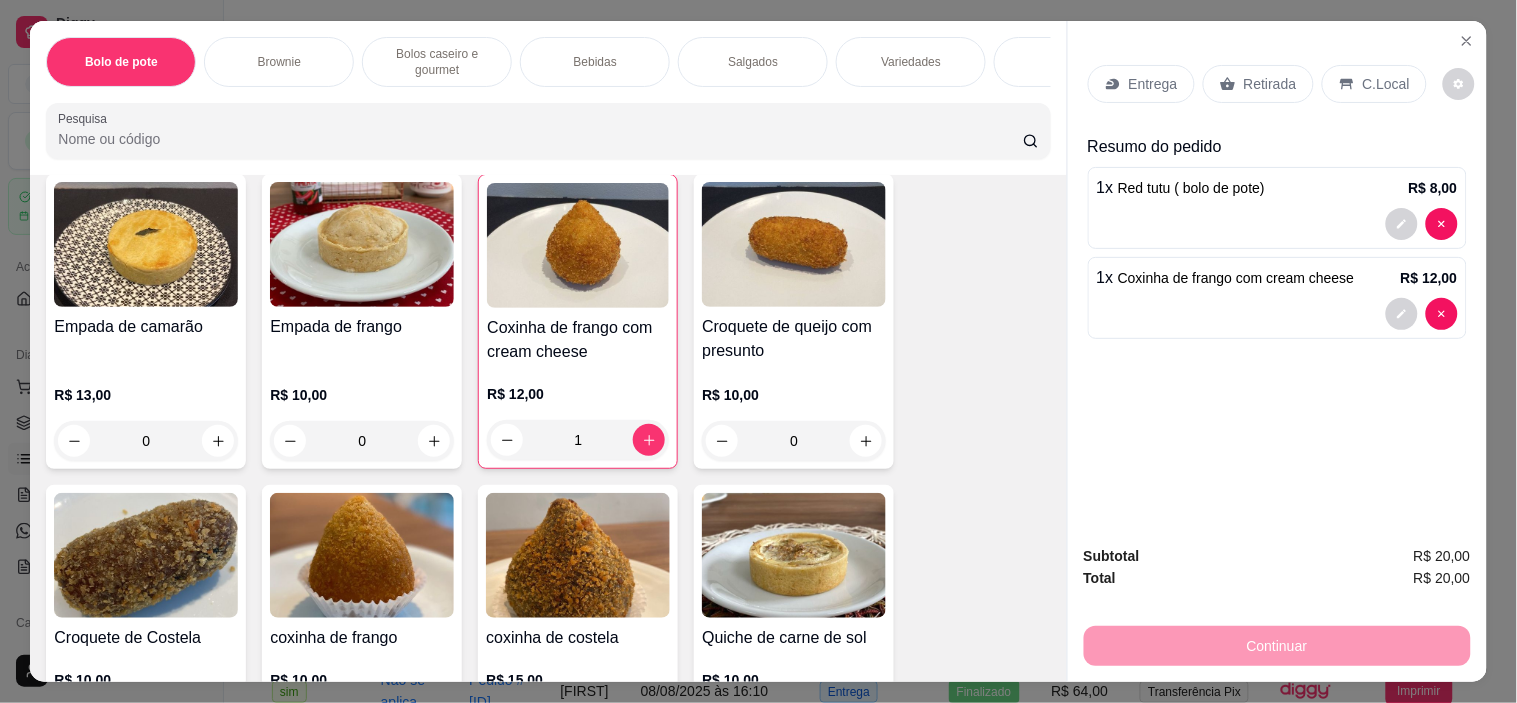 click on "Retirada" at bounding box center [1258, 84] 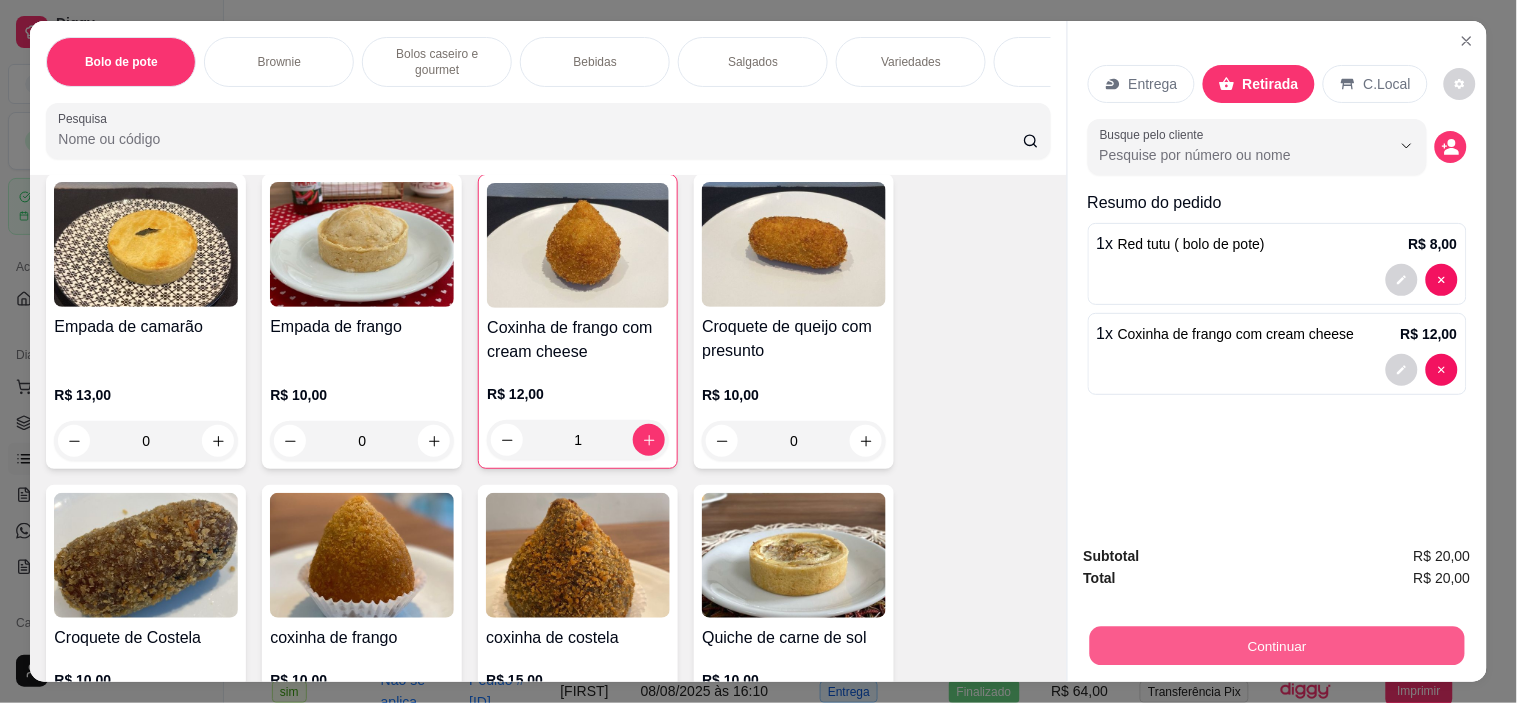 click on "Continuar" at bounding box center (1276, 646) 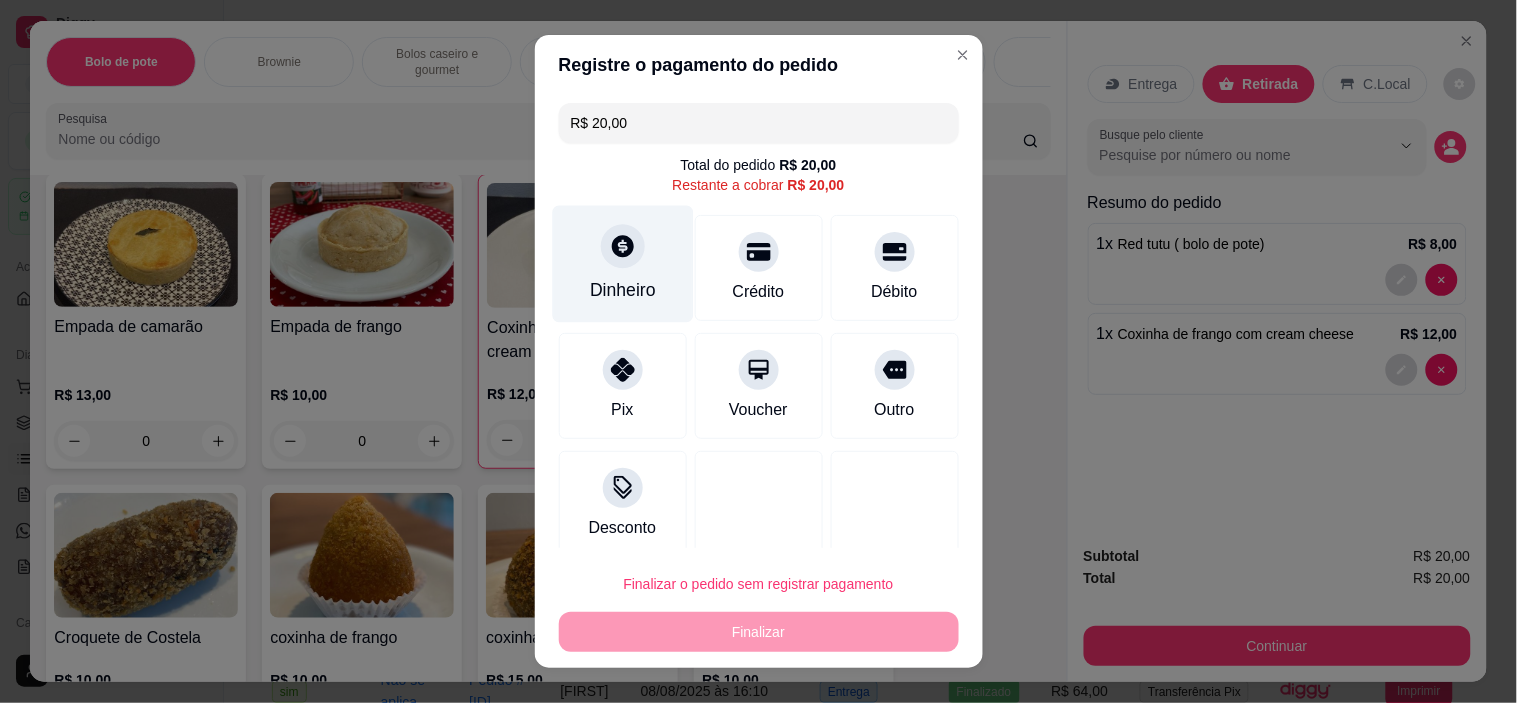 click on "Dinheiro" at bounding box center [622, 264] 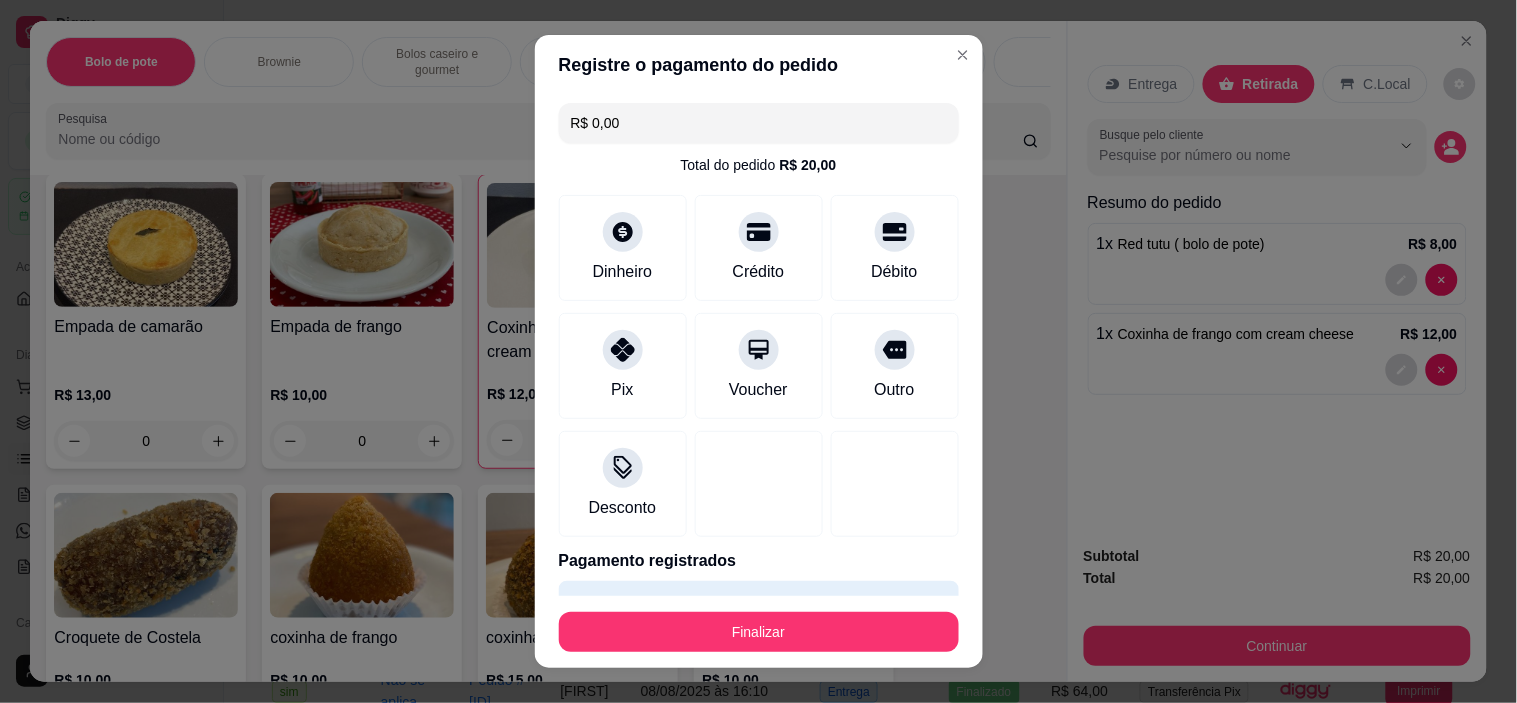 type on "R$ 0,00" 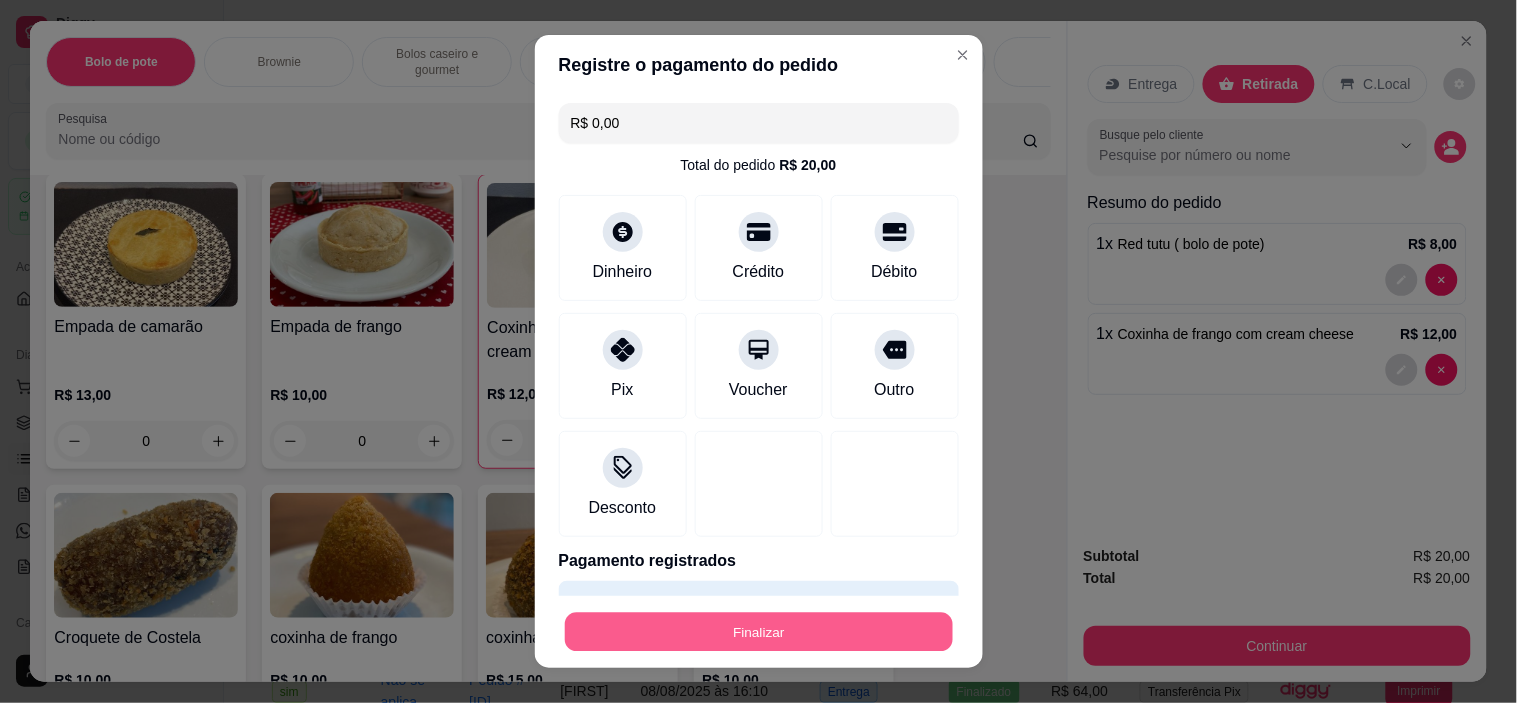 click on "Finalizar" at bounding box center [759, 631] 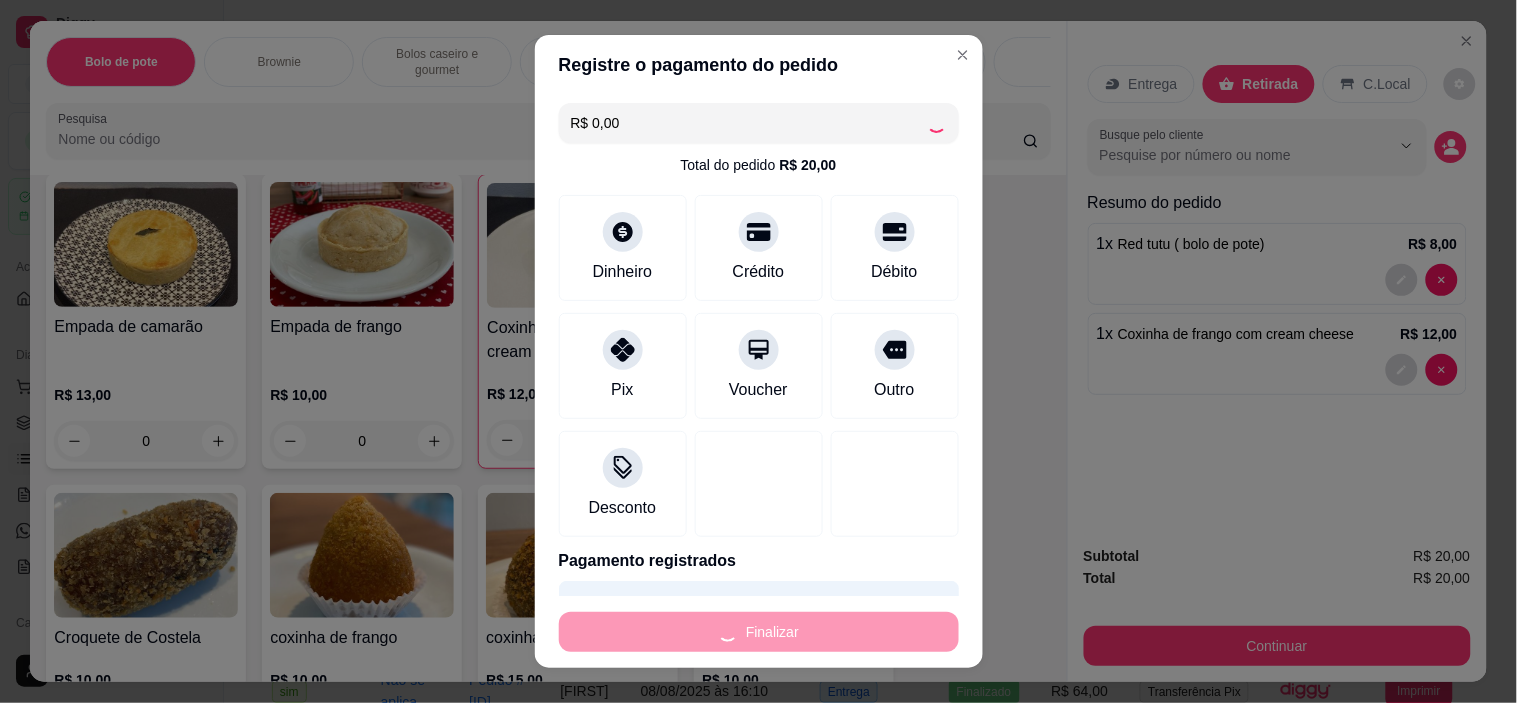type on "0" 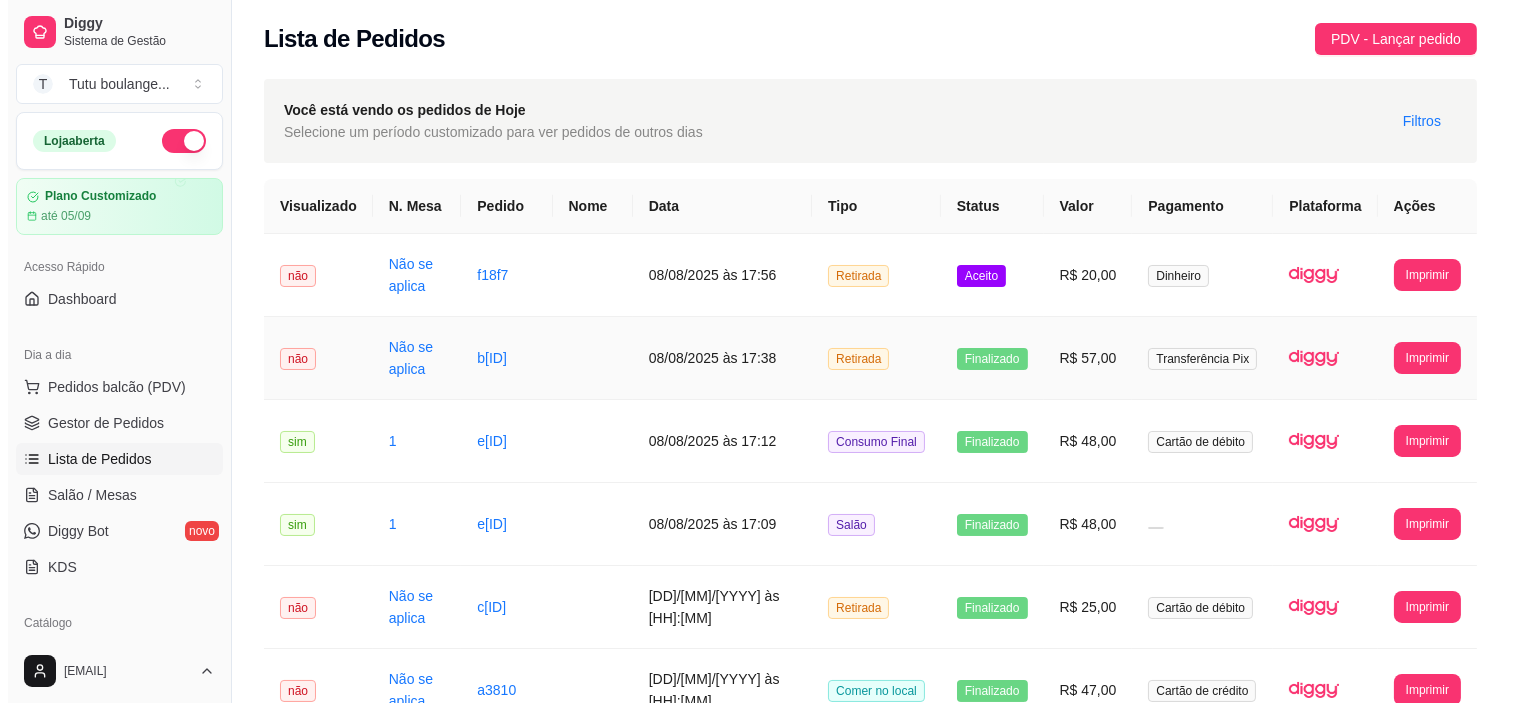scroll, scrollTop: 0, scrollLeft: 0, axis: both 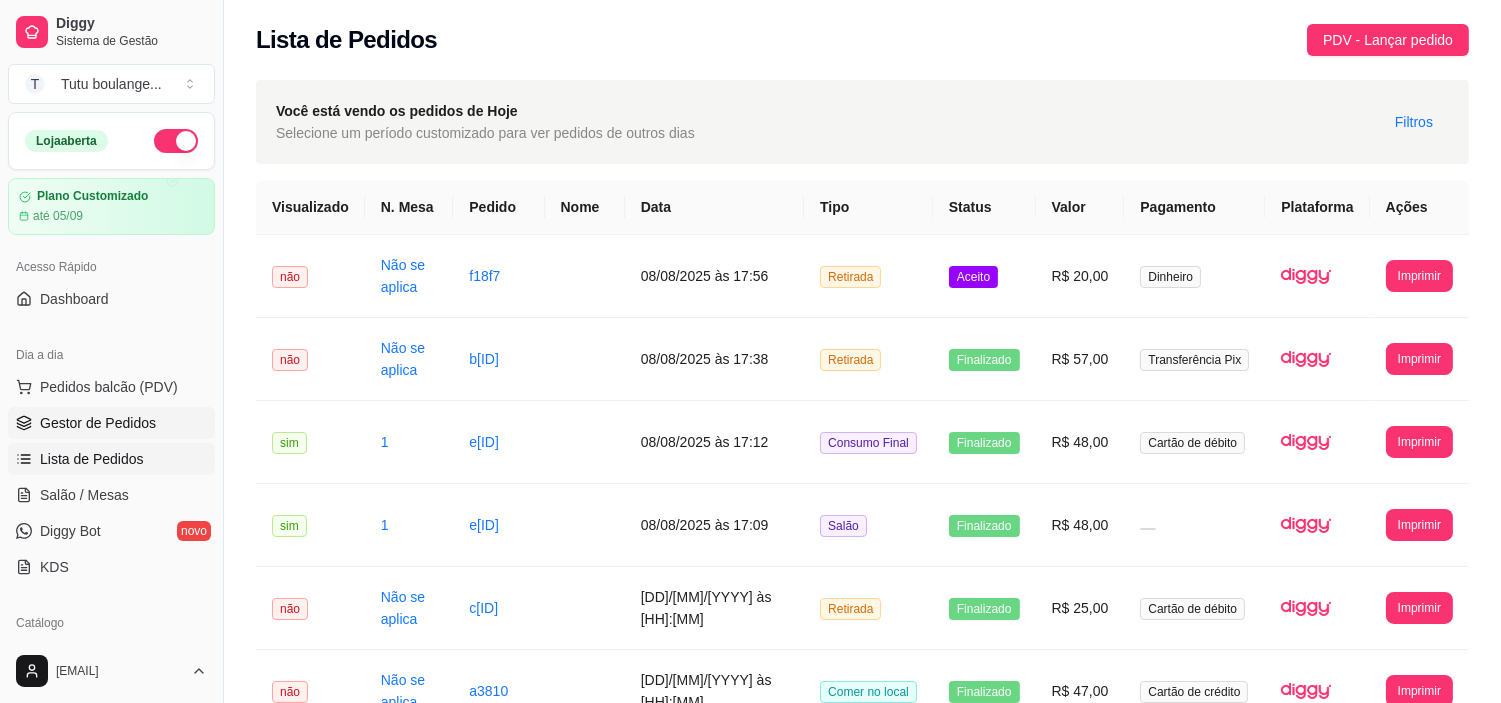 click on "Gestor de Pedidos" at bounding box center (111, 423) 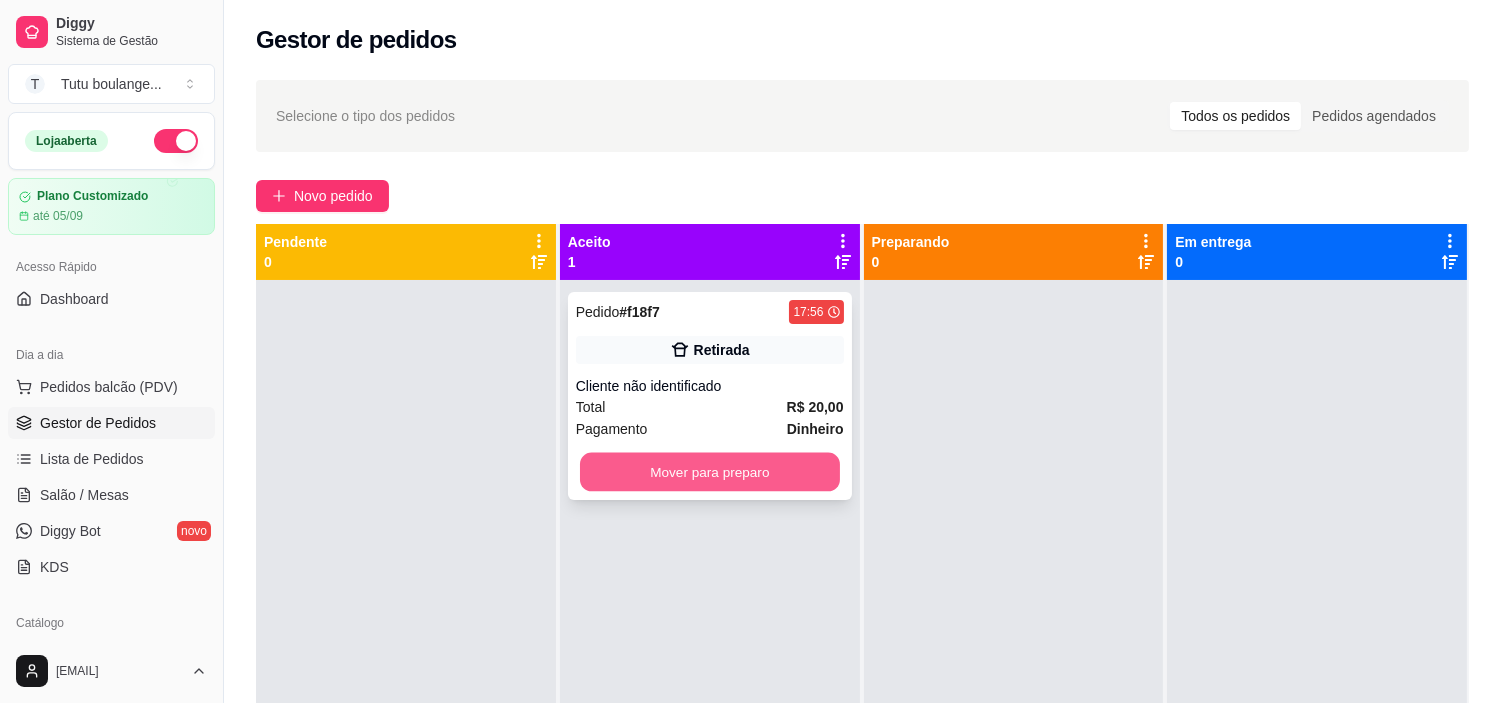 click on "Mover para preparo" at bounding box center [710, 472] 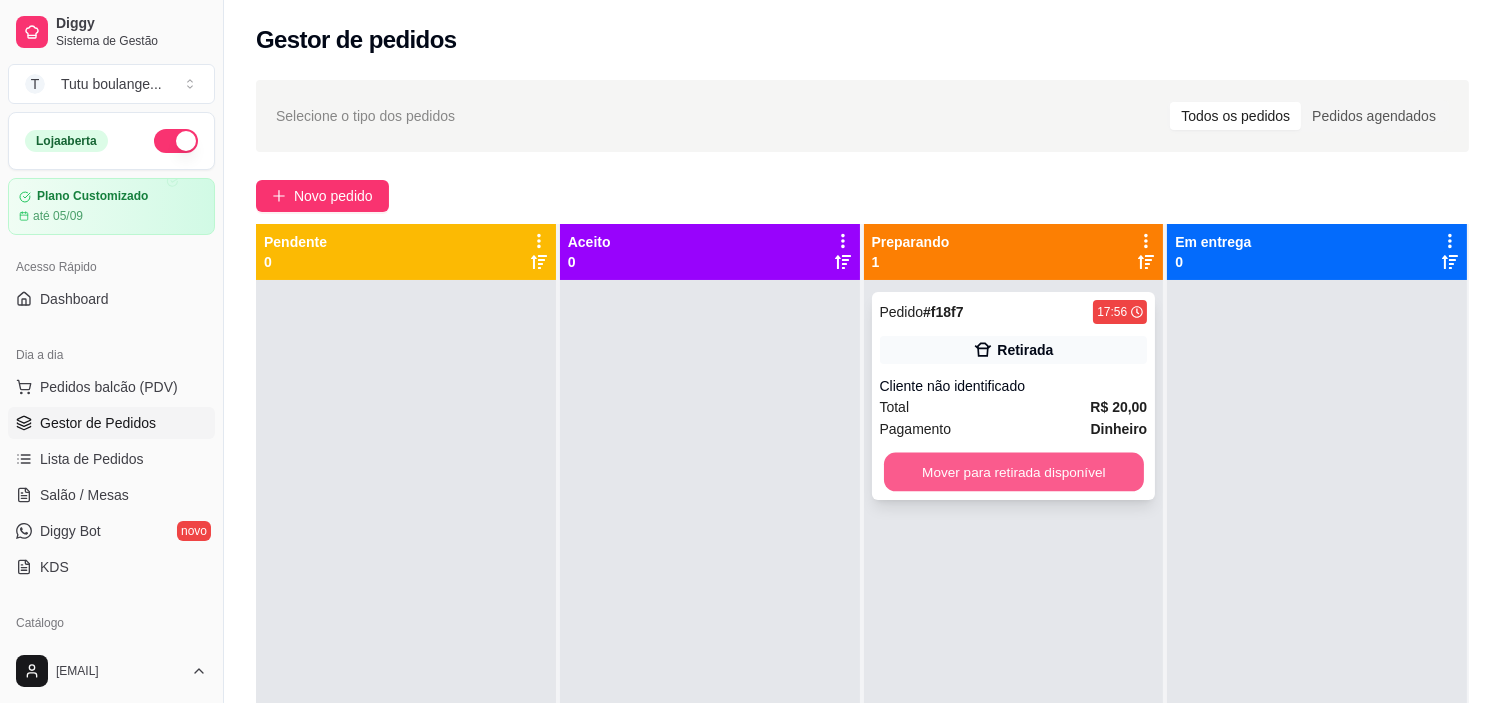click on "Mover para retirada disponível" at bounding box center (1014, 472) 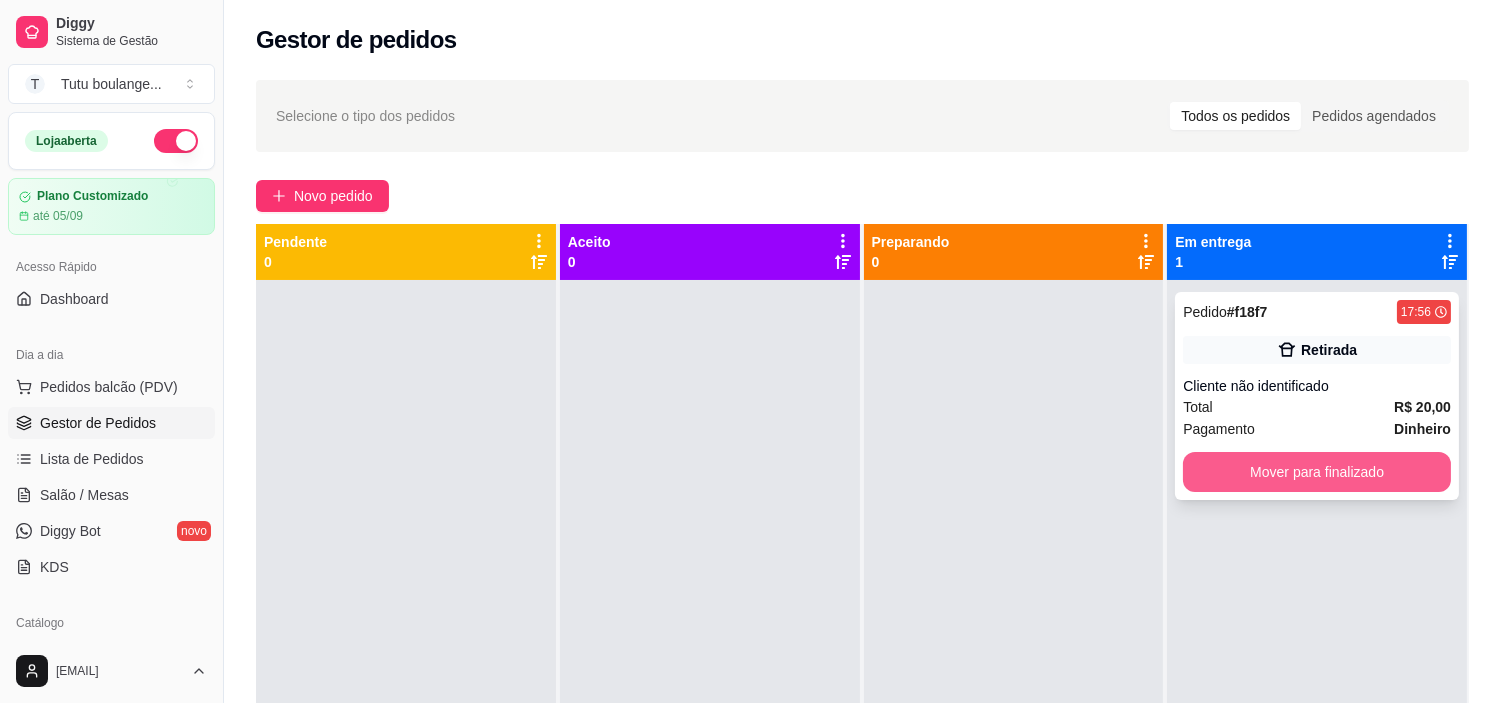 click on "Mover para finalizado" at bounding box center (1317, 472) 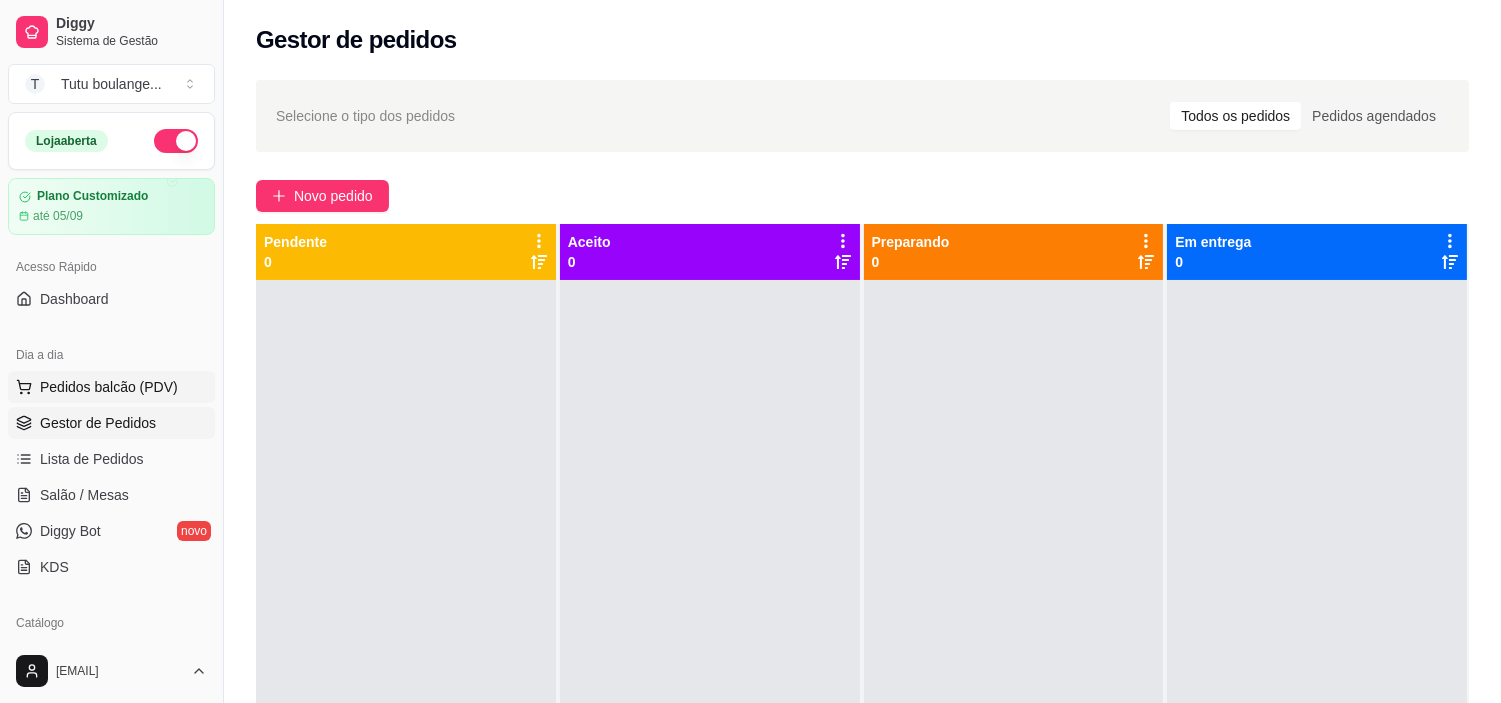 click on "Pedidos balcão (PDV)" at bounding box center [109, 387] 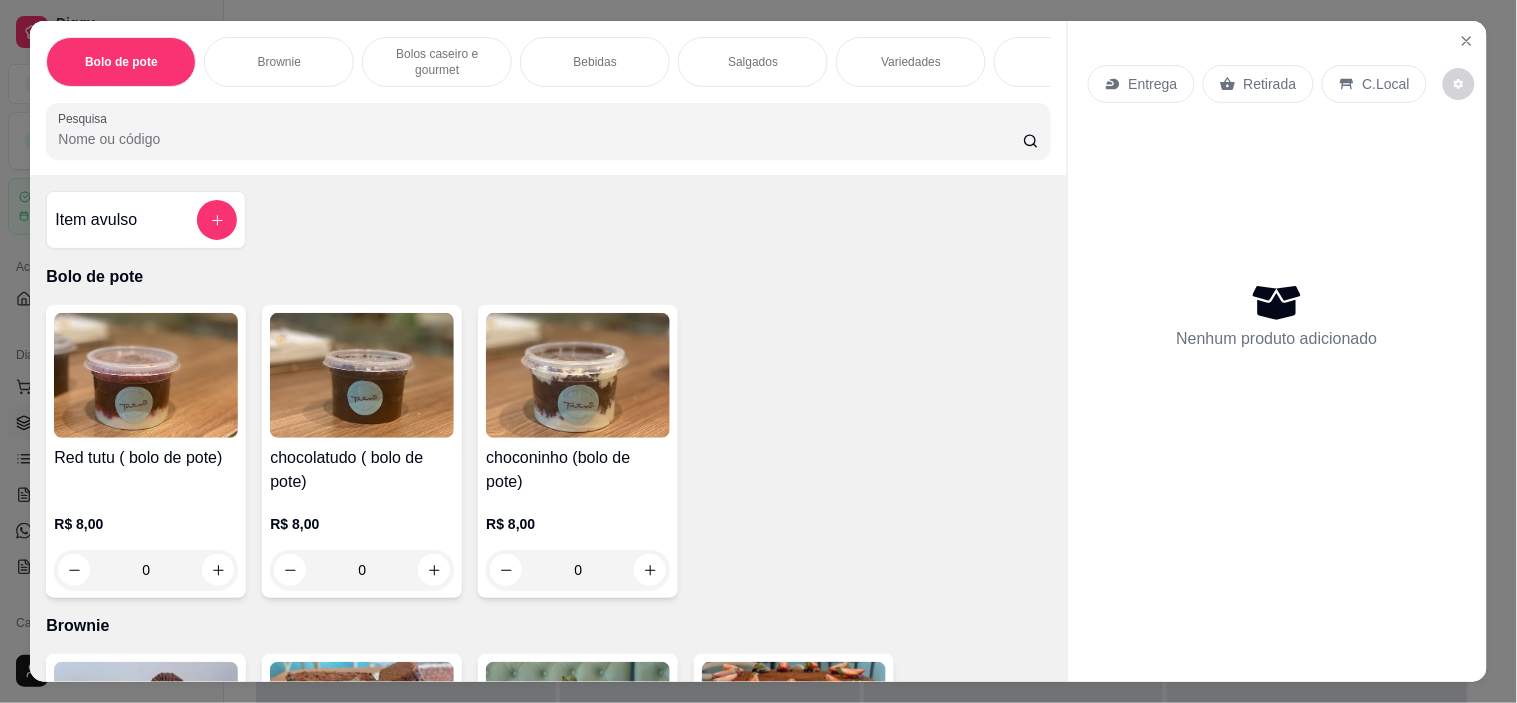 click on "Red tutu ( bolo de pote) R$ 8,00 0 chocolatudo ( bolo de pote ) R$ 8,00 0 choconinho (bolo de pote) R$ 8,00 0" at bounding box center [548, 451] 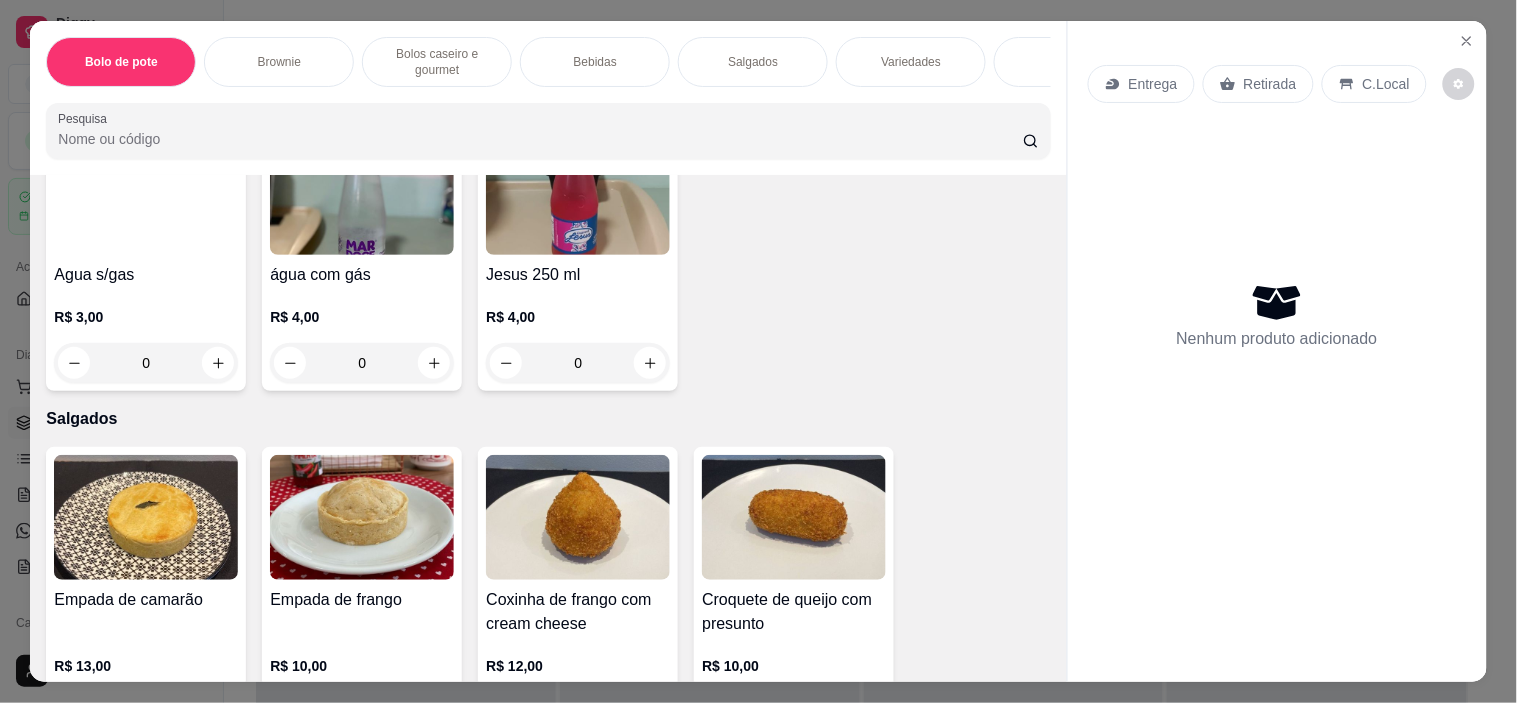scroll, scrollTop: 2444, scrollLeft: 0, axis: vertical 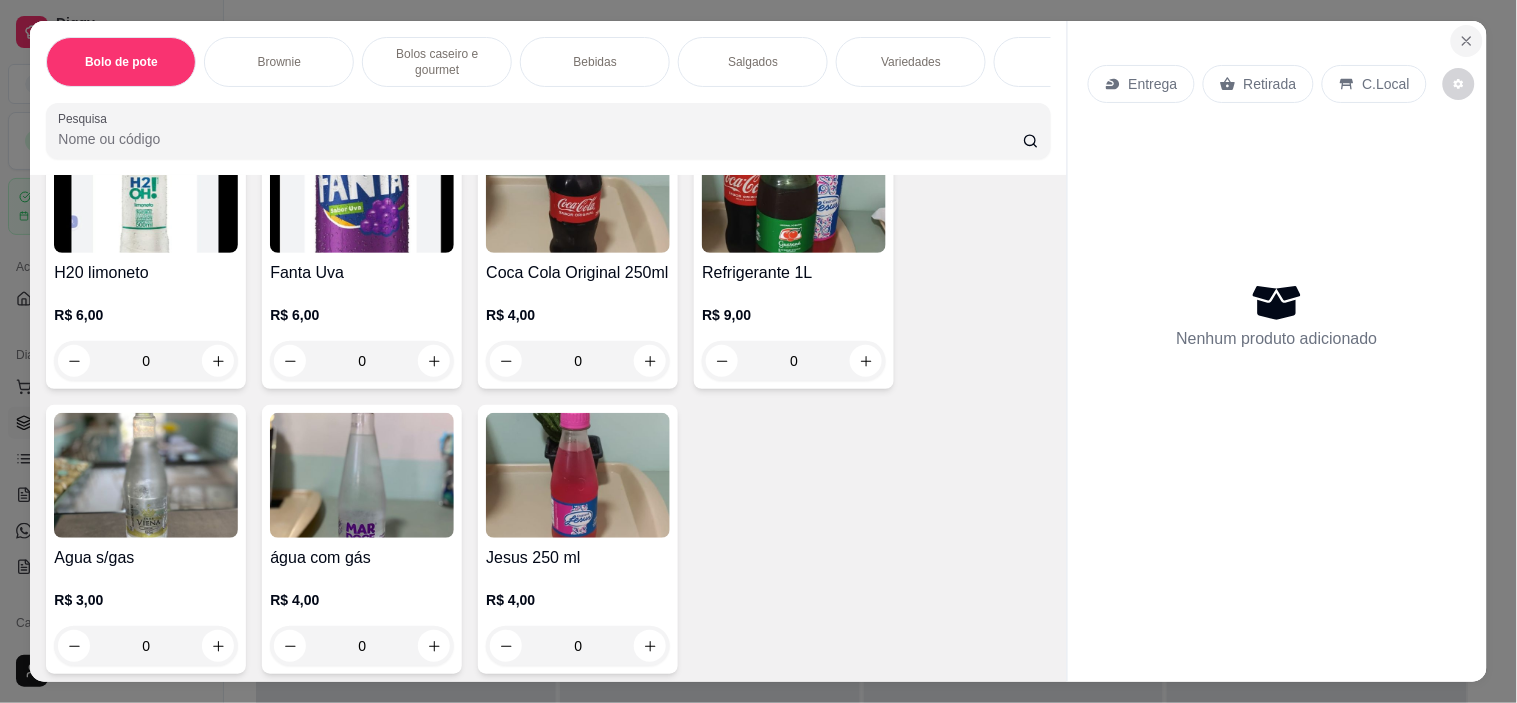 click 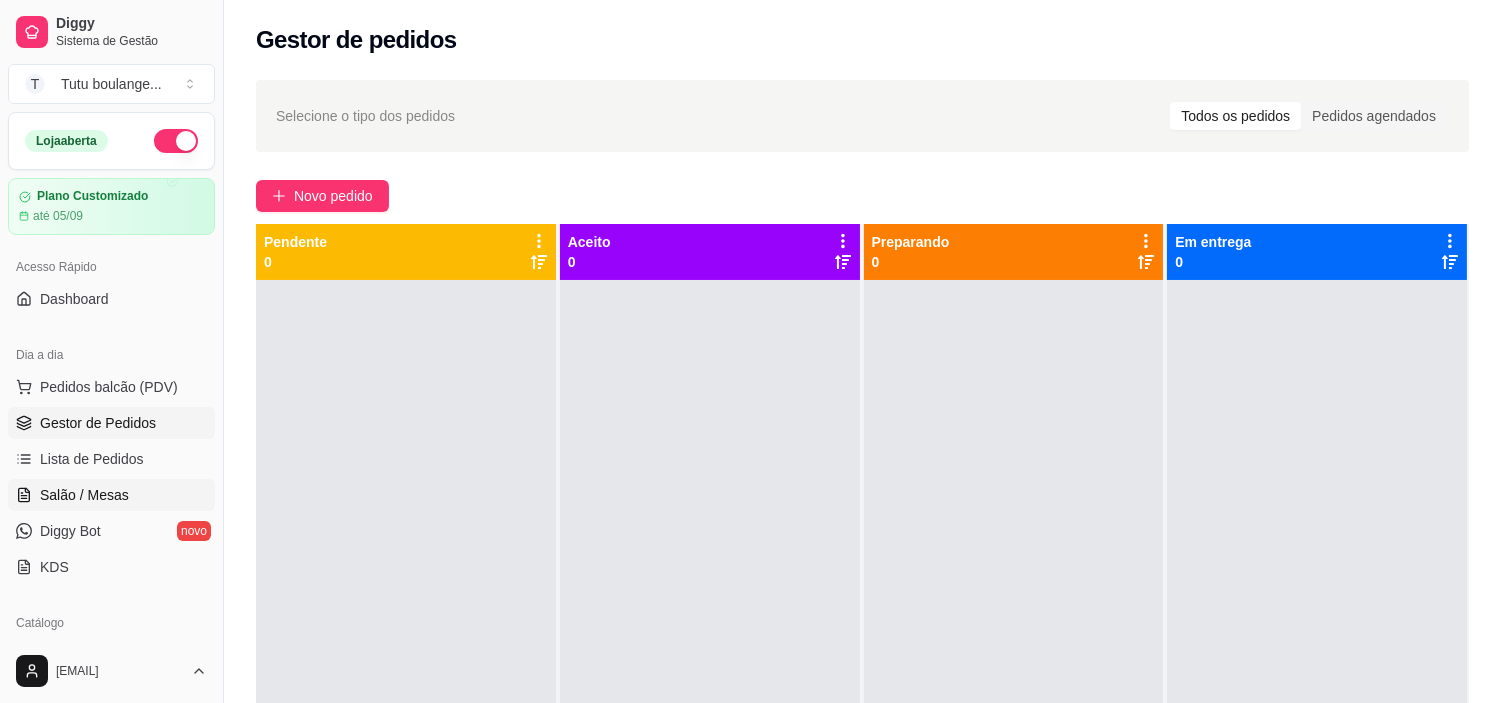 click on "Salão / Mesas" at bounding box center [84, 495] 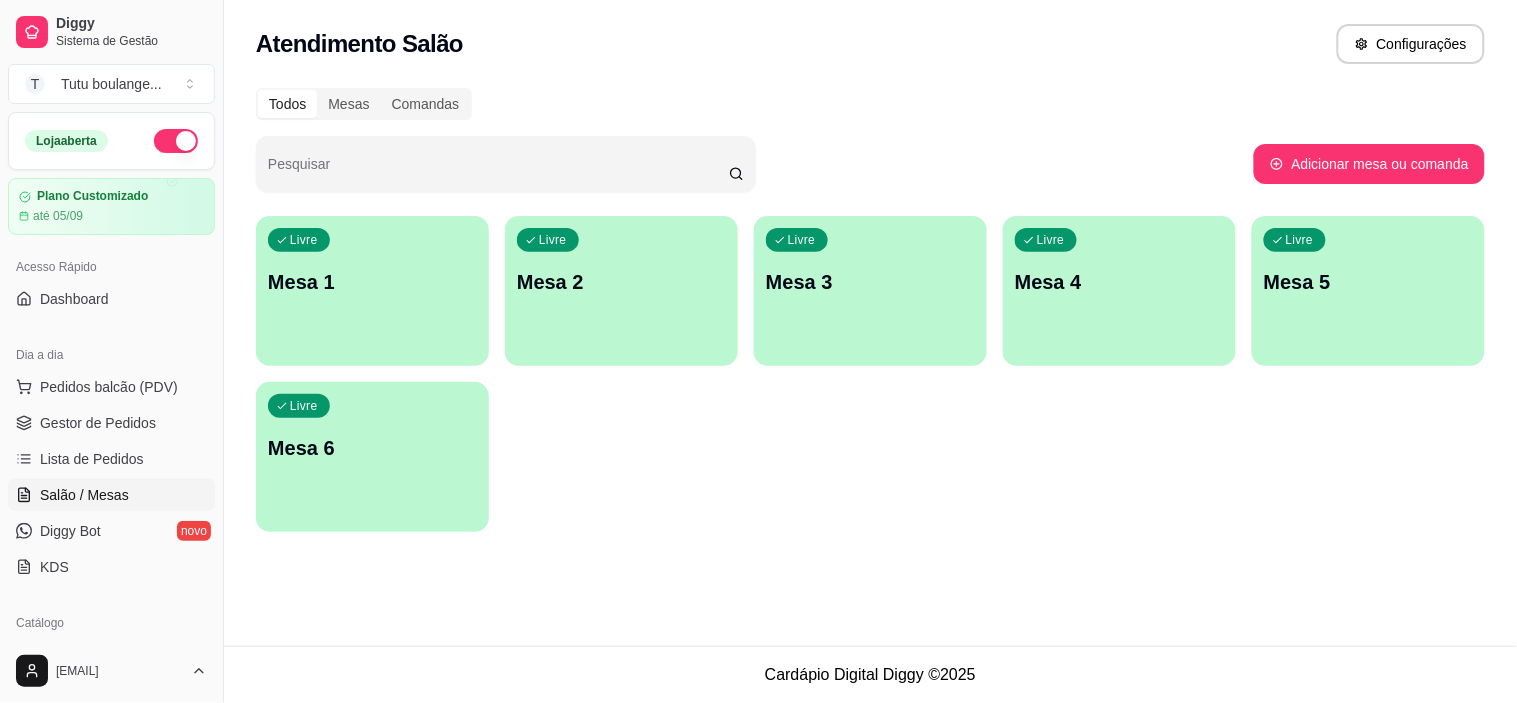 click on "Mesa 1" at bounding box center (372, 282) 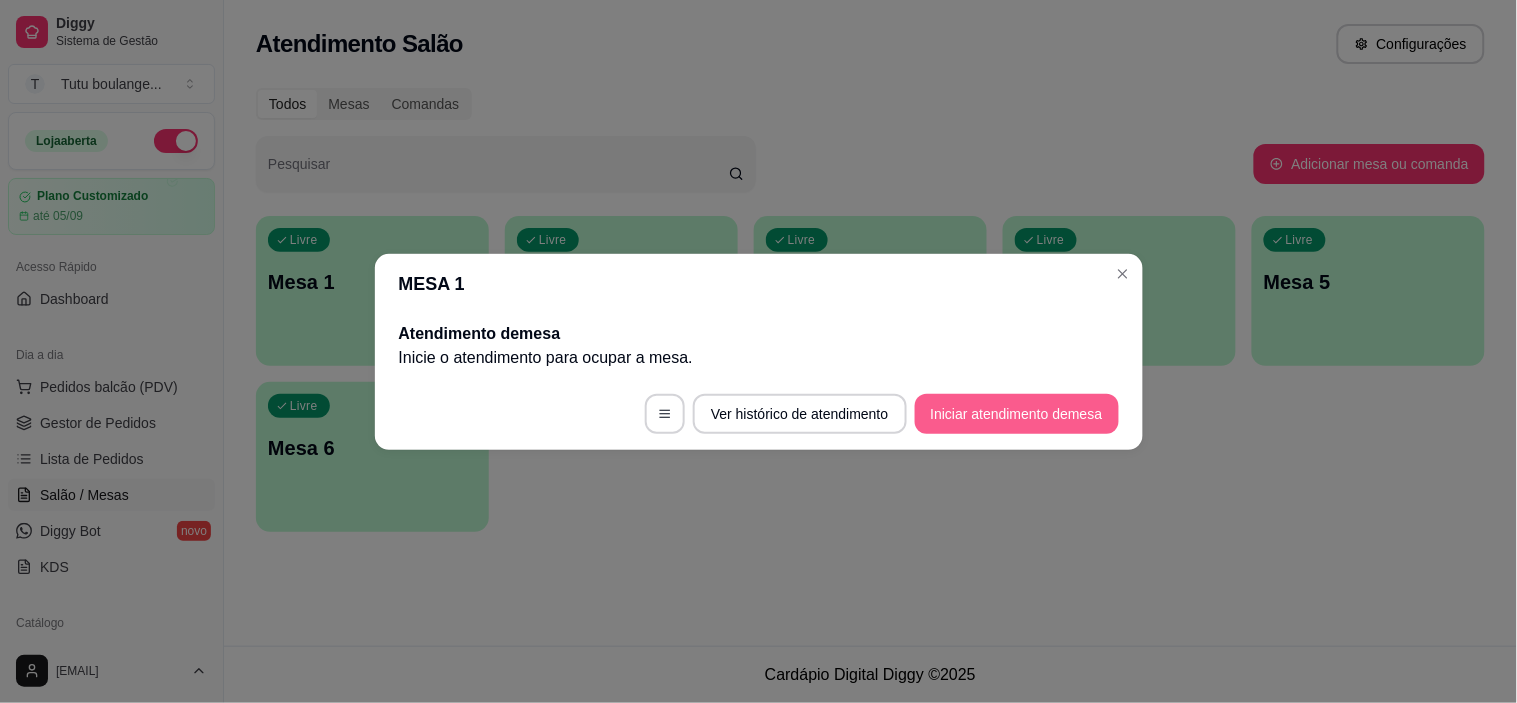click on "Iniciar atendimento de  mesa" at bounding box center [1017, 414] 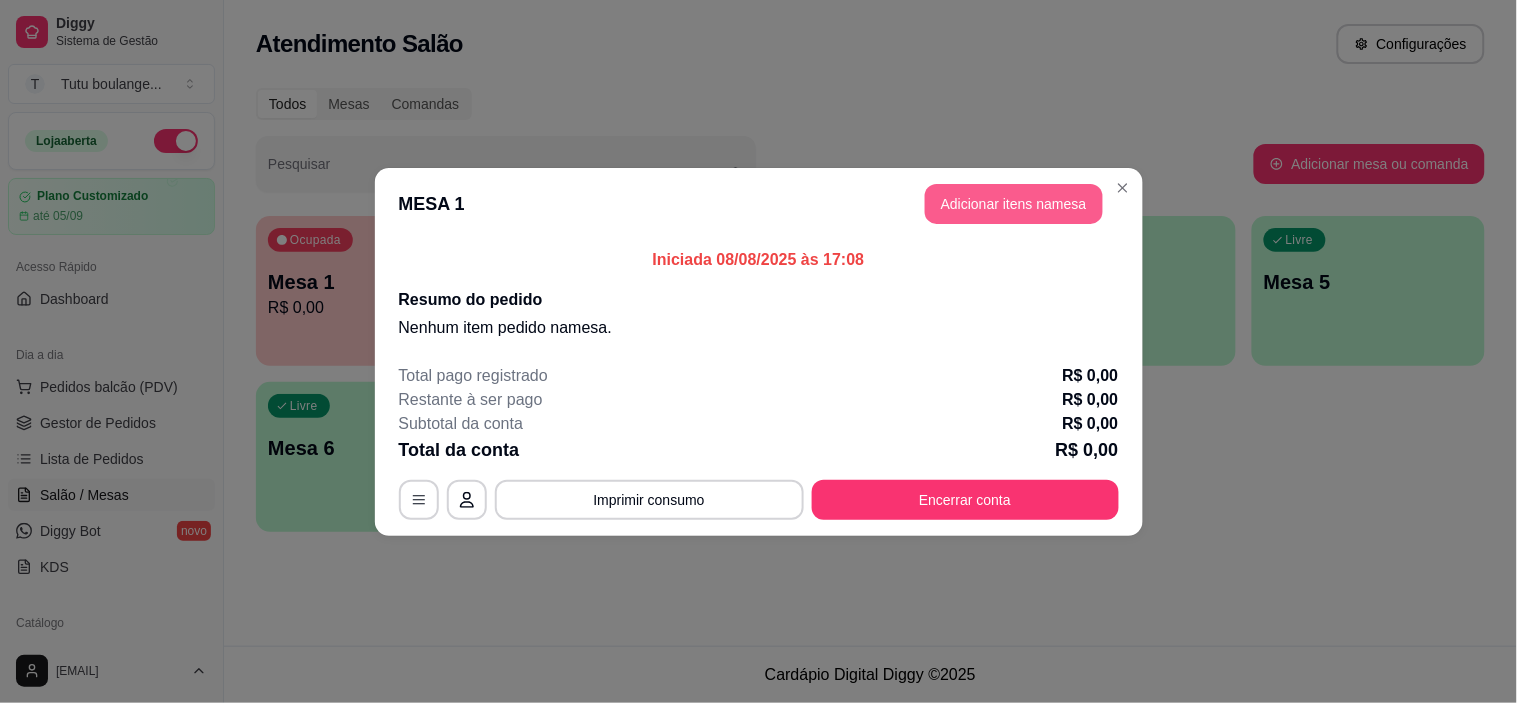 click on "Adicionar itens na  mesa" at bounding box center [1014, 204] 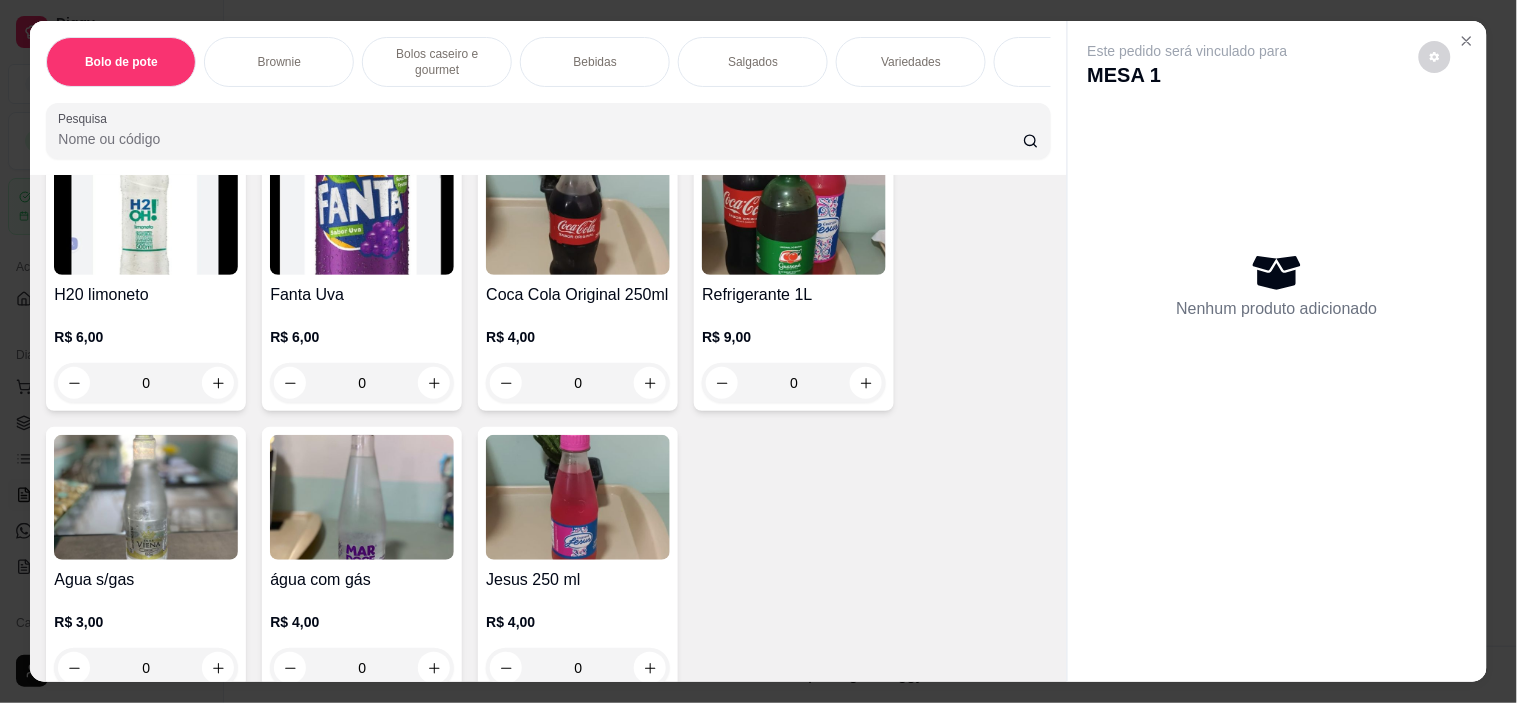 scroll, scrollTop: 2555, scrollLeft: 0, axis: vertical 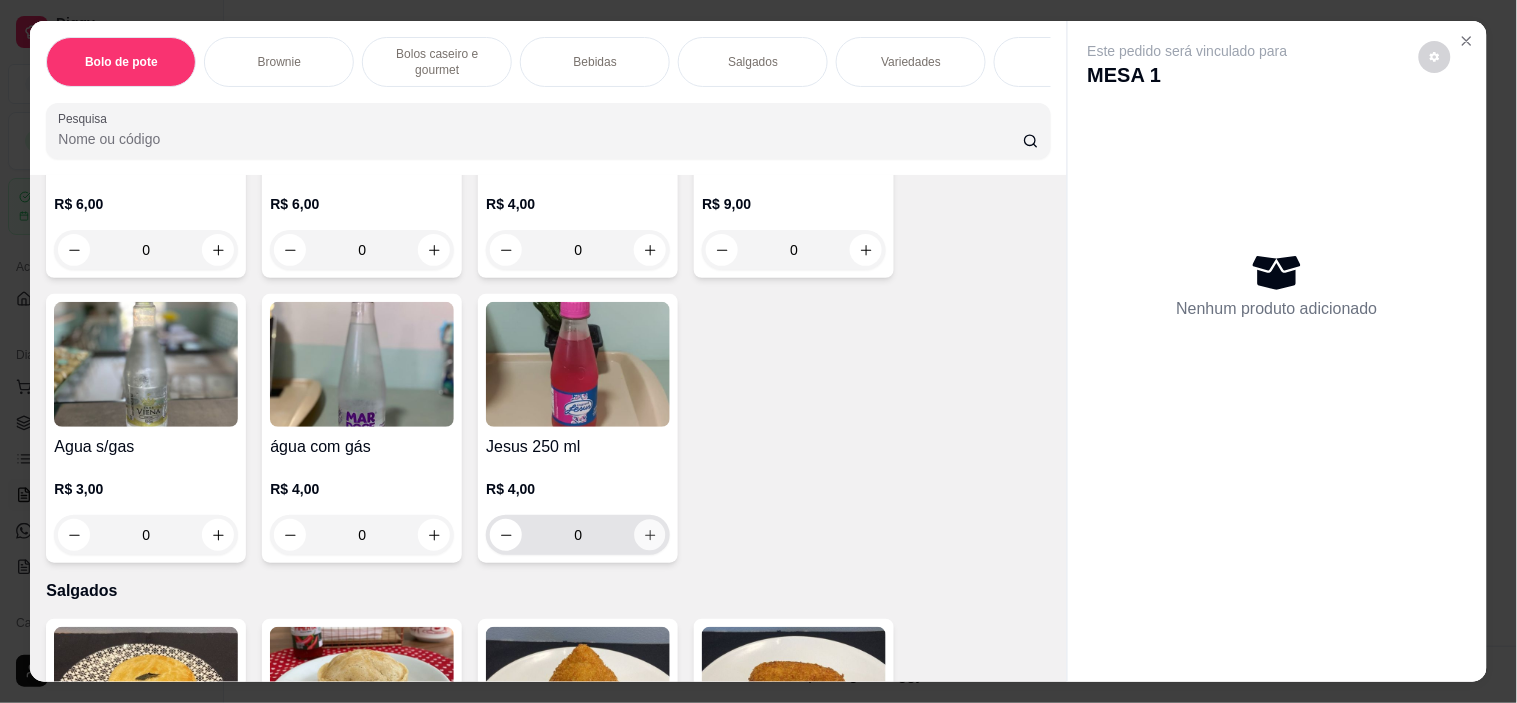 click 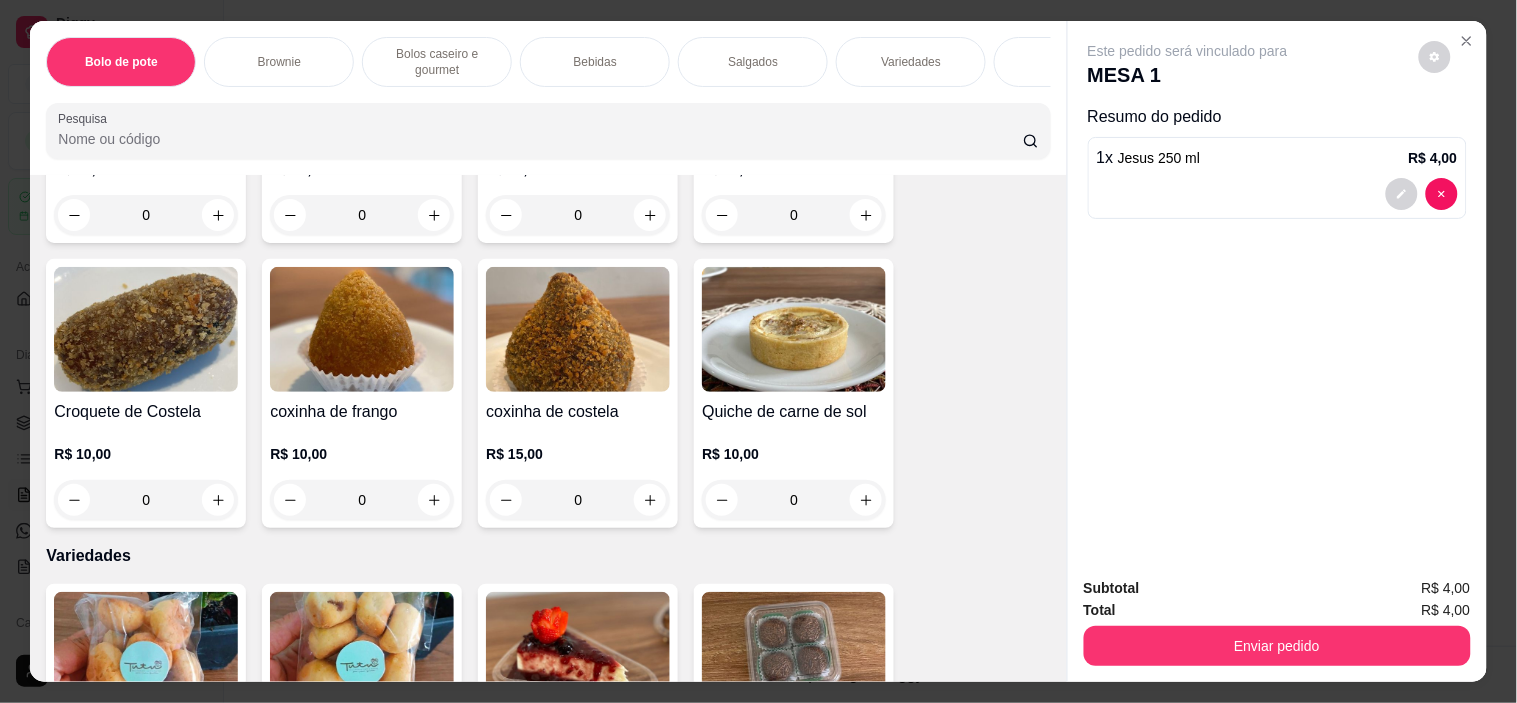 scroll, scrollTop: 3222, scrollLeft: 0, axis: vertical 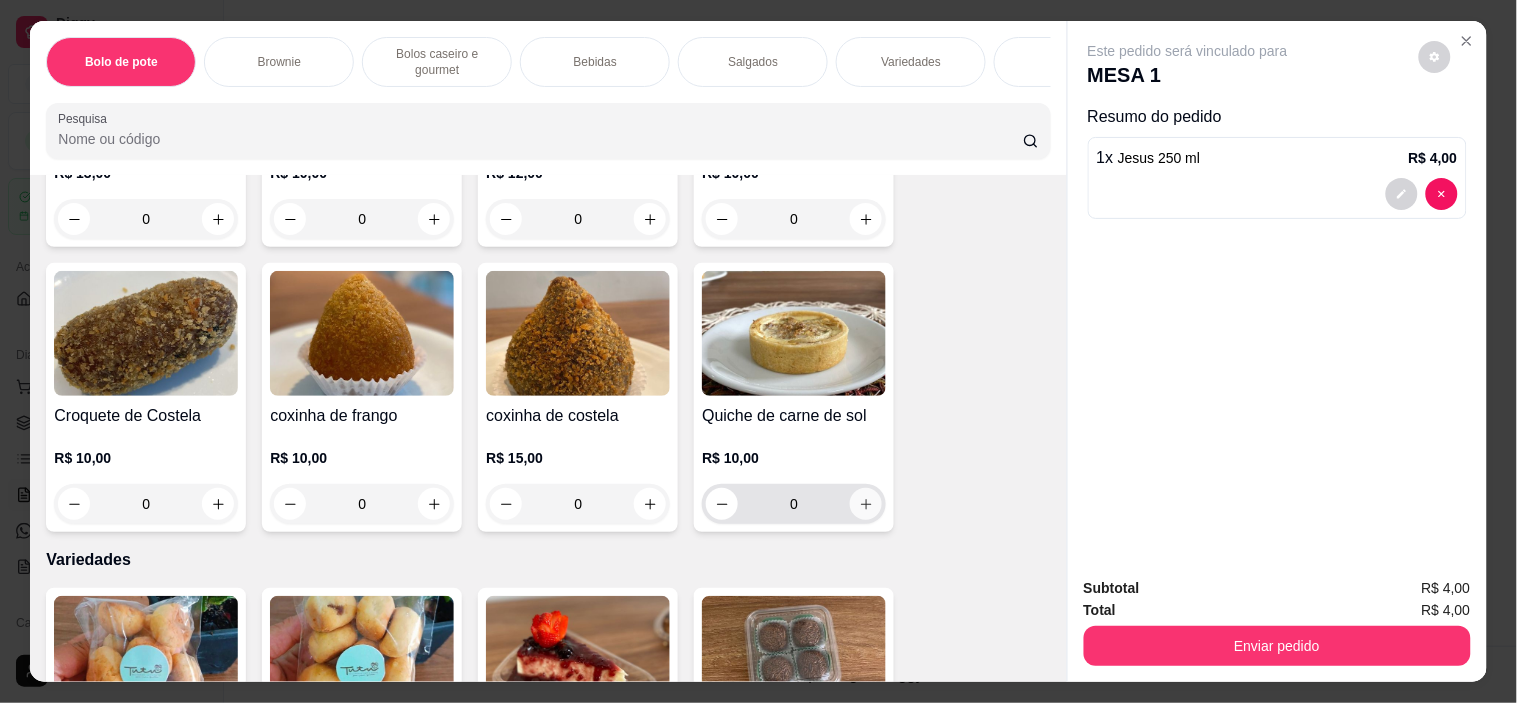 click 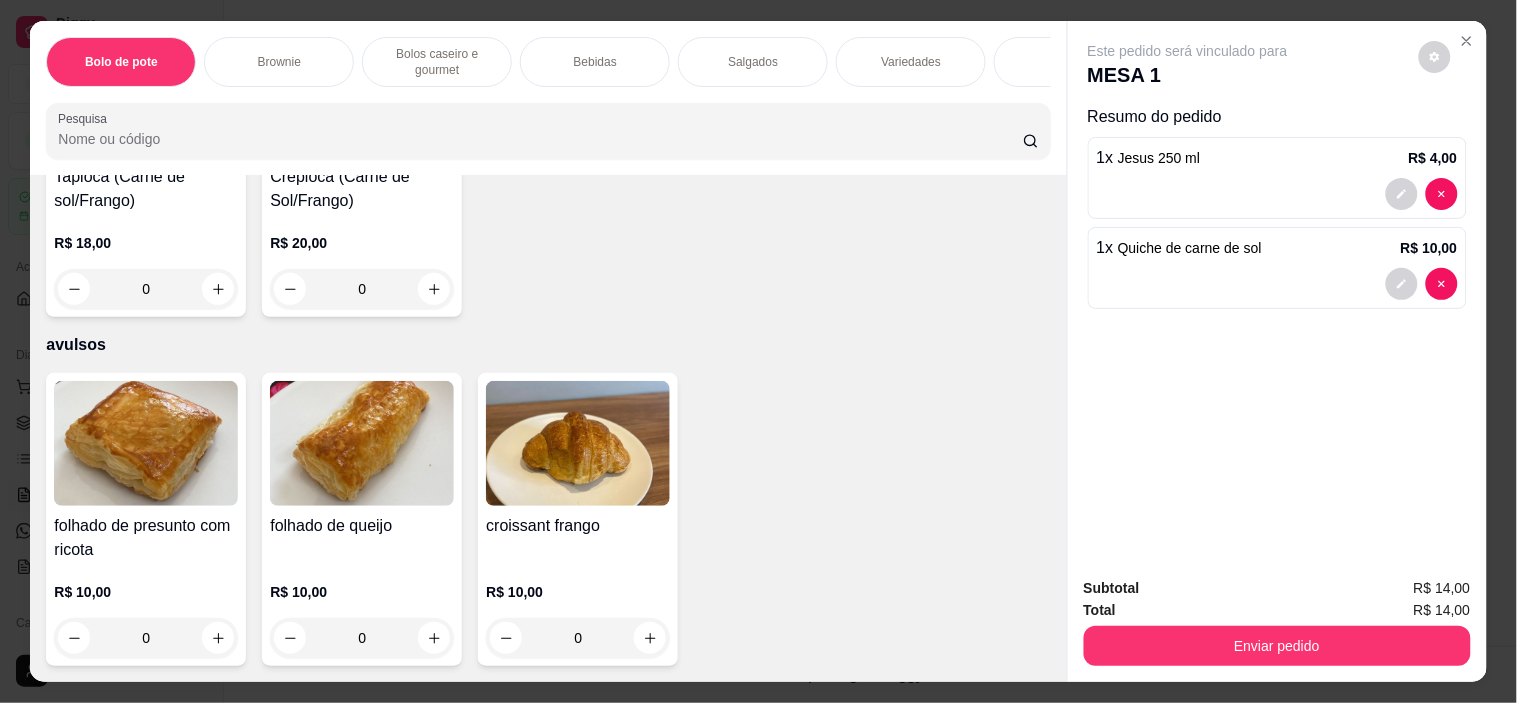 scroll, scrollTop: 5697, scrollLeft: 0, axis: vertical 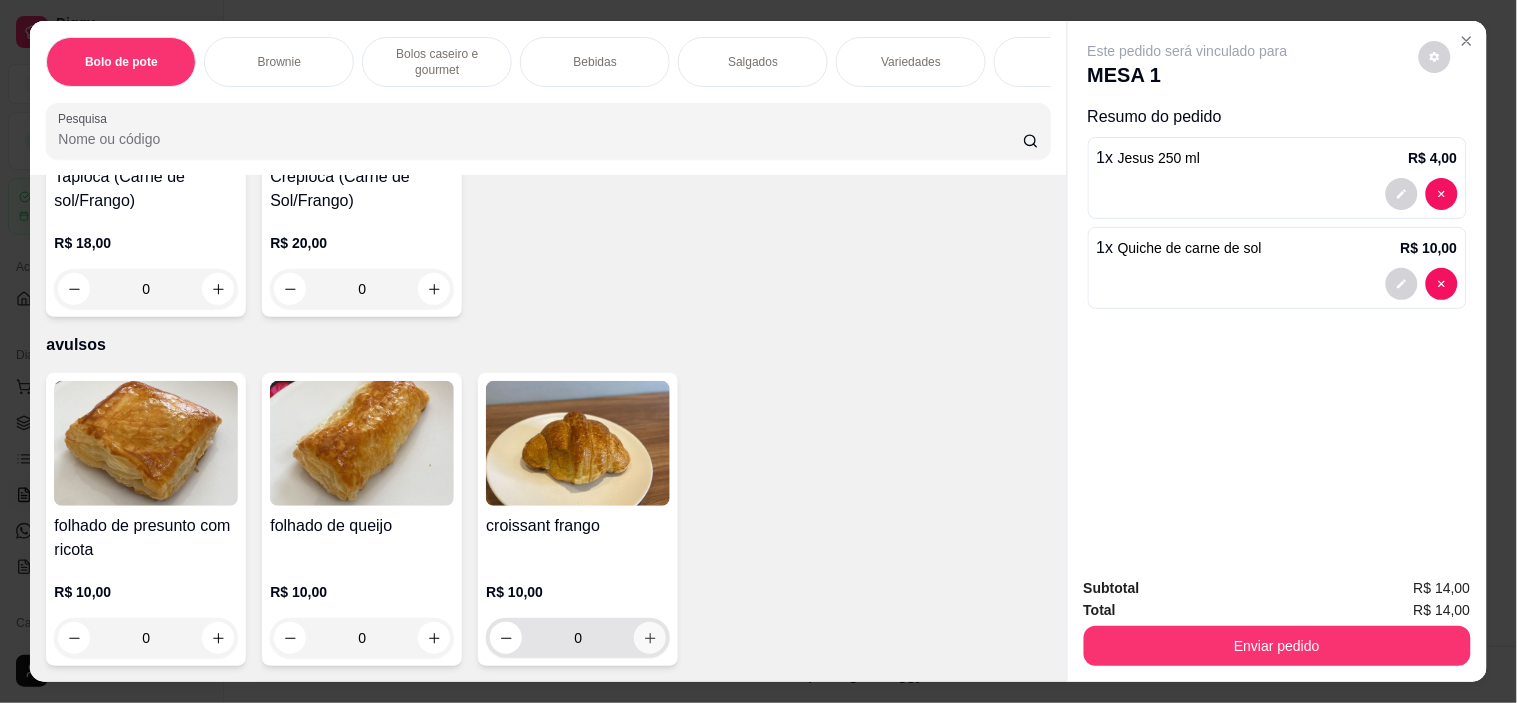 click 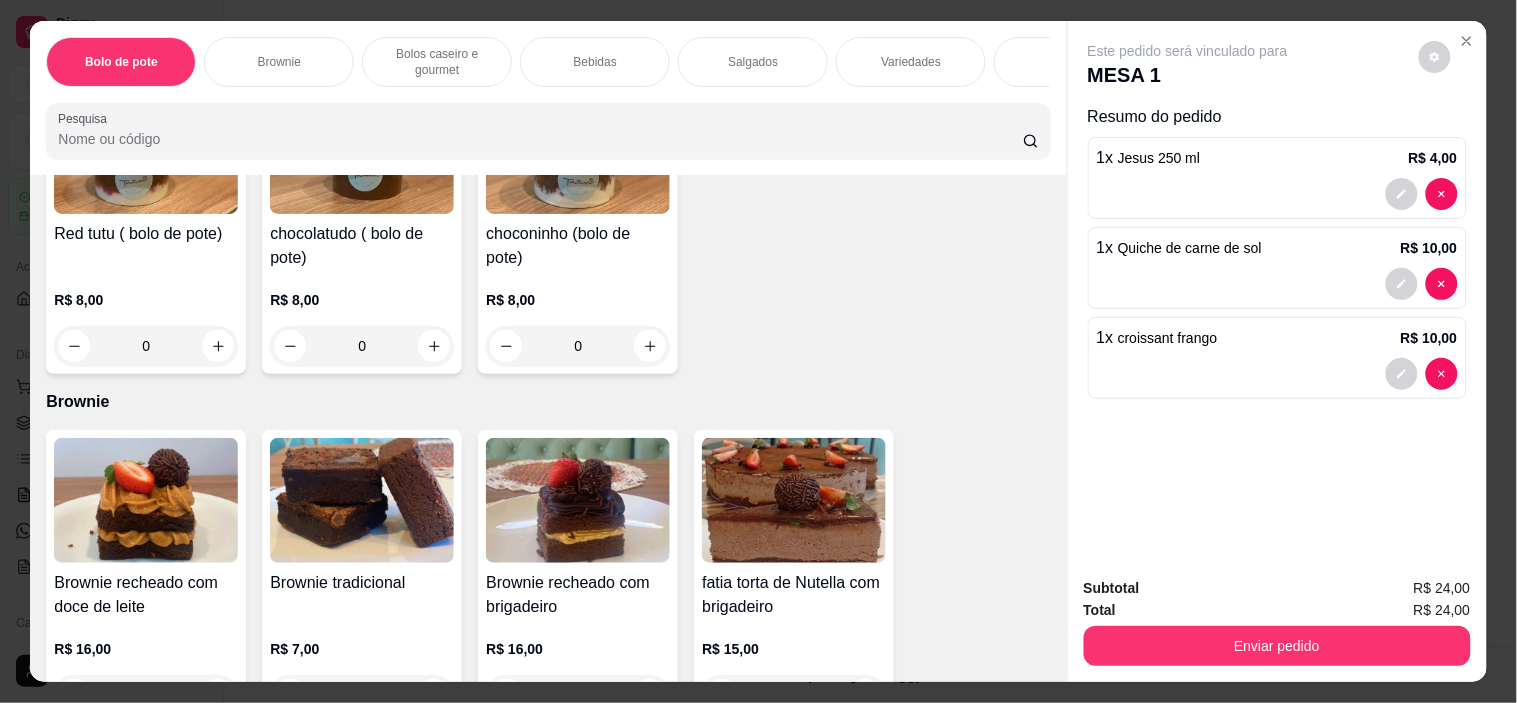 scroll, scrollTop: 0, scrollLeft: 0, axis: both 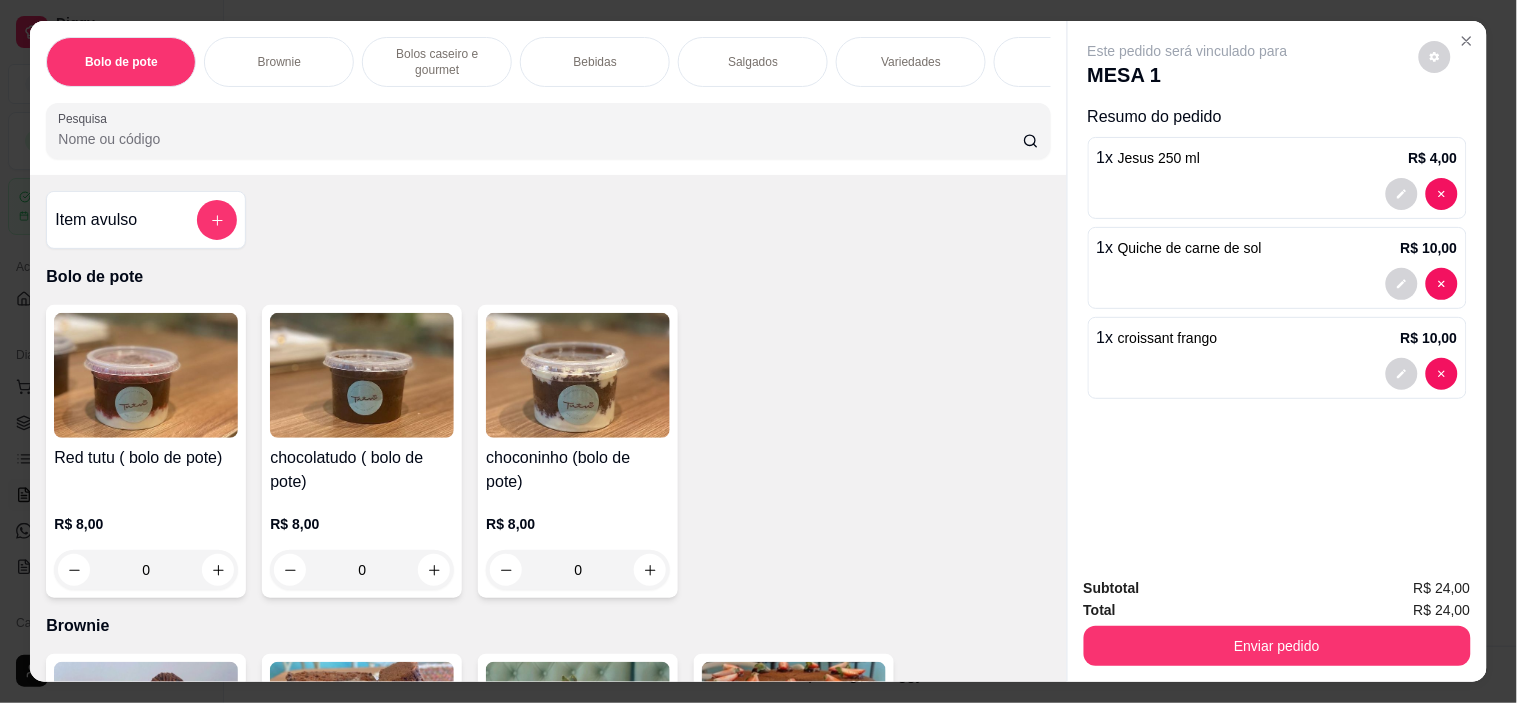 click on "Item avulso" at bounding box center (146, 220) 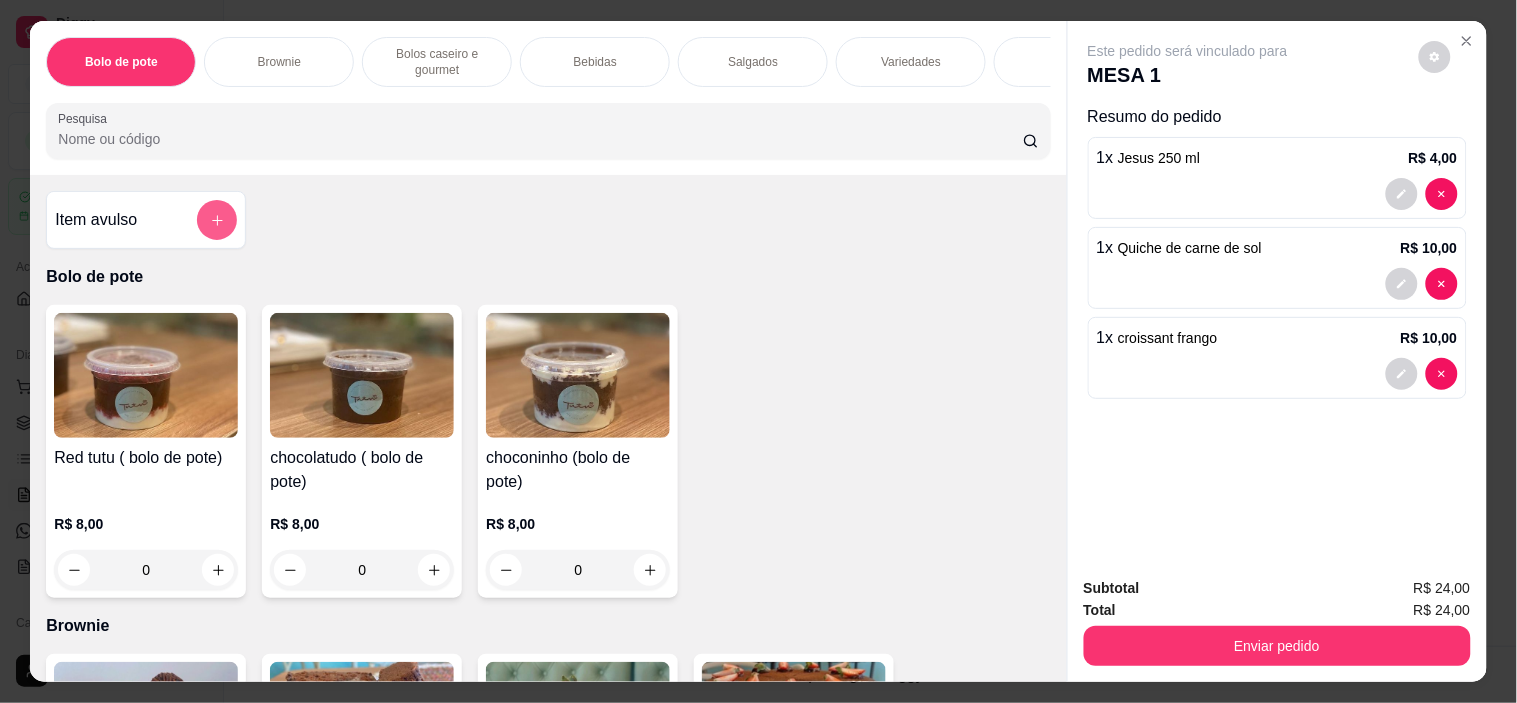 click 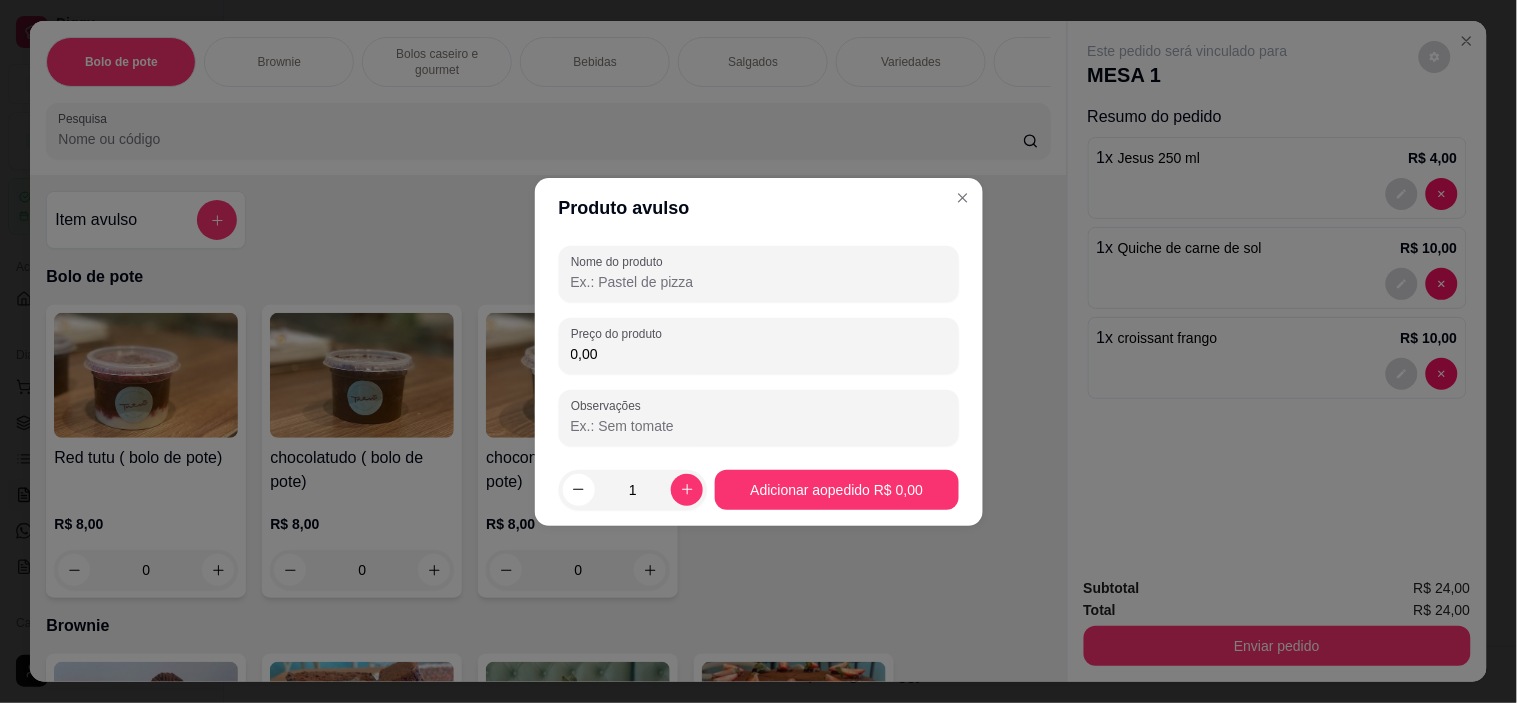 click on "Nome do produto" at bounding box center (759, 282) 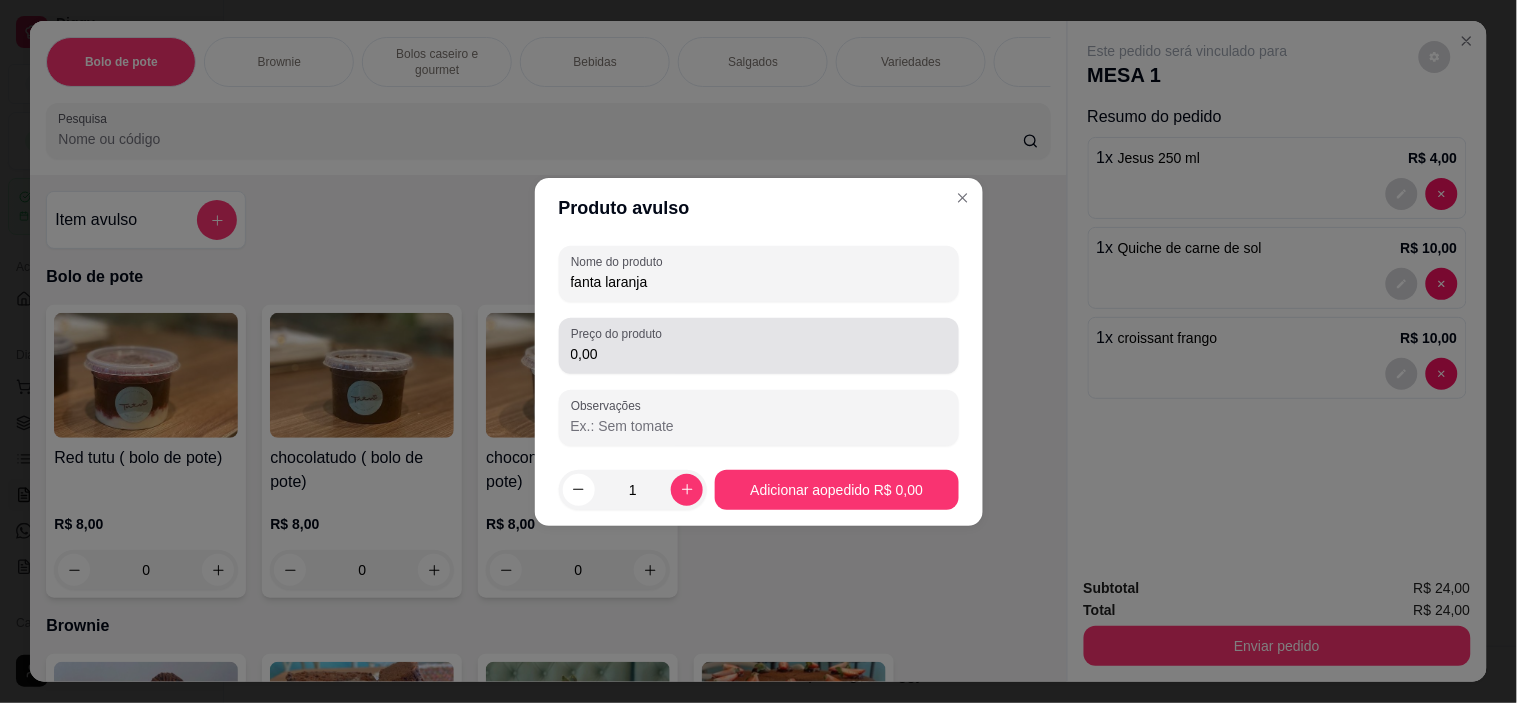 type on "fanta laranja" 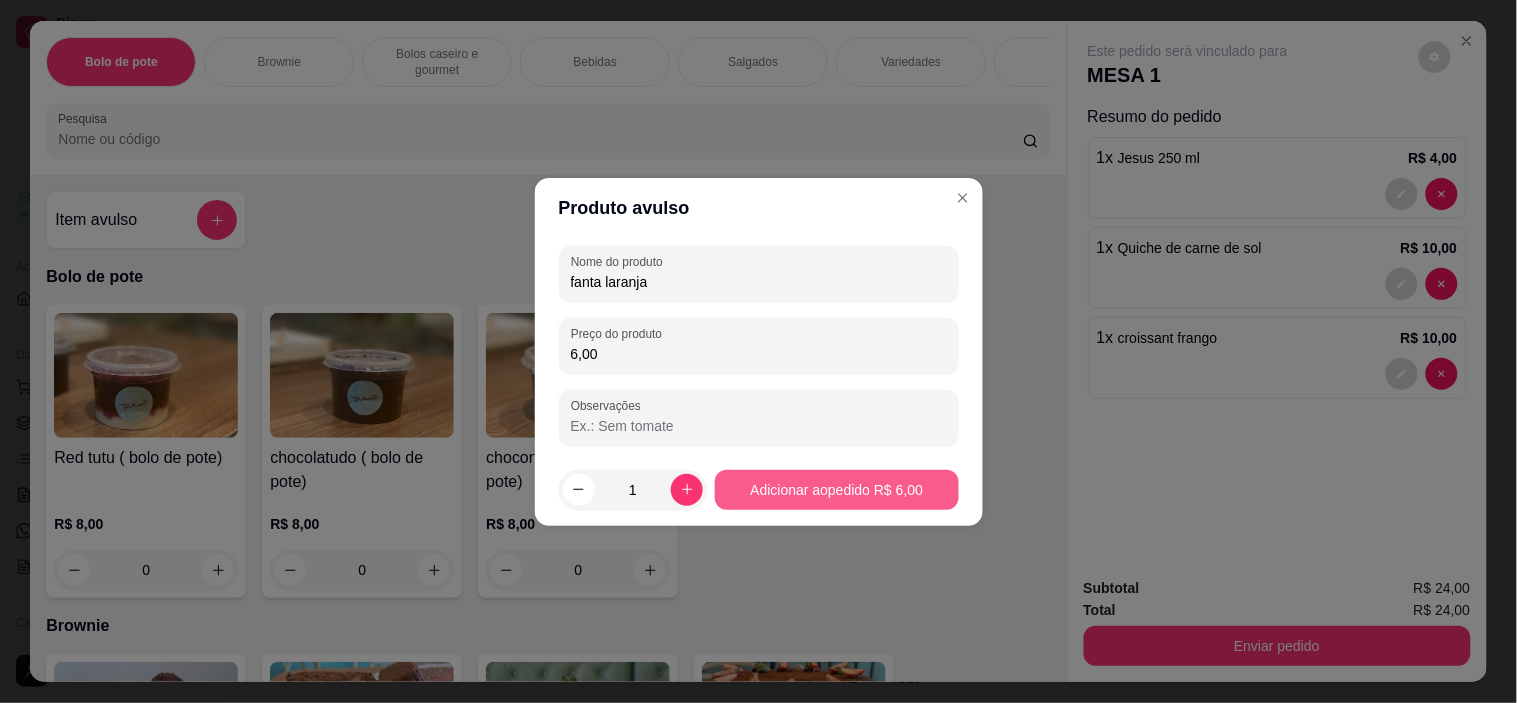 type on "6,00" 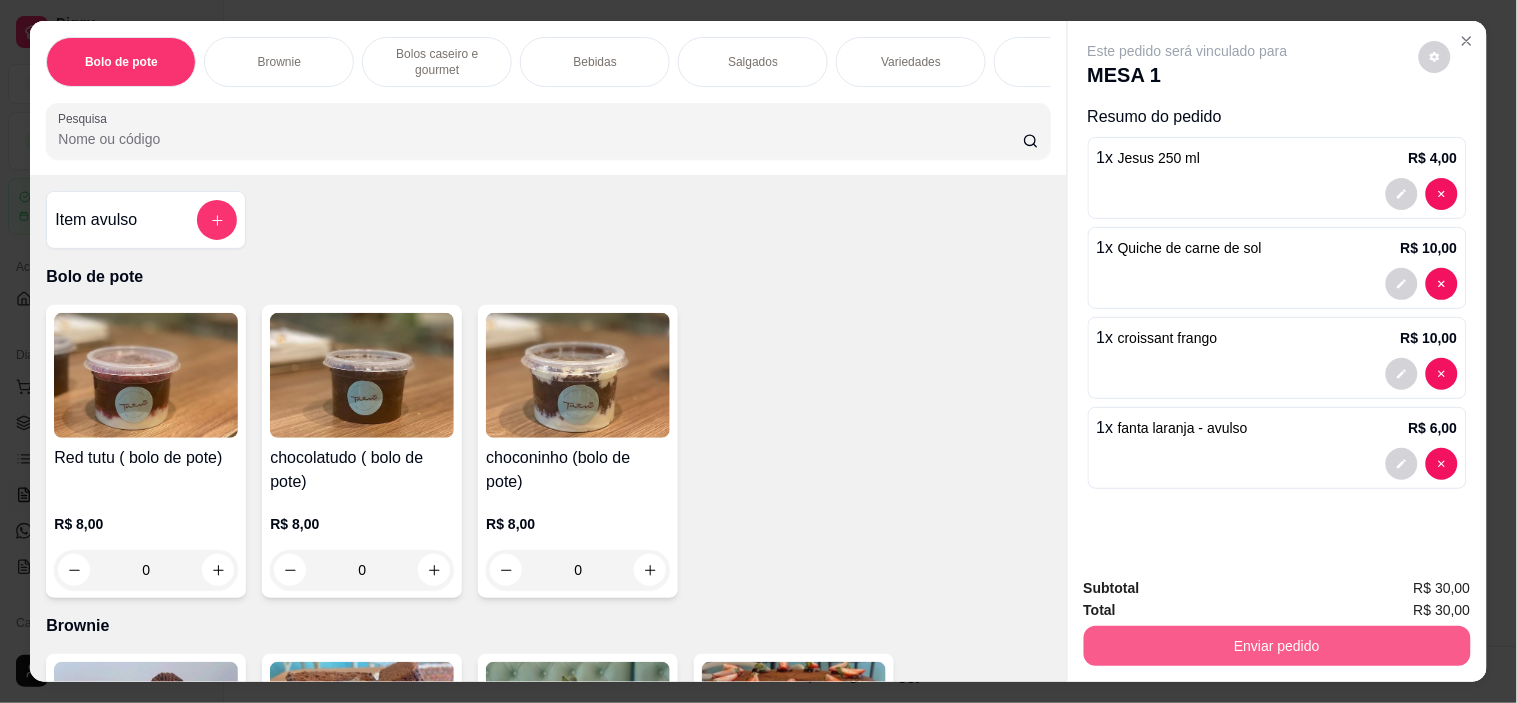 click on "Enviar pedido" at bounding box center [1277, 646] 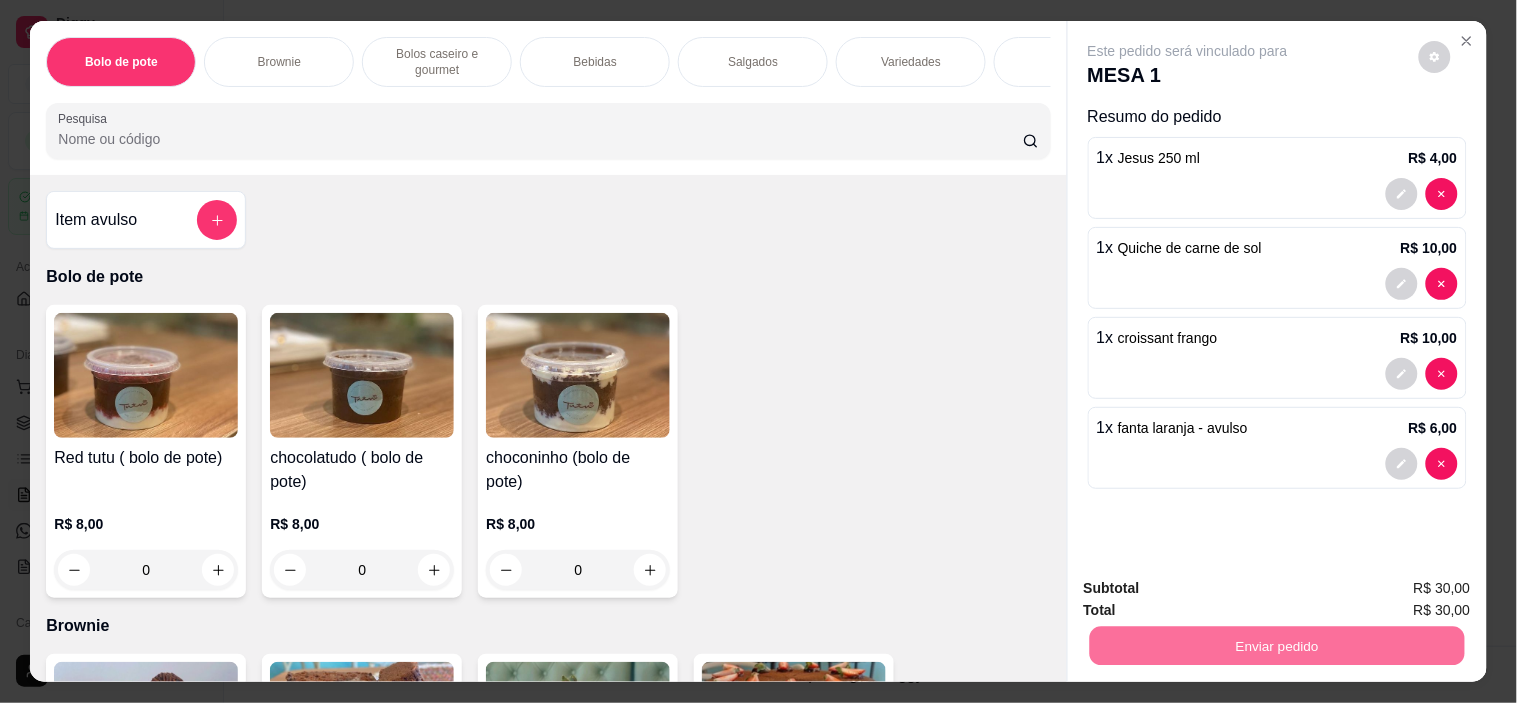 click on "Não registrar e enviar pedido" at bounding box center (1211, 589) 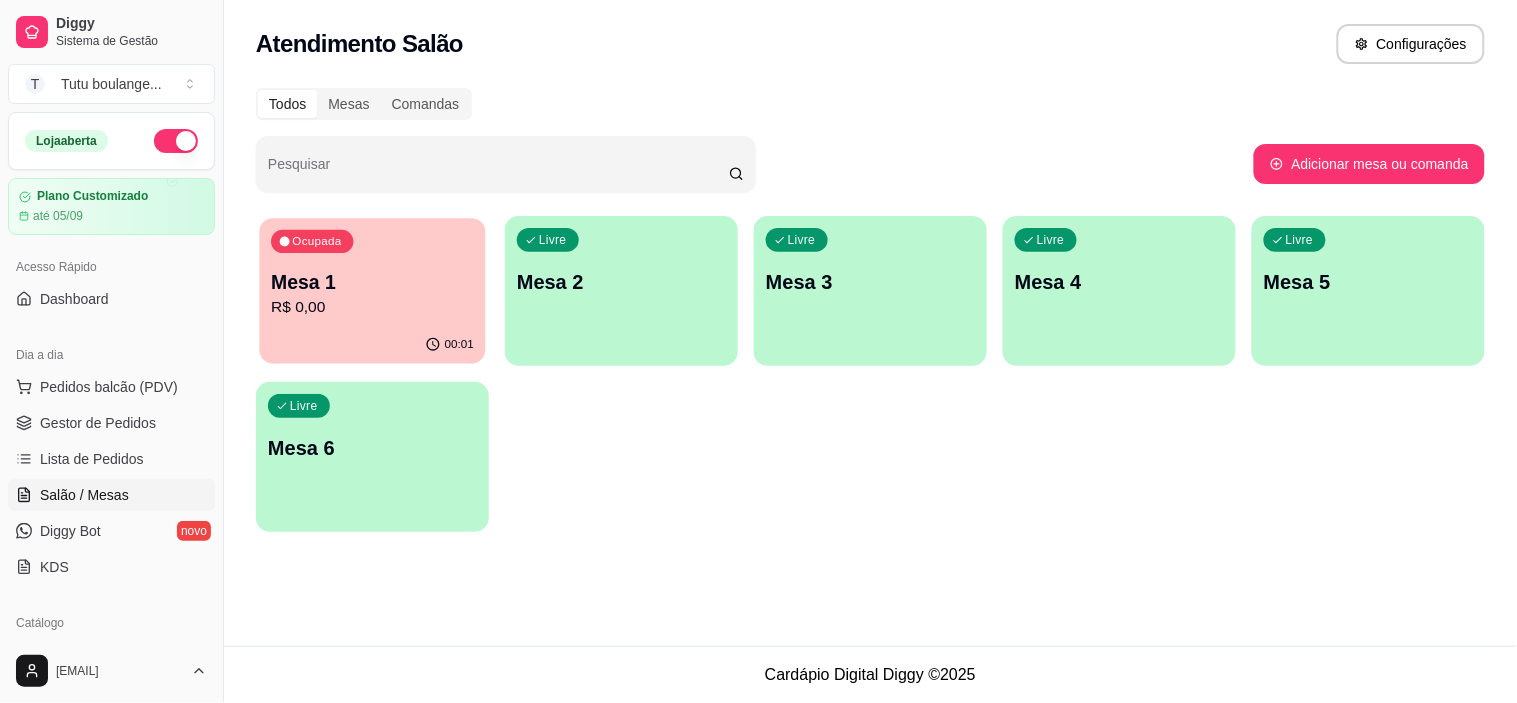 click on "R$ 0,00" at bounding box center (372, 307) 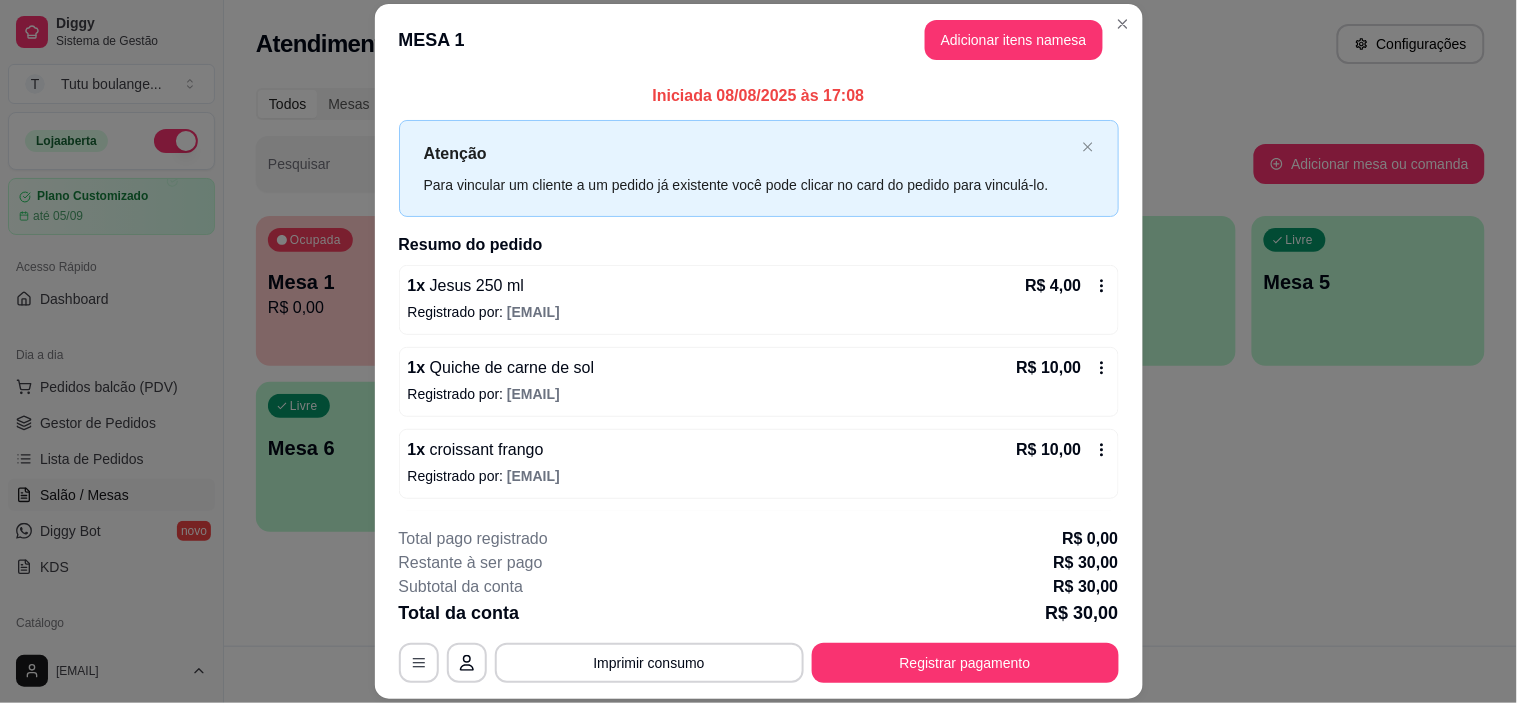 scroll, scrollTop: 77, scrollLeft: 0, axis: vertical 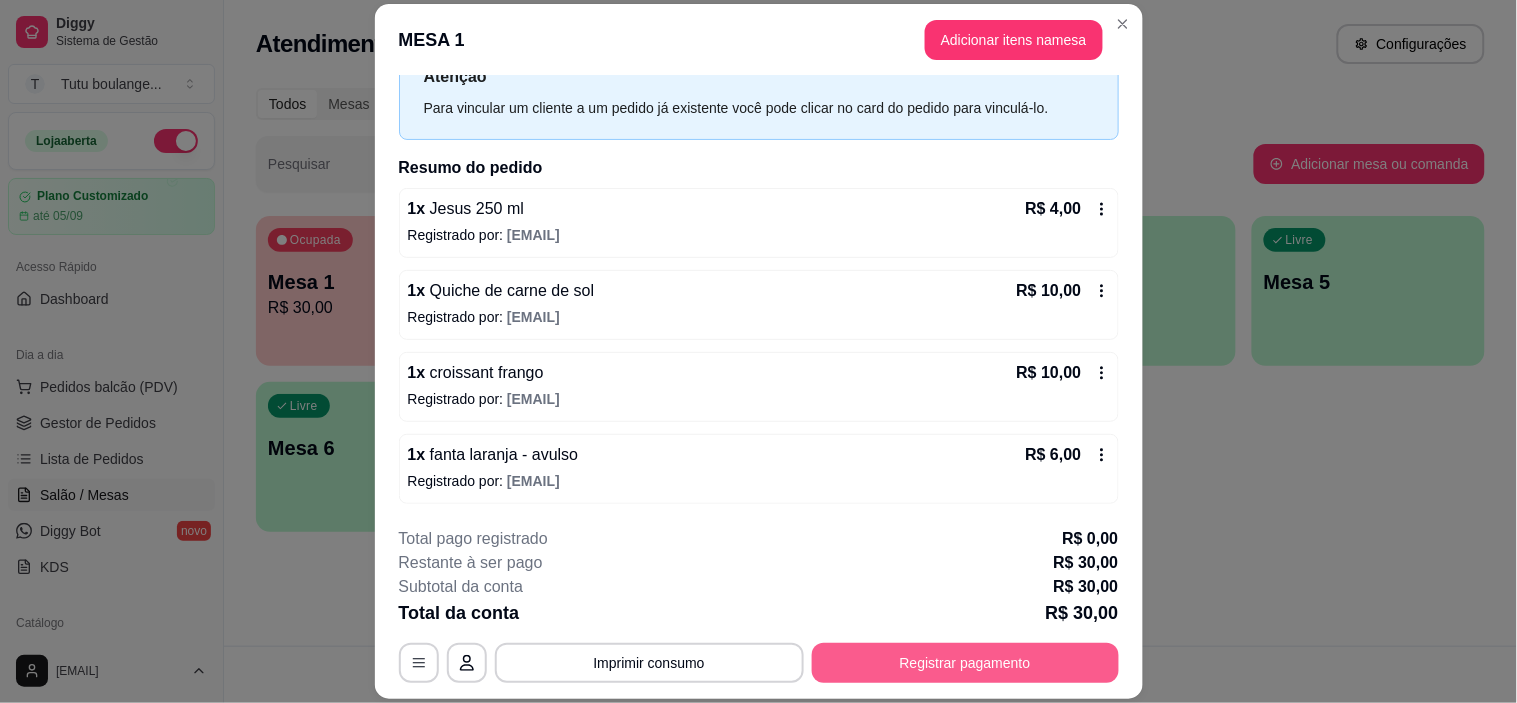 click on "Registrar pagamento" at bounding box center (965, 663) 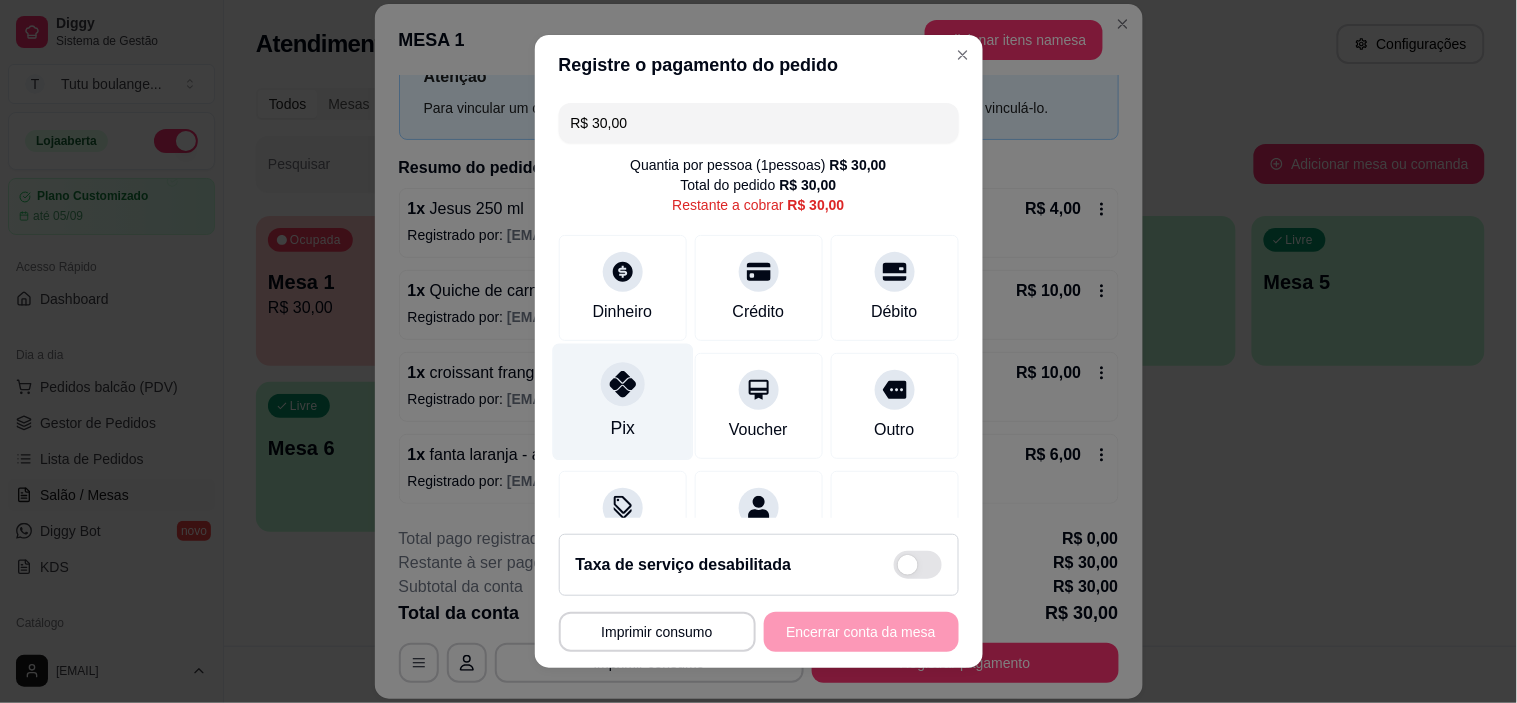 click 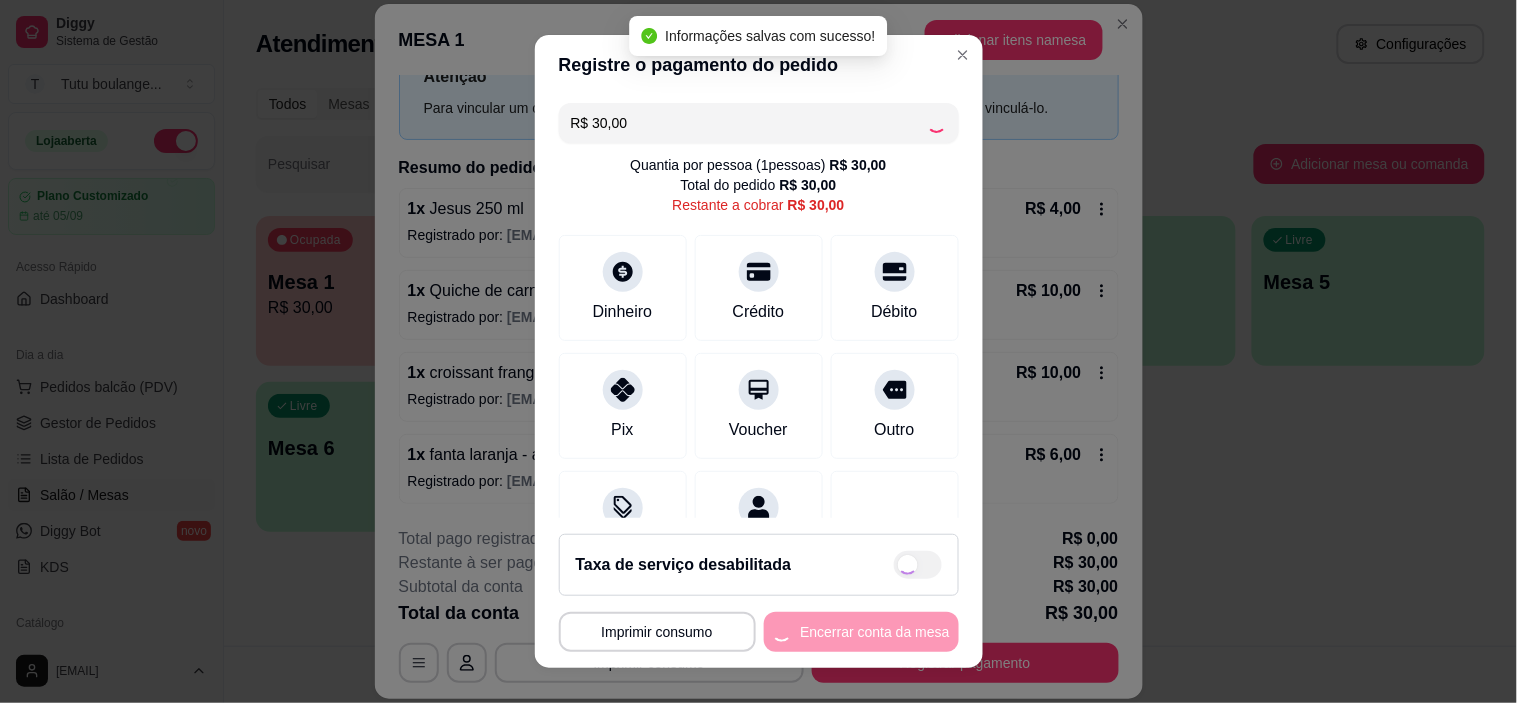 type on "R$ 0,00" 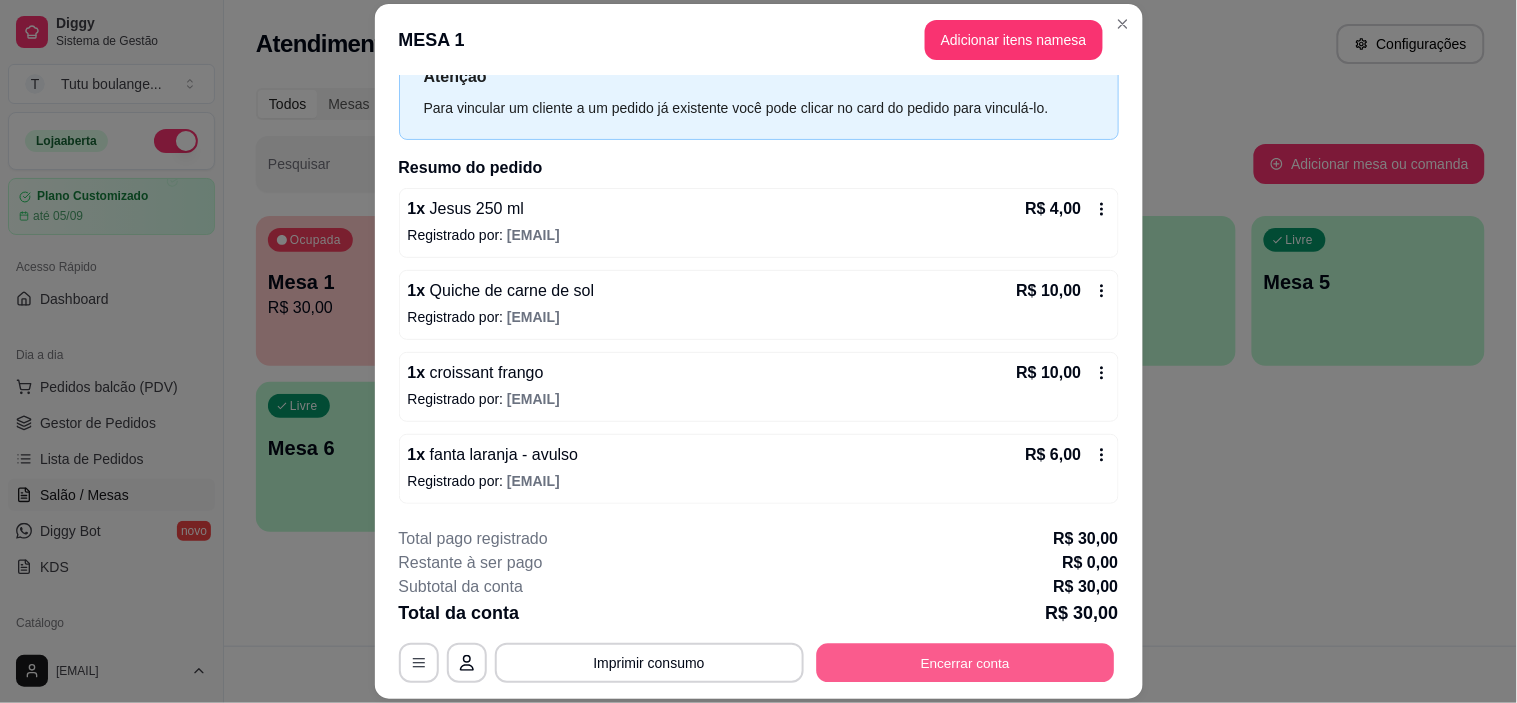 click on "Encerrar conta" at bounding box center [965, 663] 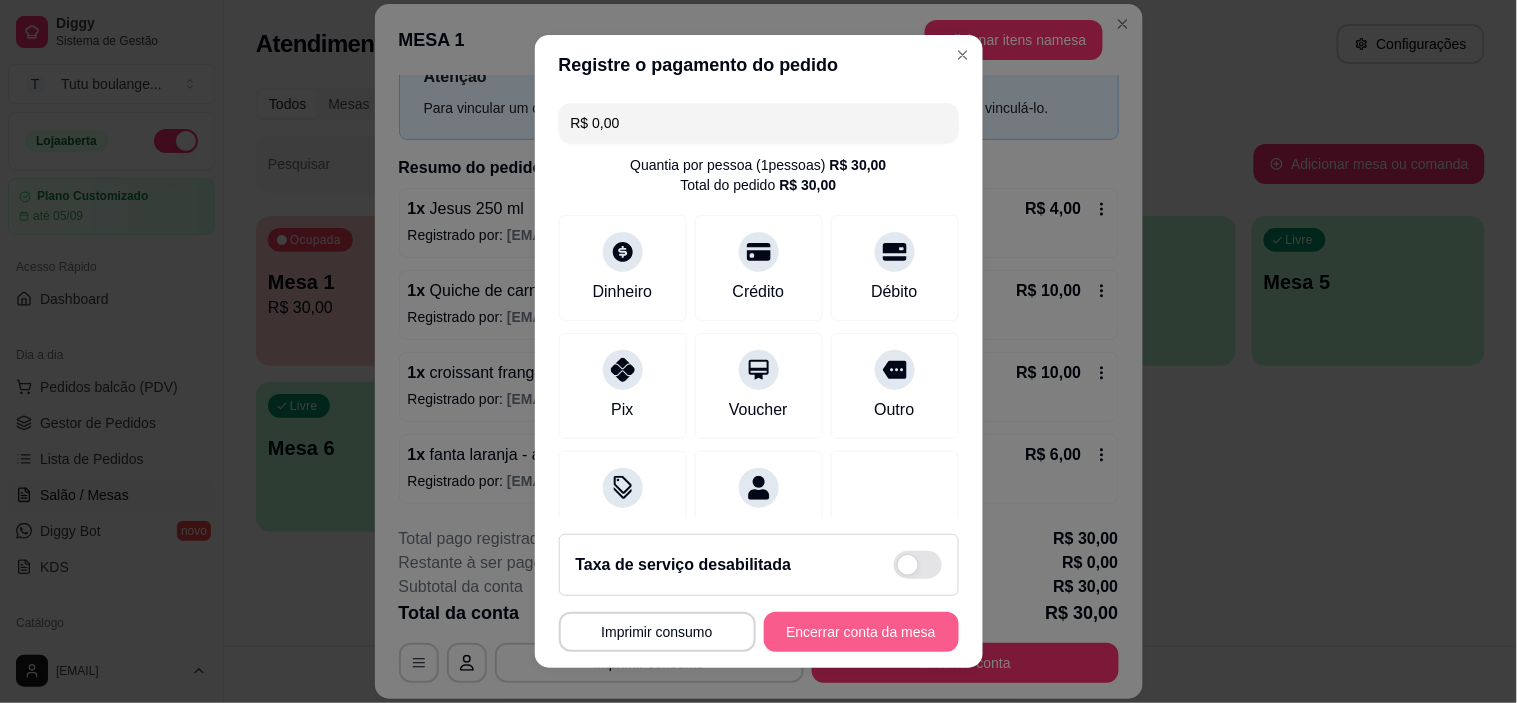 click on "Encerrar conta da mesa" at bounding box center [861, 632] 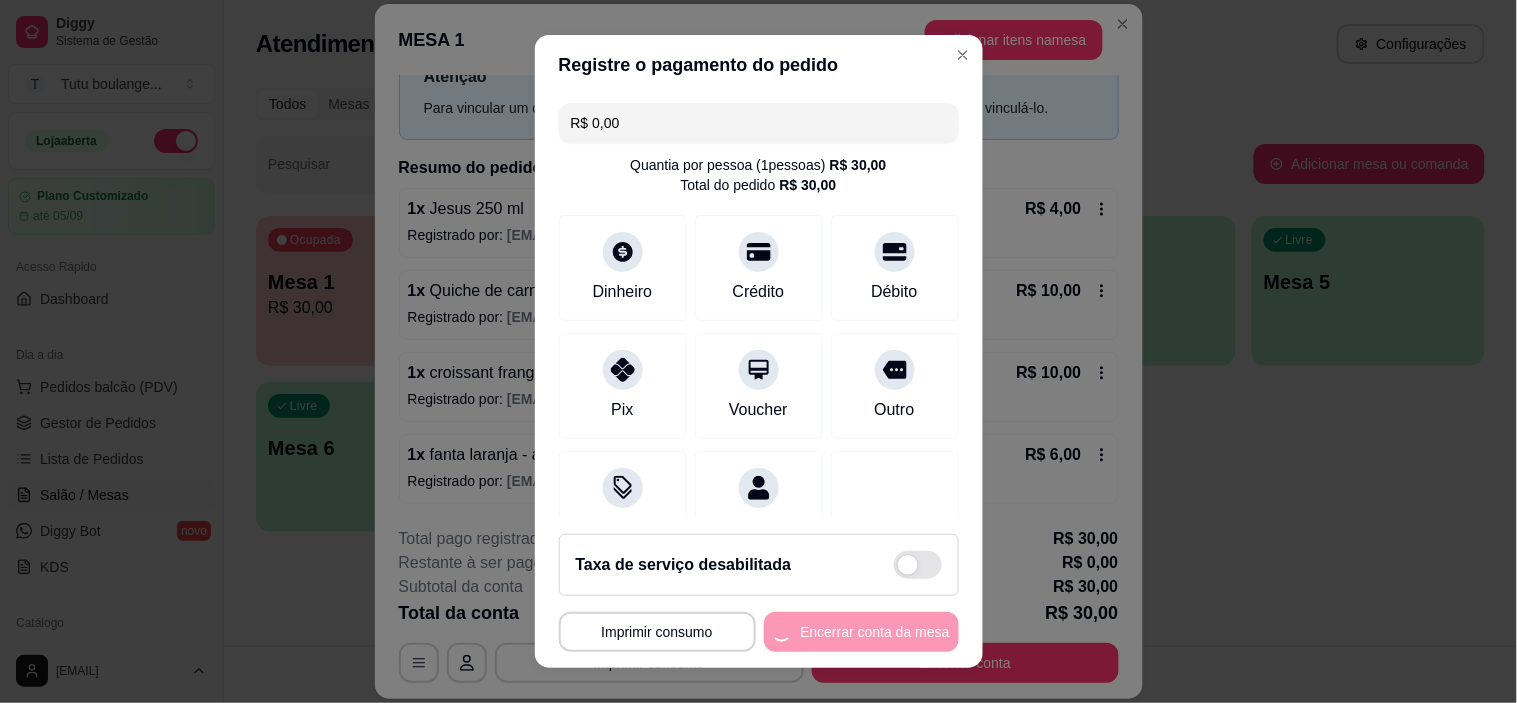 scroll, scrollTop: 0, scrollLeft: 0, axis: both 